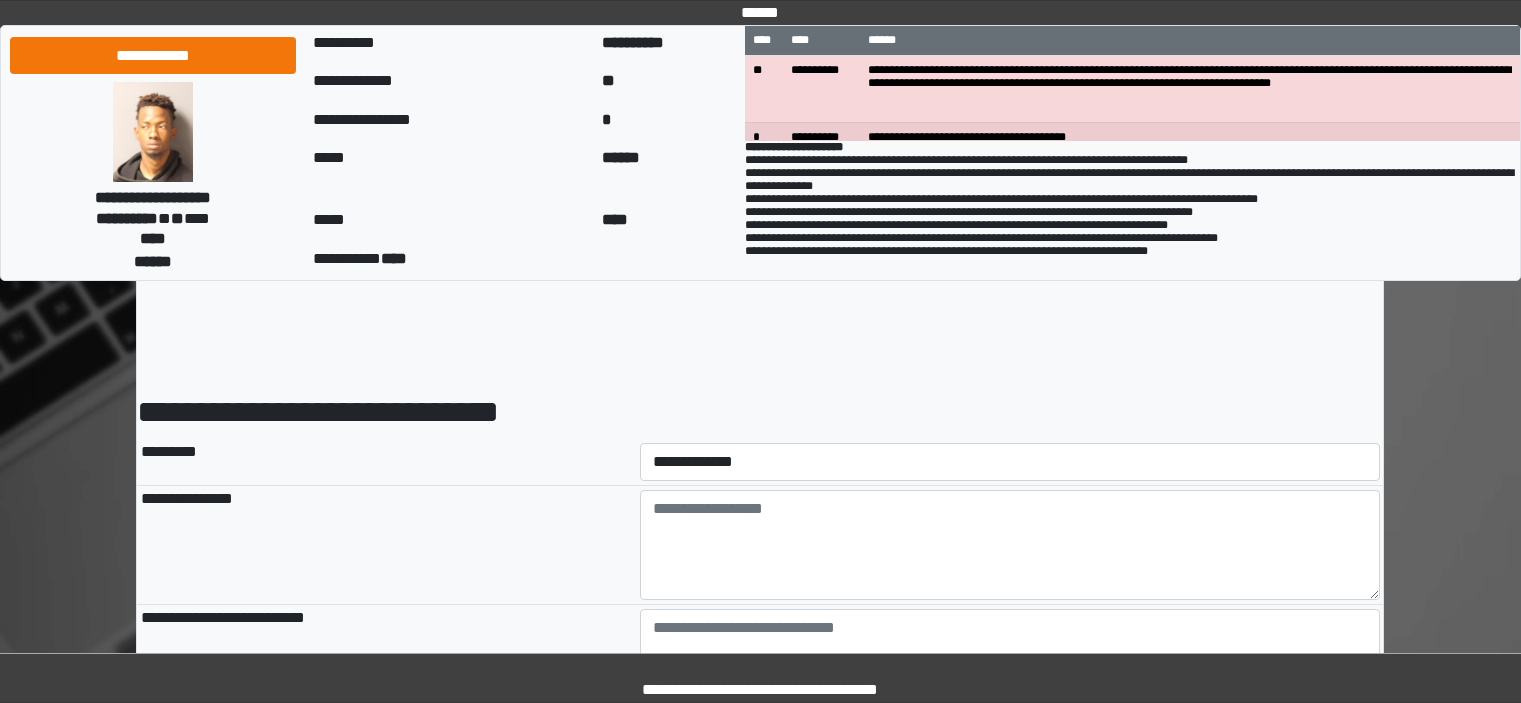 scroll, scrollTop: 0, scrollLeft: 0, axis: both 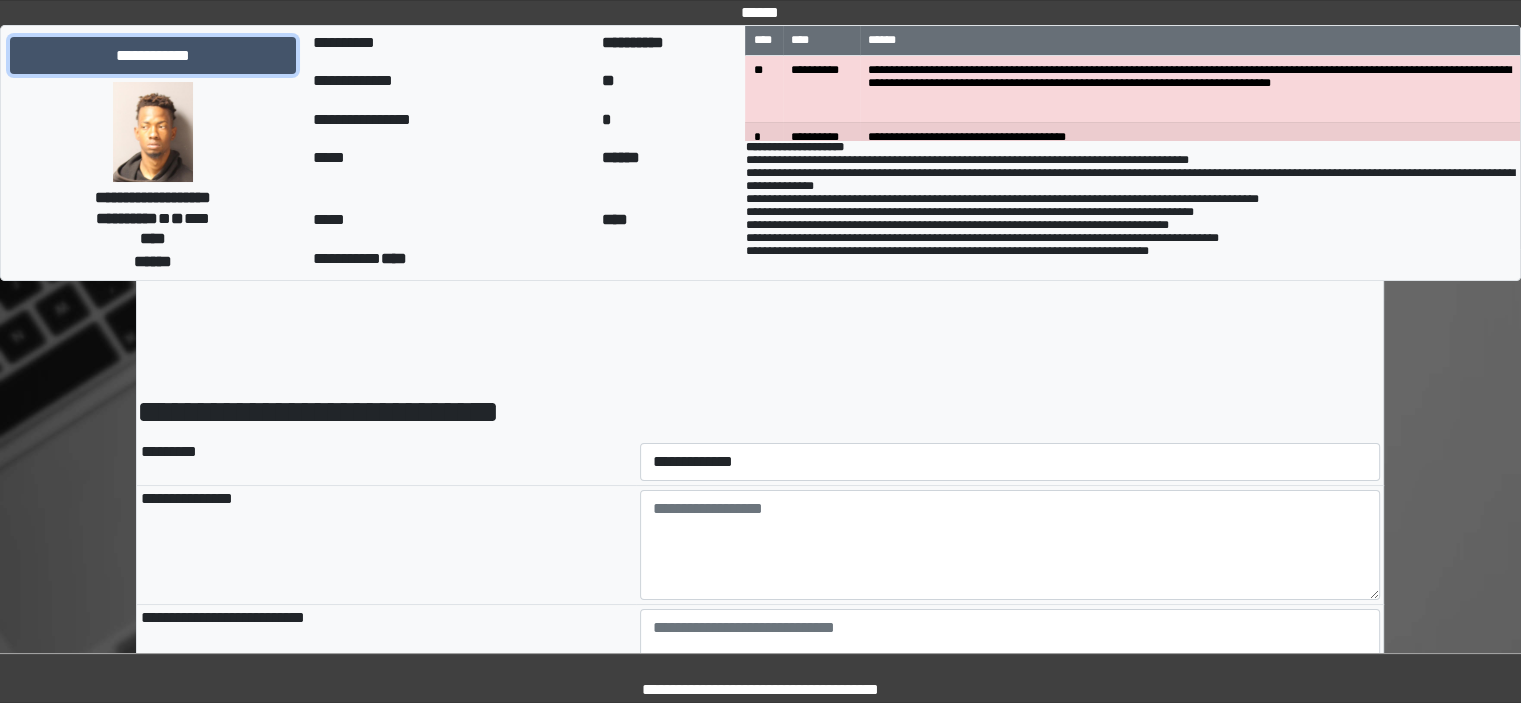 click on "**********" at bounding box center (153, 56) 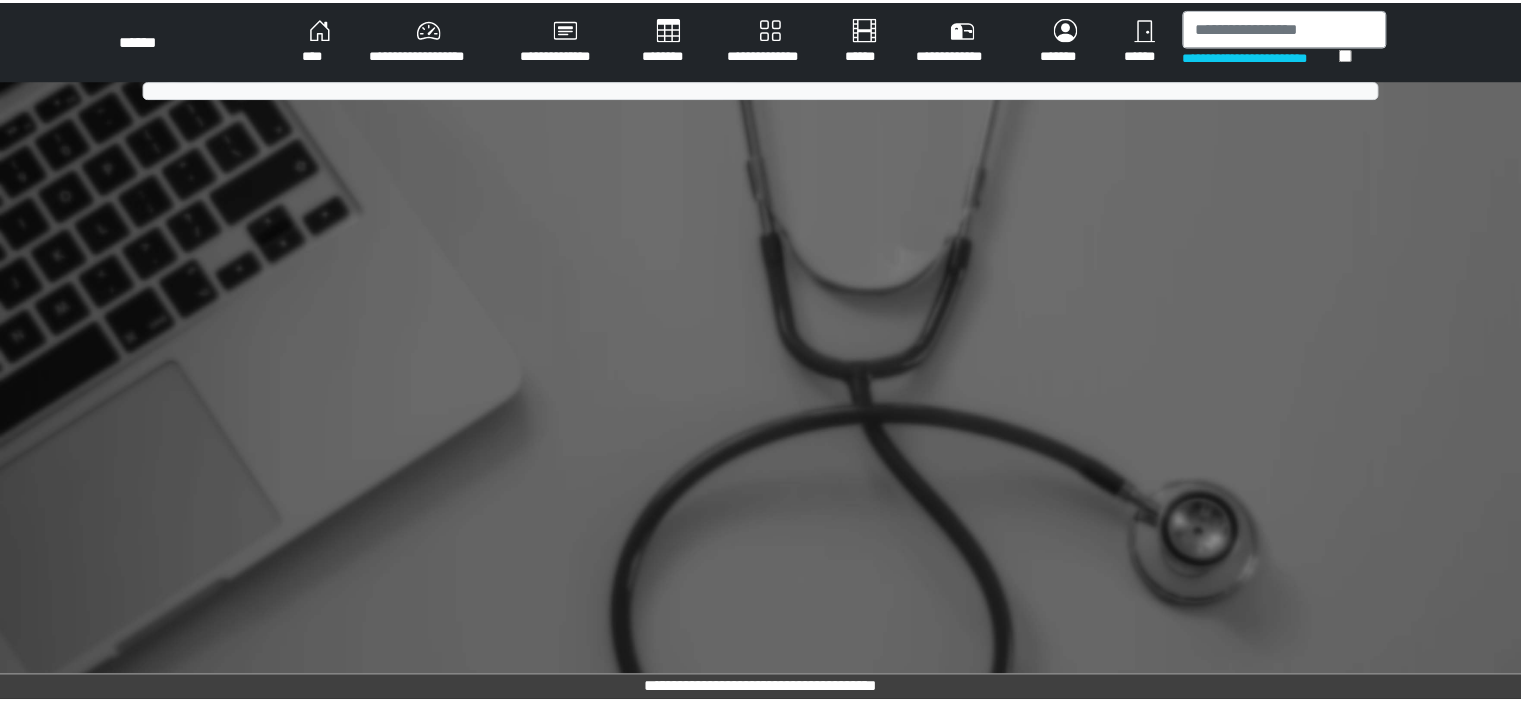 scroll, scrollTop: 0, scrollLeft: 0, axis: both 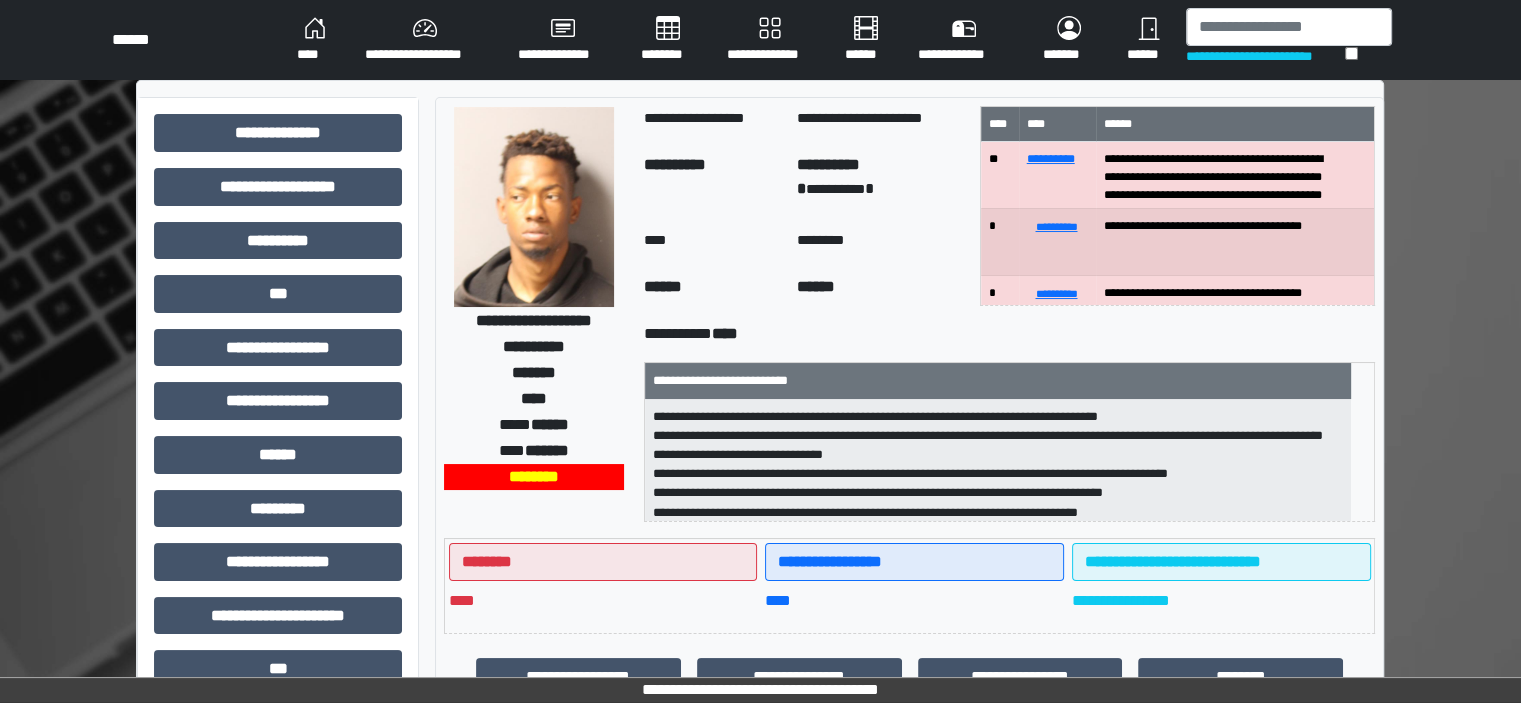 click on "********" at bounding box center [668, 40] 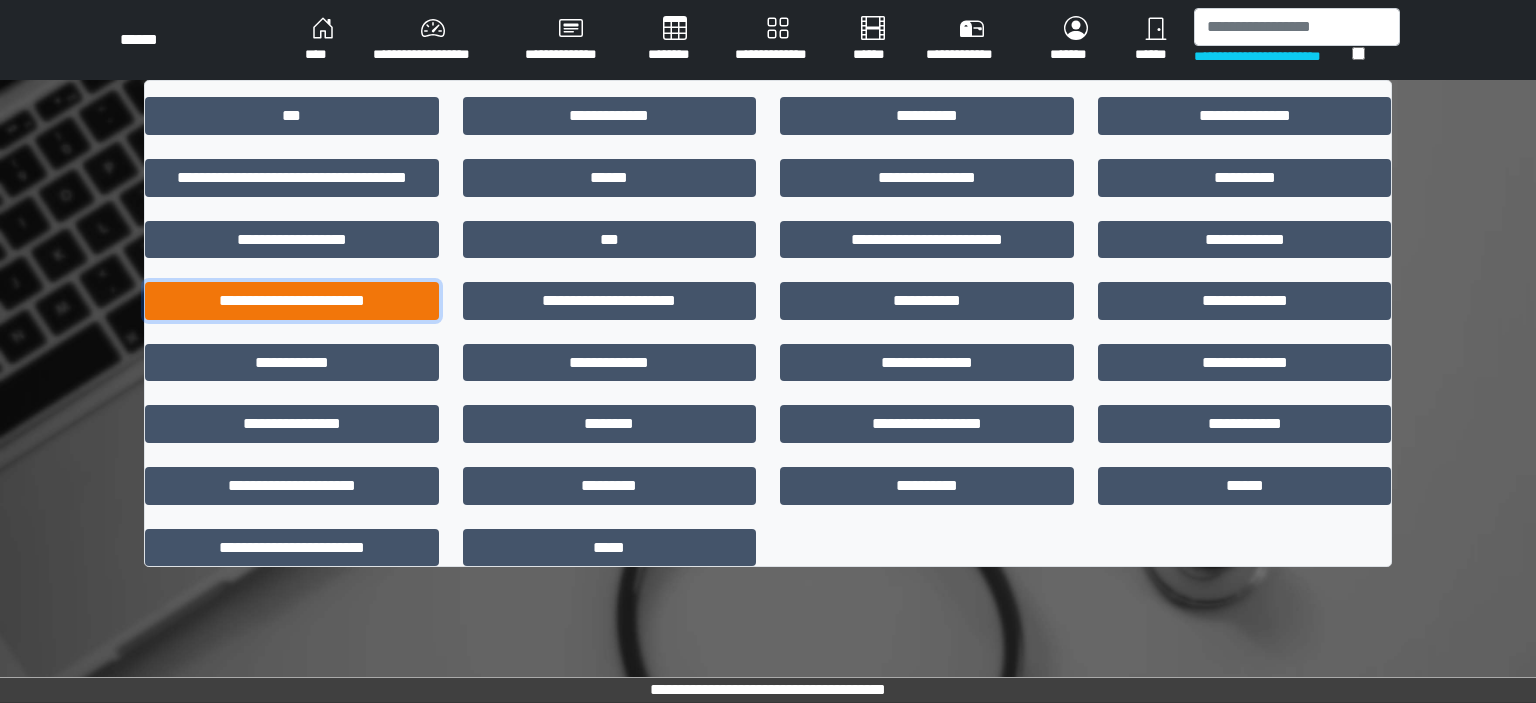 click on "**********" at bounding box center [292, 301] 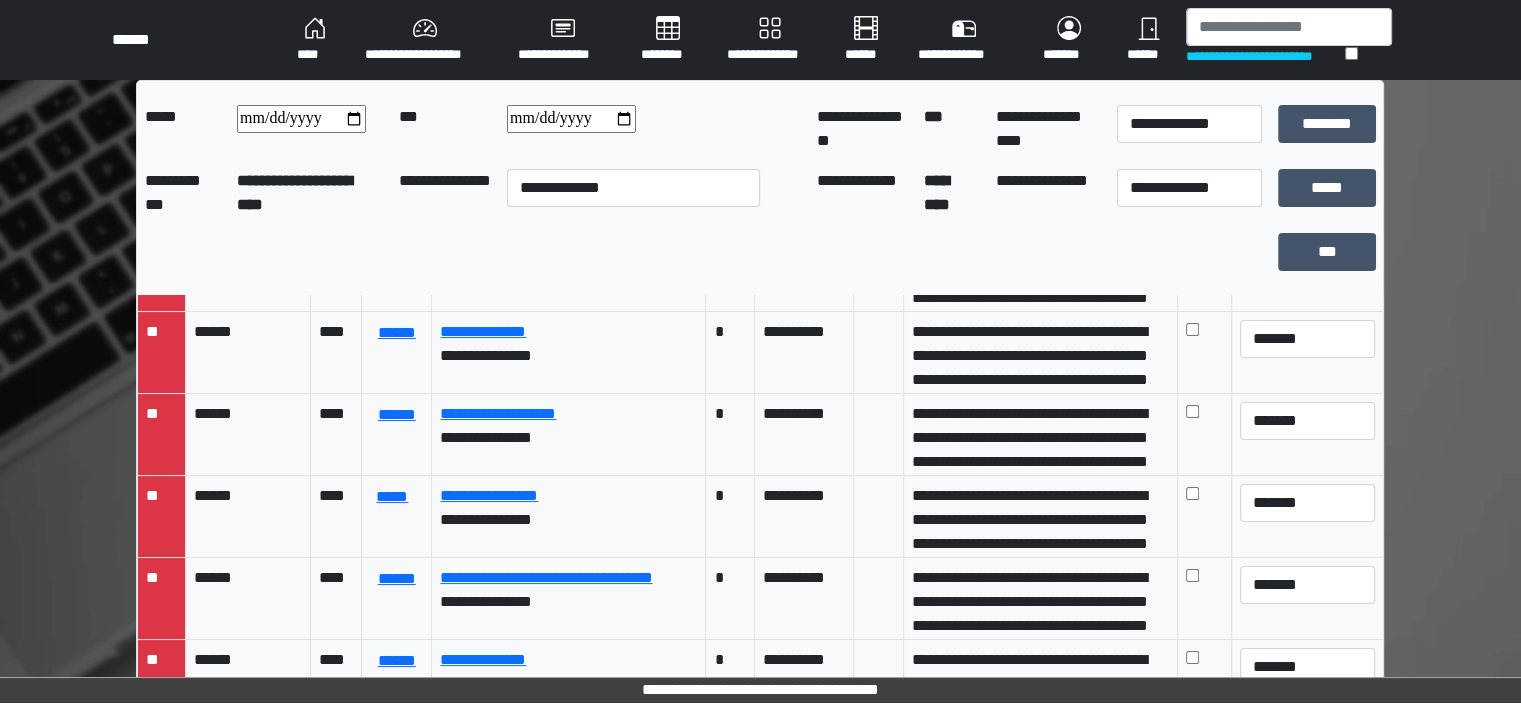 scroll, scrollTop: 500, scrollLeft: 0, axis: vertical 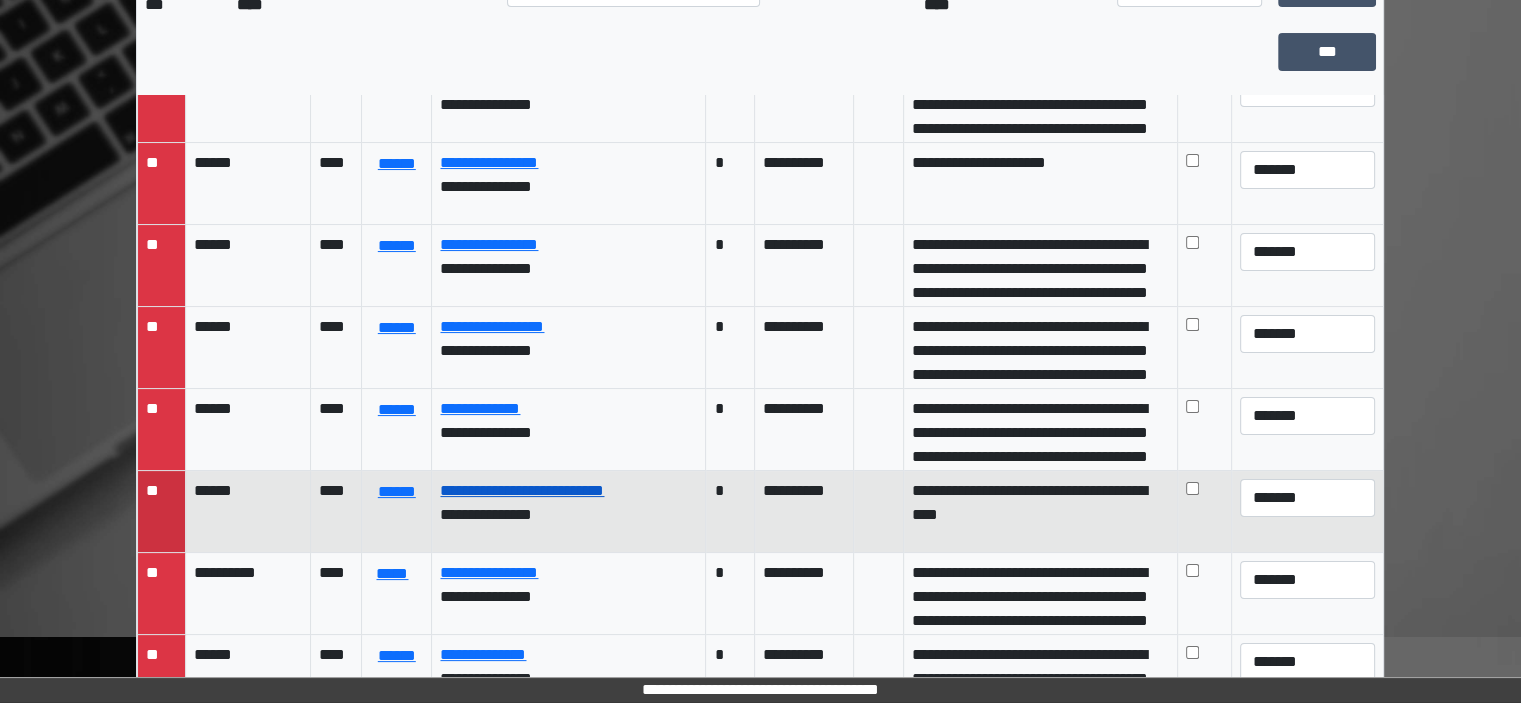 click on "**********" at bounding box center (522, 490) 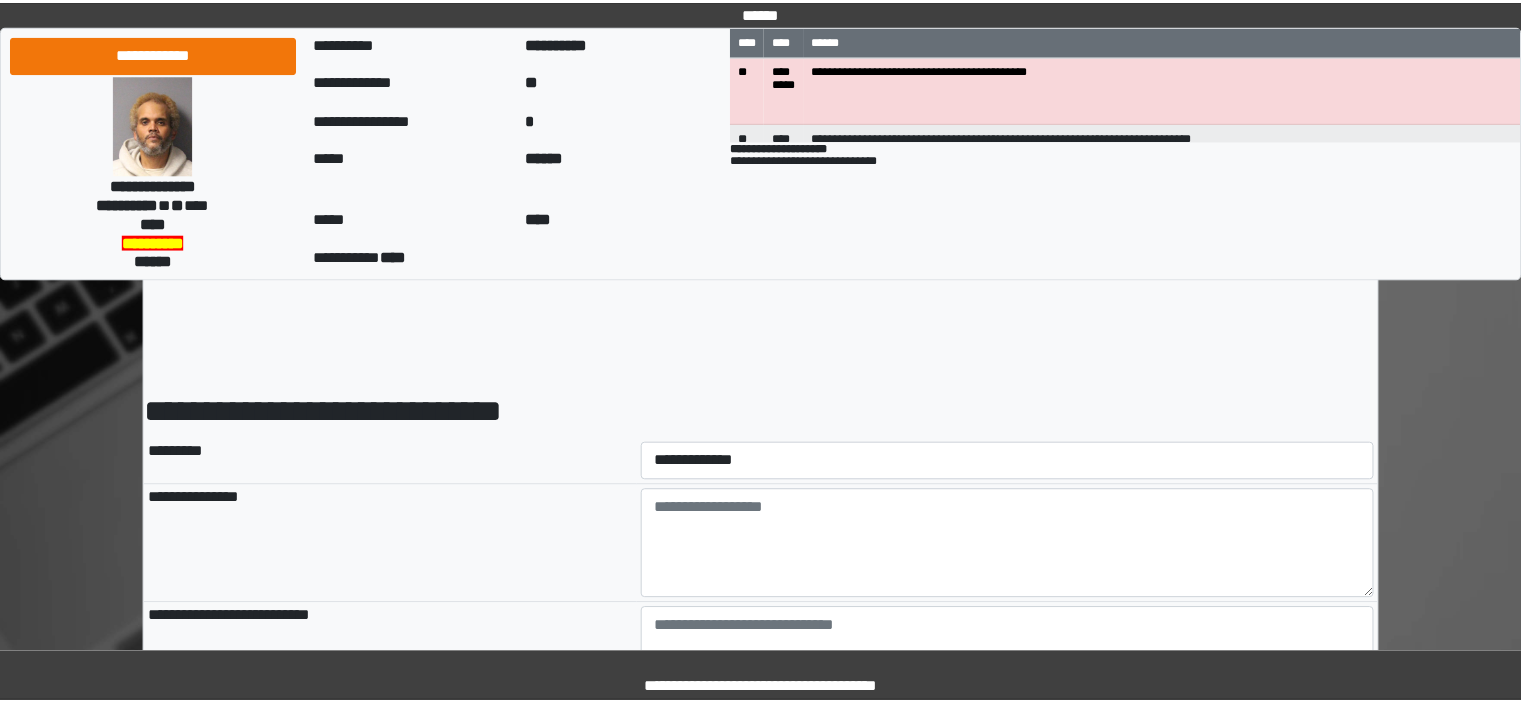 scroll, scrollTop: 0, scrollLeft: 0, axis: both 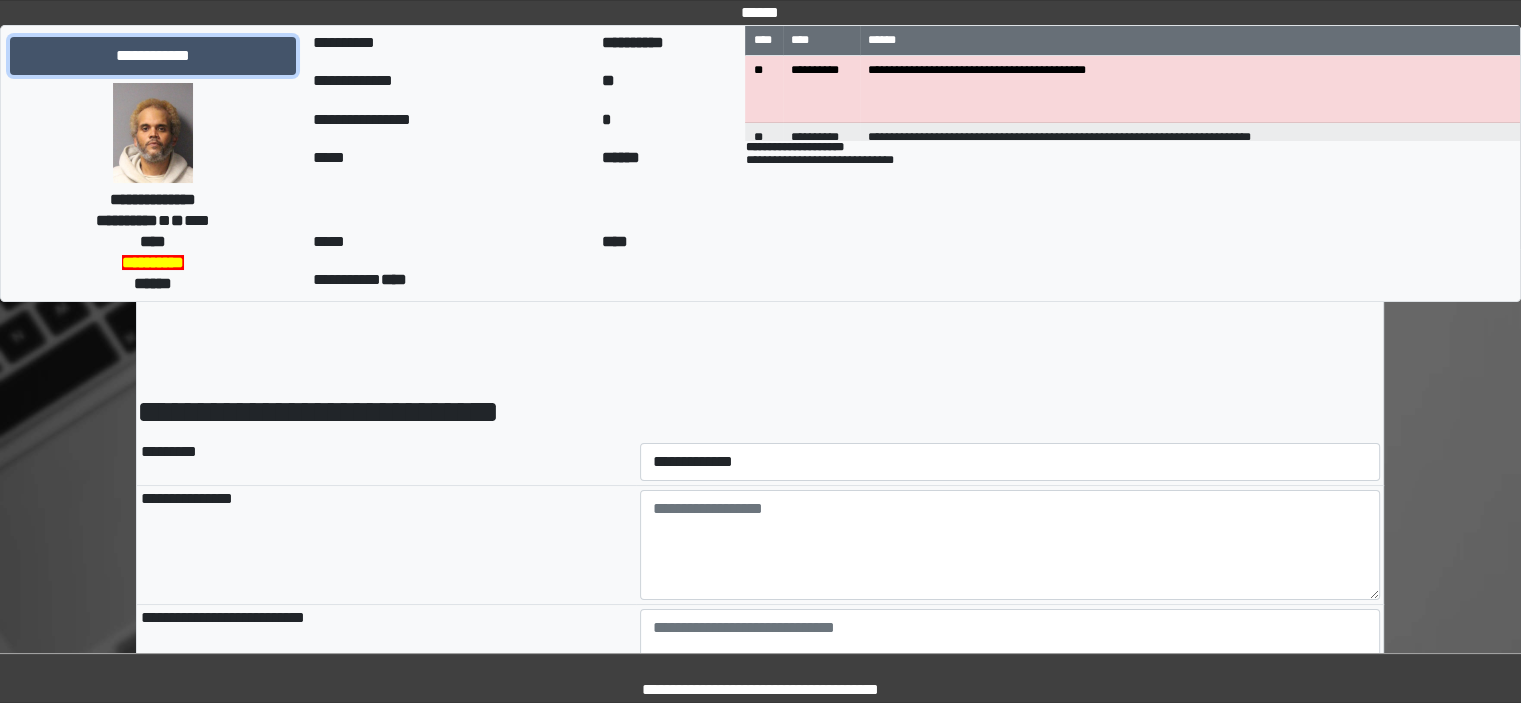 click on "**********" at bounding box center (153, 56) 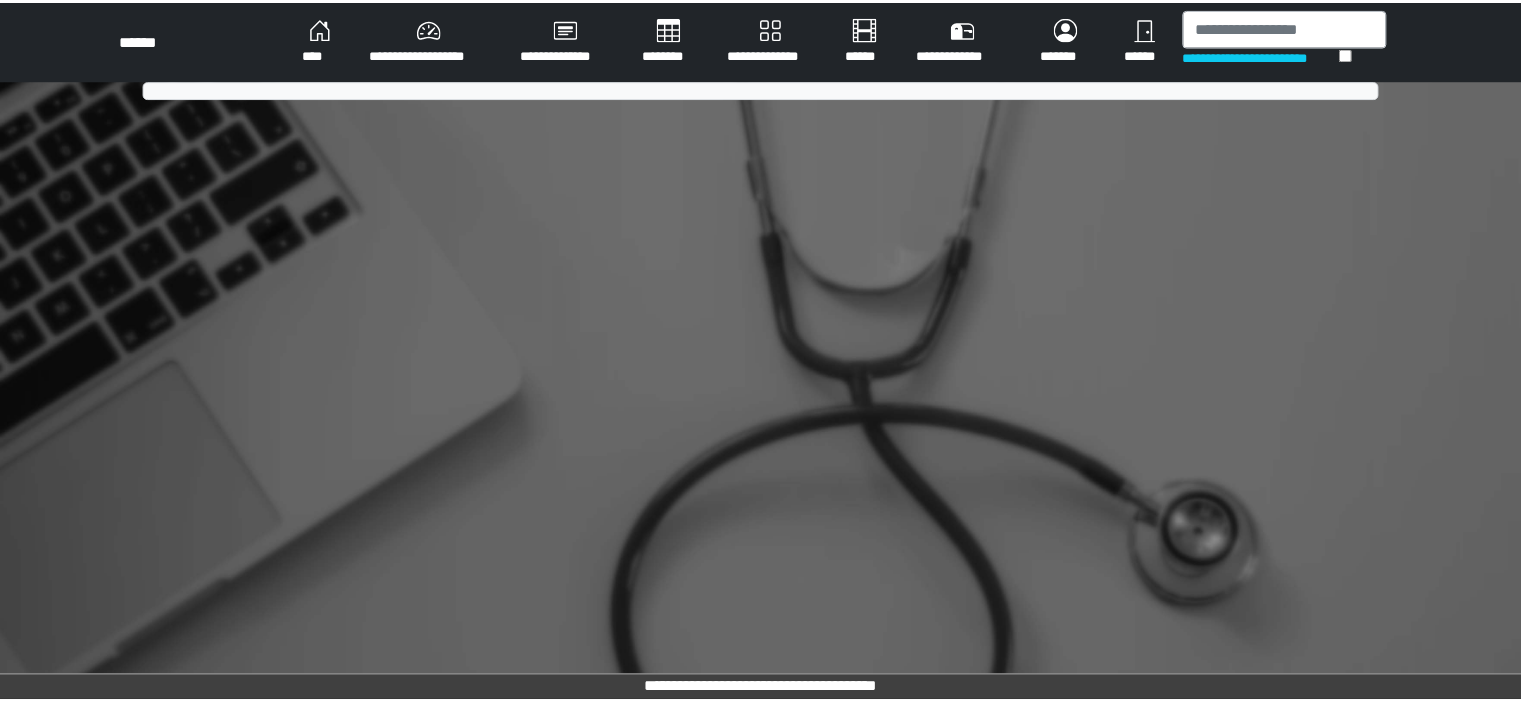 scroll, scrollTop: 0, scrollLeft: 0, axis: both 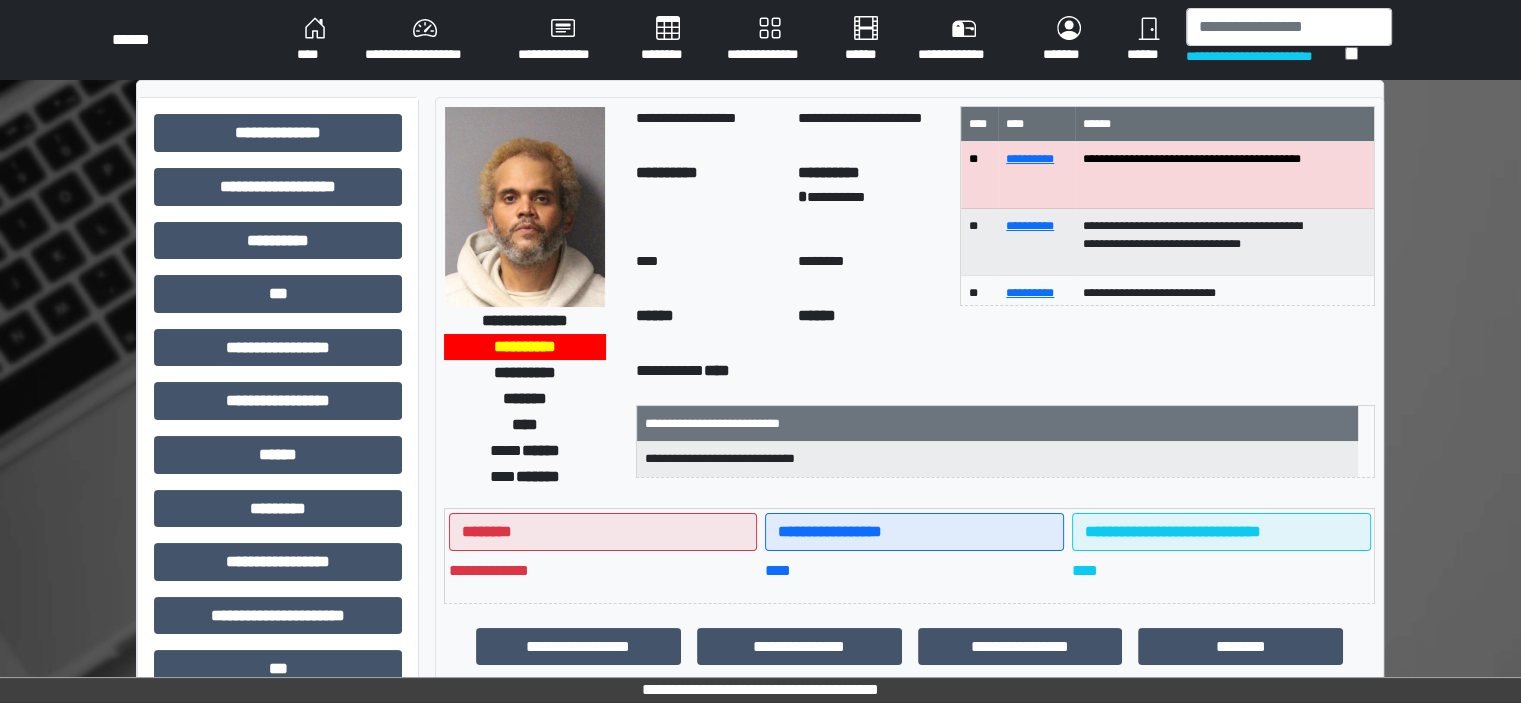 click on "********" at bounding box center [668, 40] 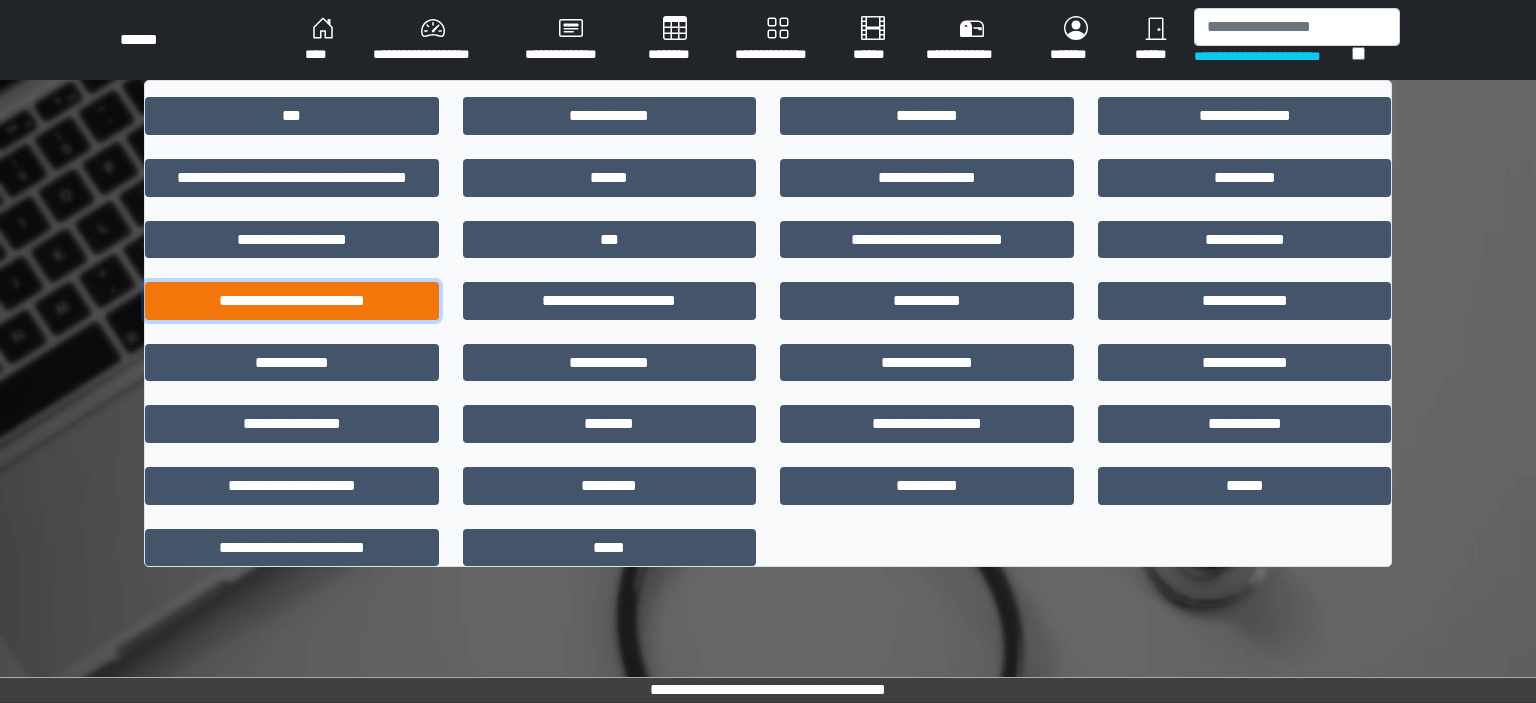 click on "**********" at bounding box center [292, 301] 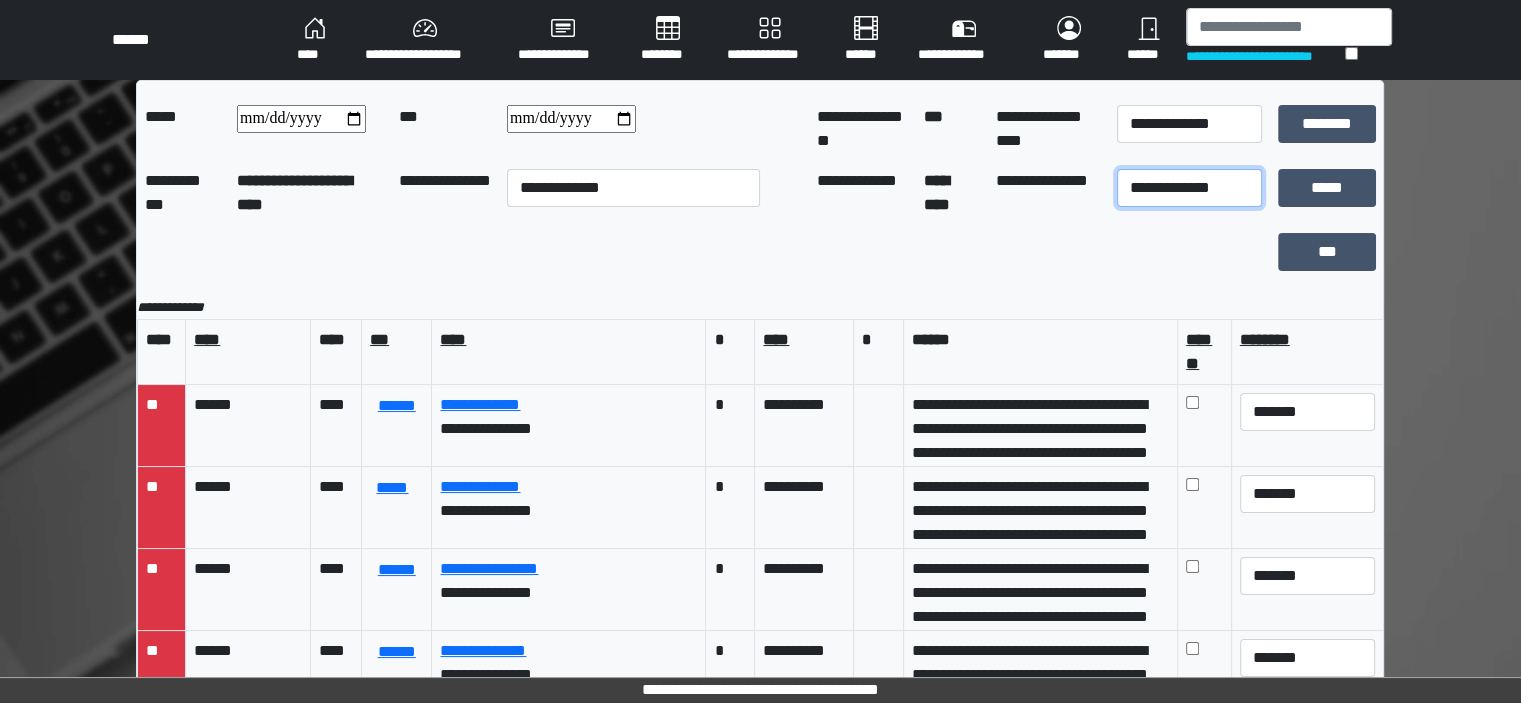 click on "**********" at bounding box center (1189, 188) 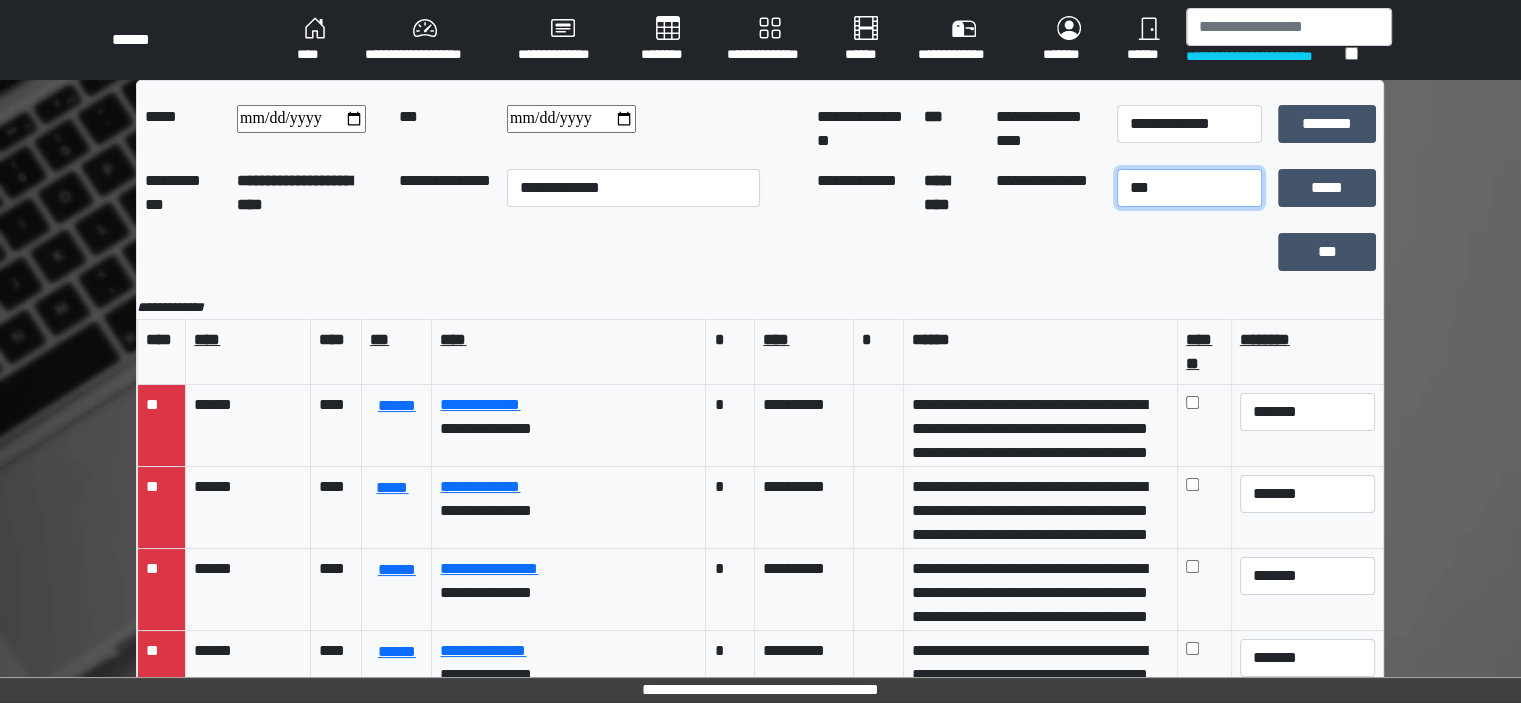 click on "**********" at bounding box center [1189, 188] 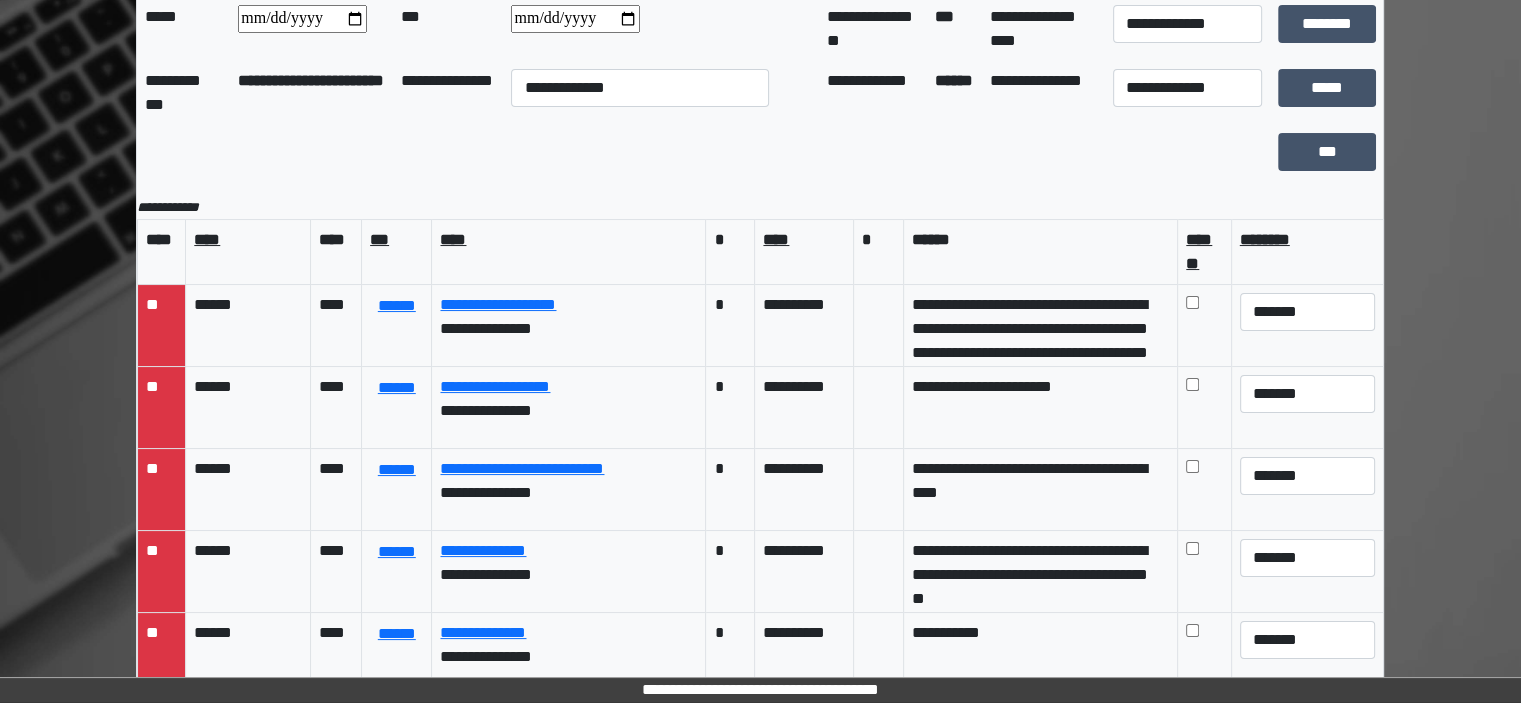 scroll, scrollTop: 200, scrollLeft: 0, axis: vertical 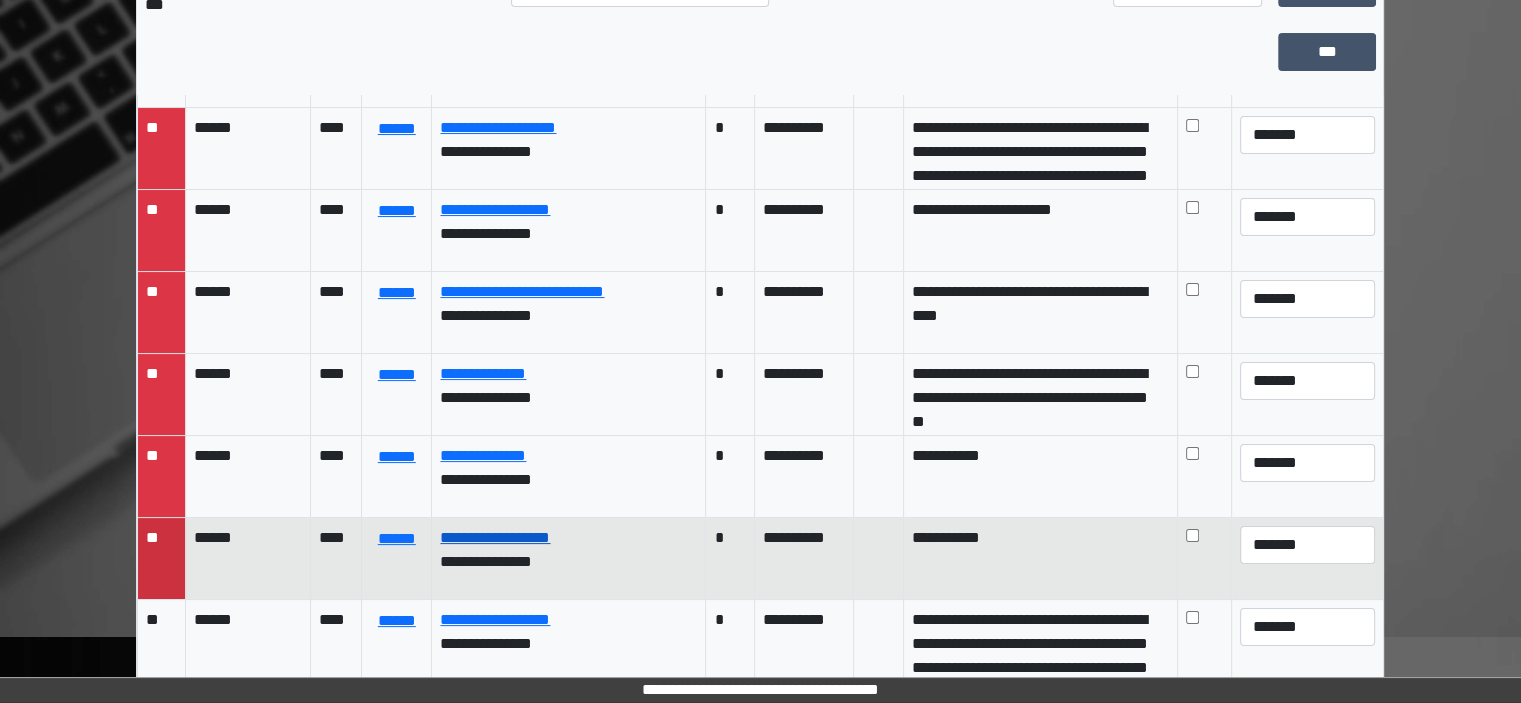 click on "**********" at bounding box center (495, 537) 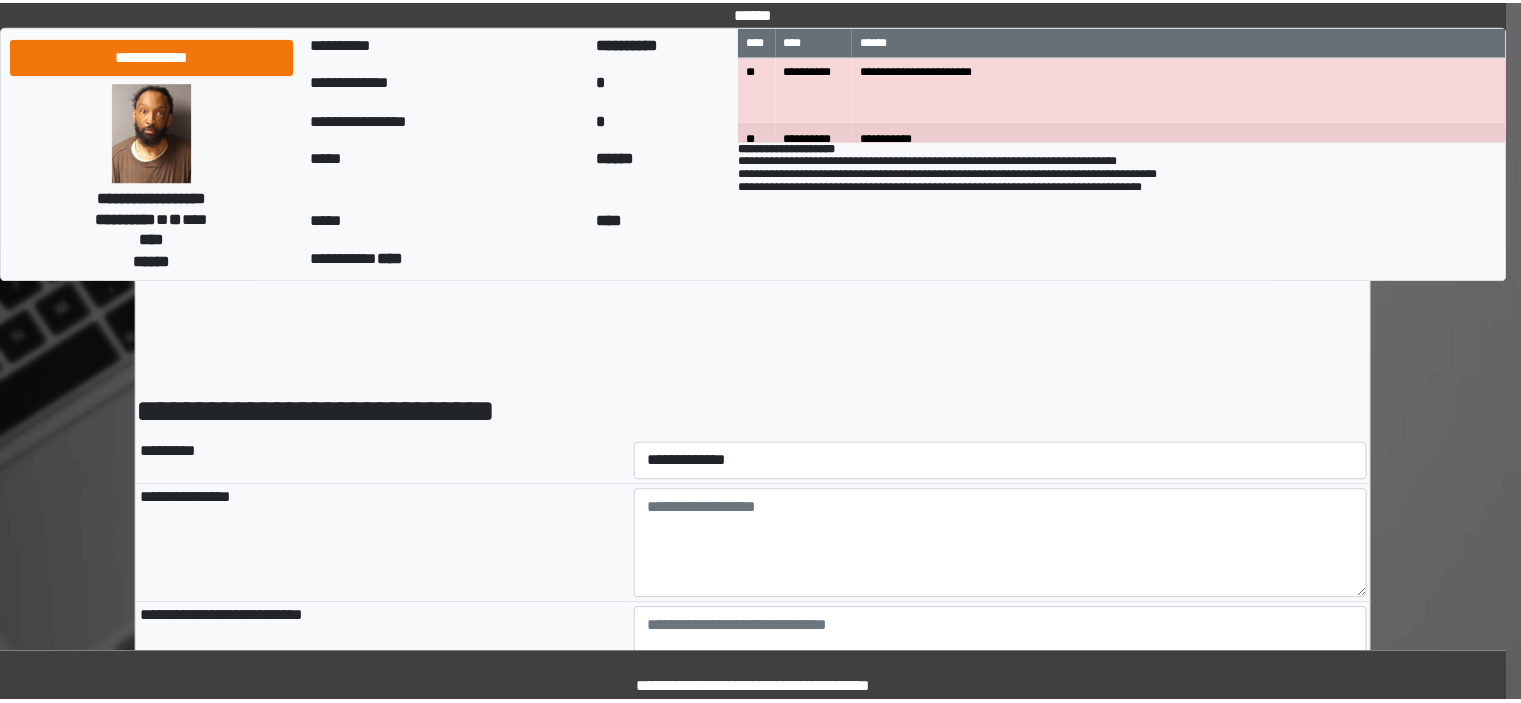 scroll, scrollTop: 0, scrollLeft: 0, axis: both 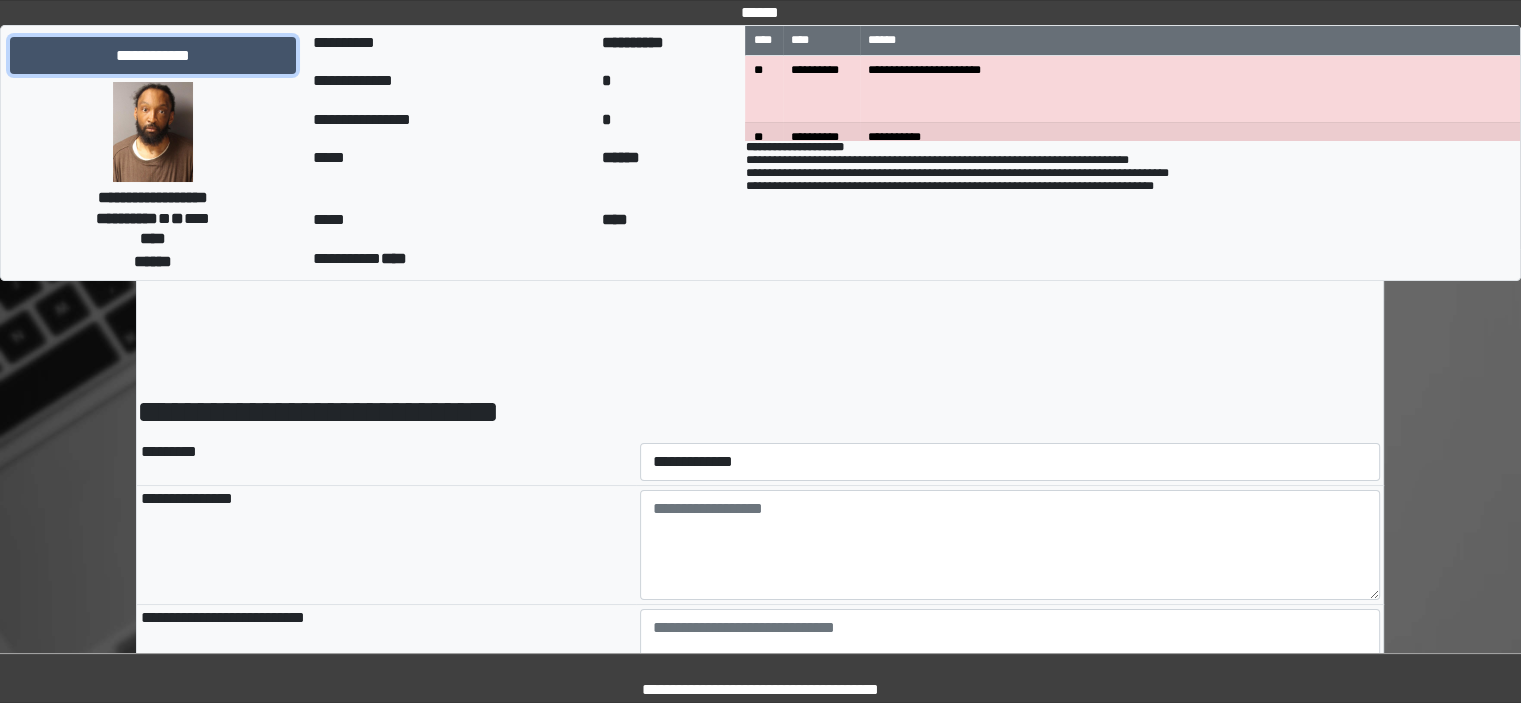 click on "**********" at bounding box center [153, 56] 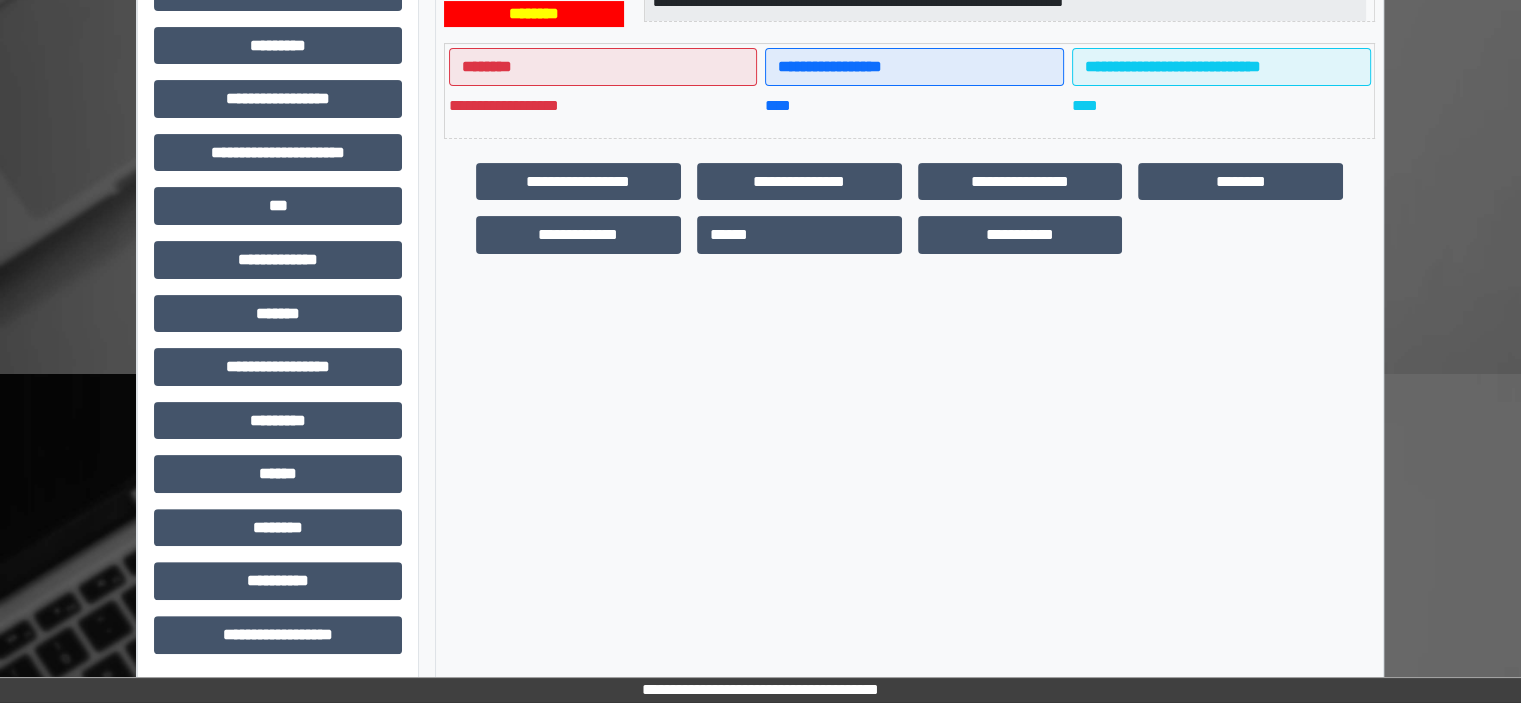 scroll, scrollTop: 163, scrollLeft: 0, axis: vertical 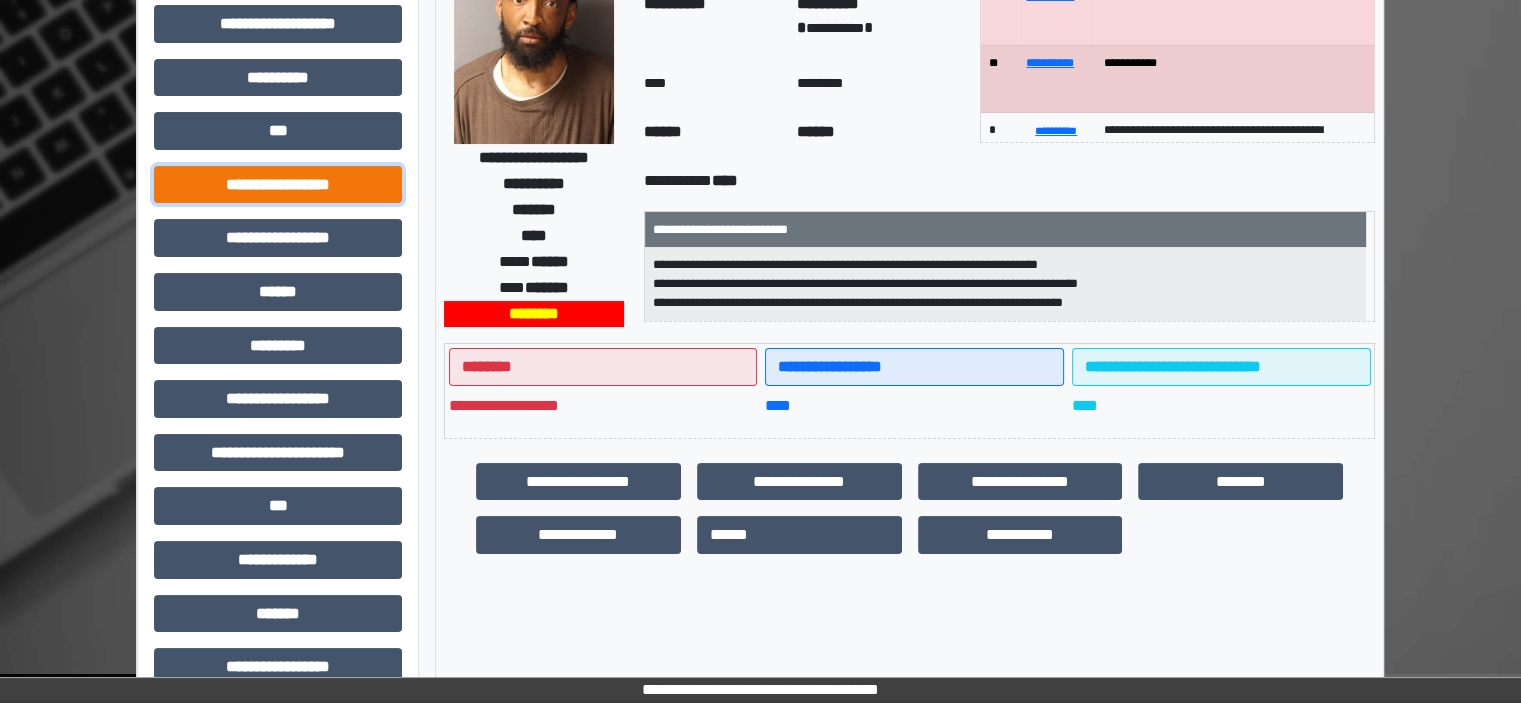 click on "**********" at bounding box center [278, 185] 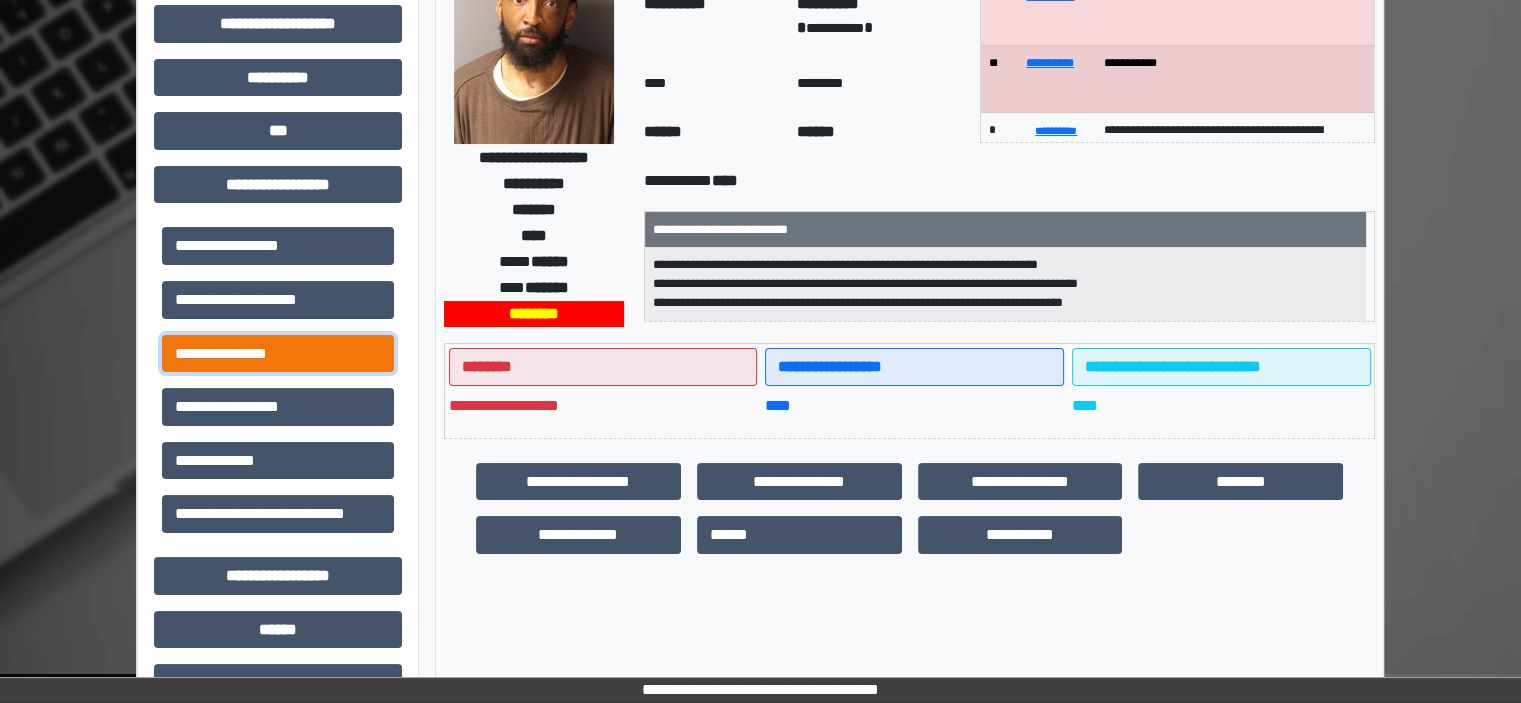 click on "**********" at bounding box center (278, 354) 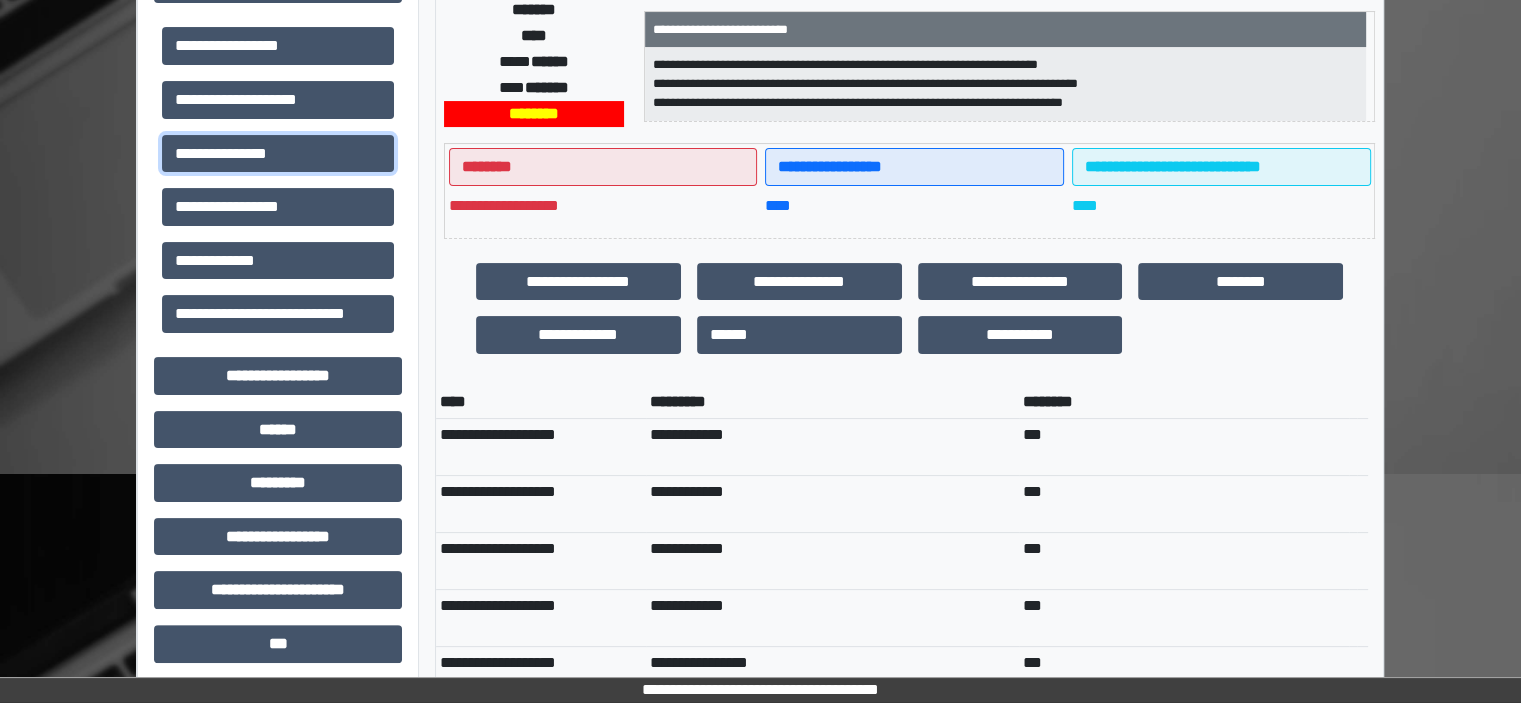scroll, scrollTop: 0, scrollLeft: 0, axis: both 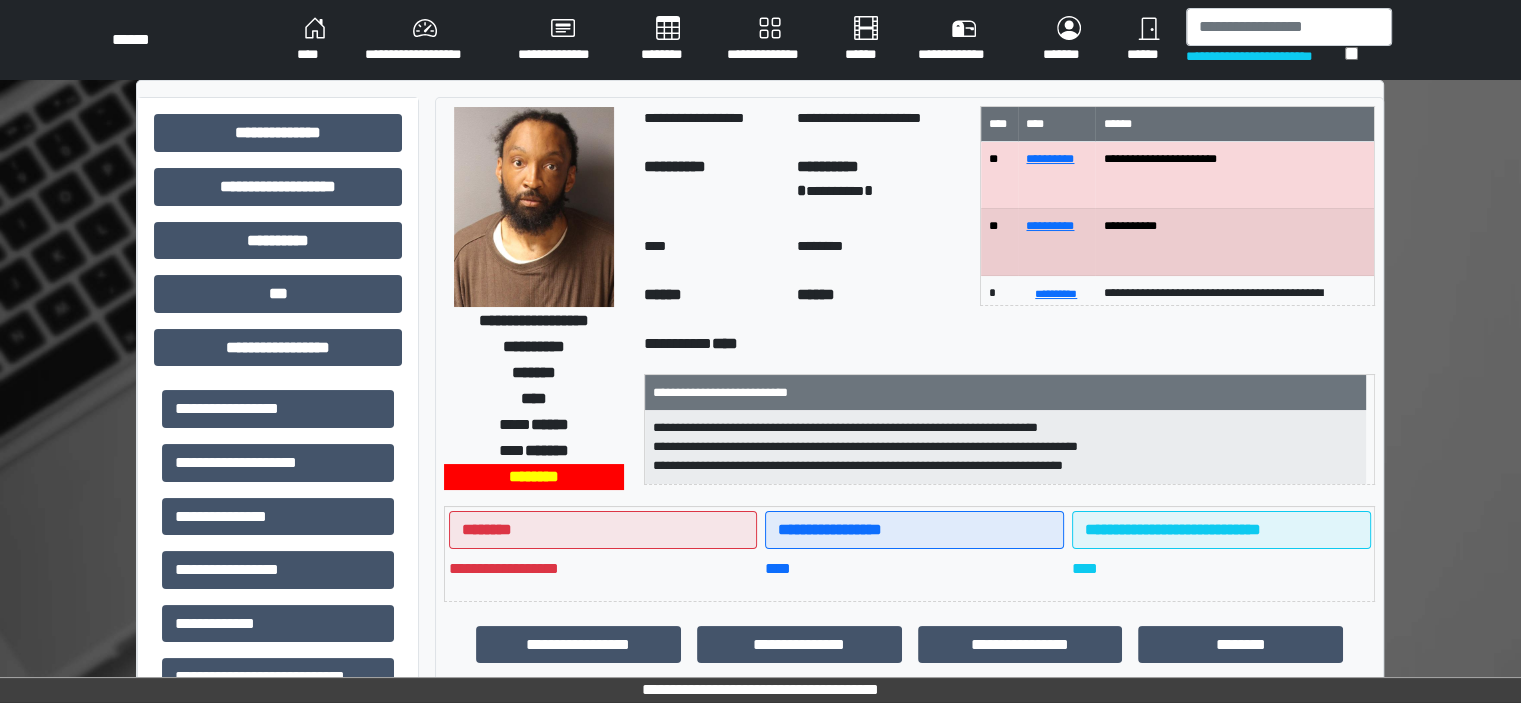 click on "****" at bounding box center [315, 40] 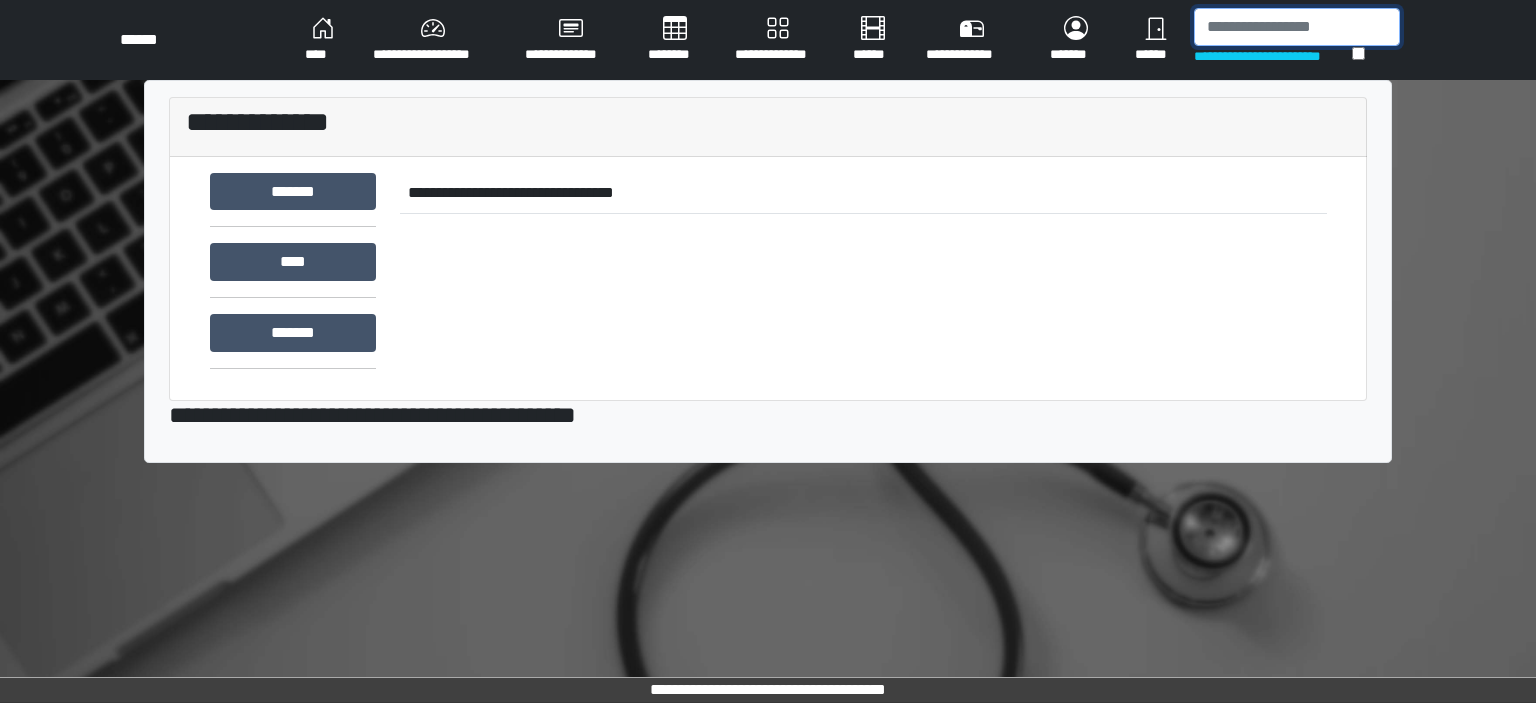 click at bounding box center [1297, 27] 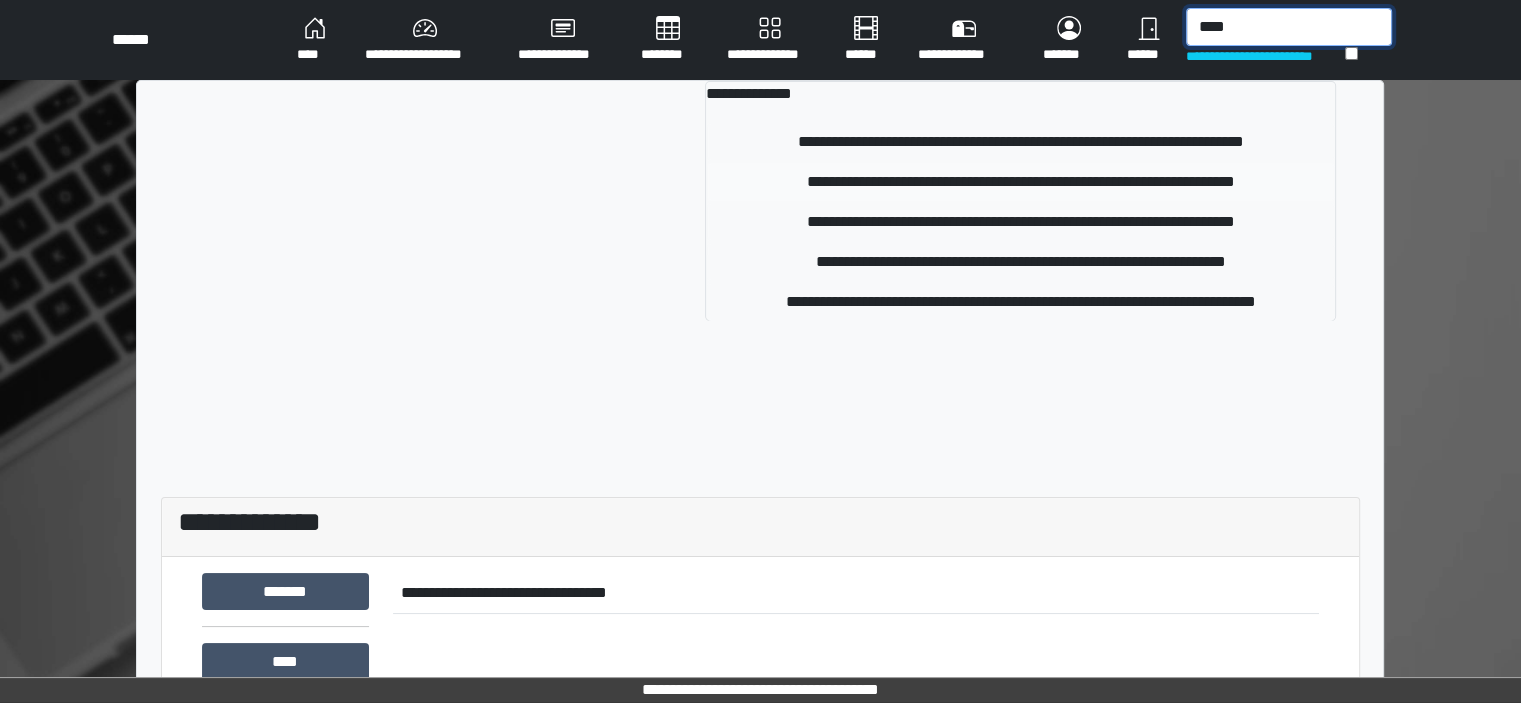 type on "****" 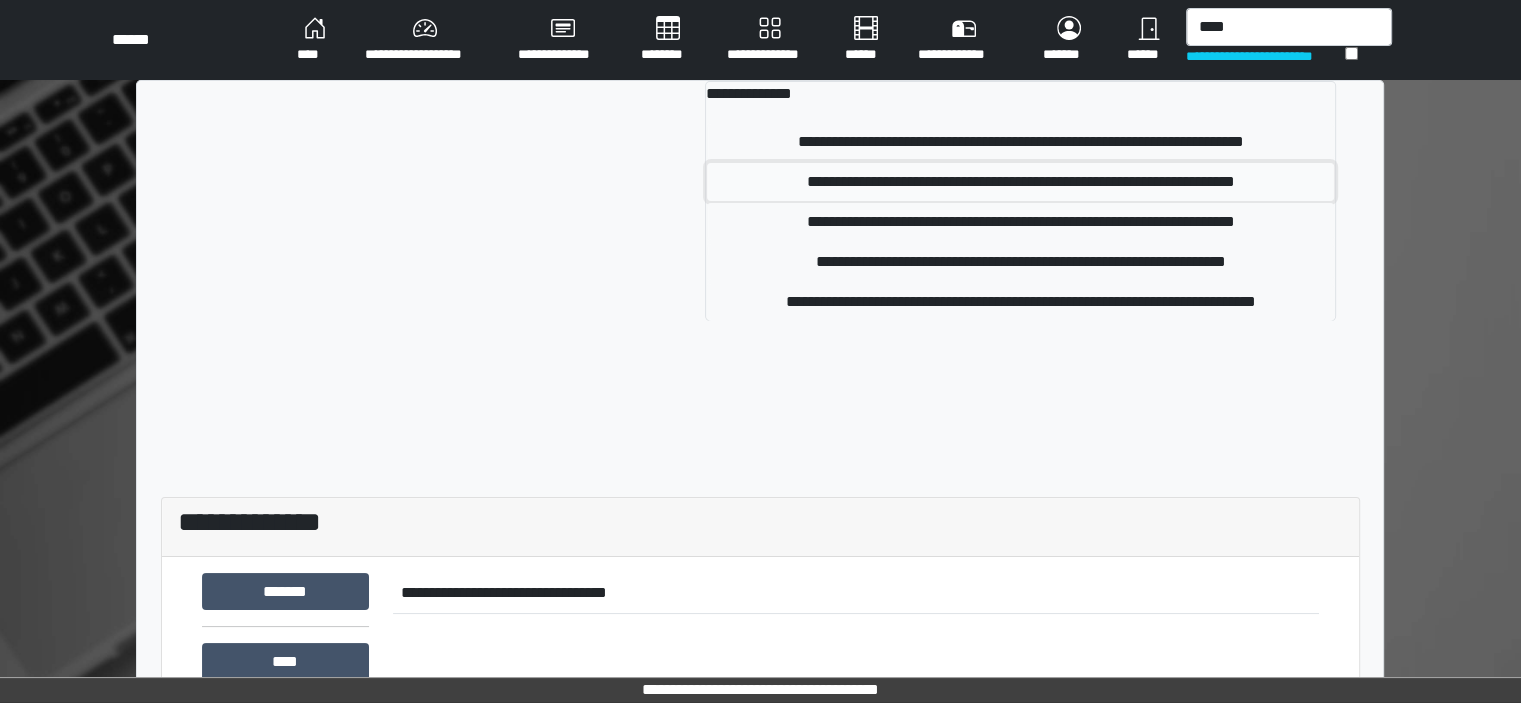 click on "**********" at bounding box center (1020, 182) 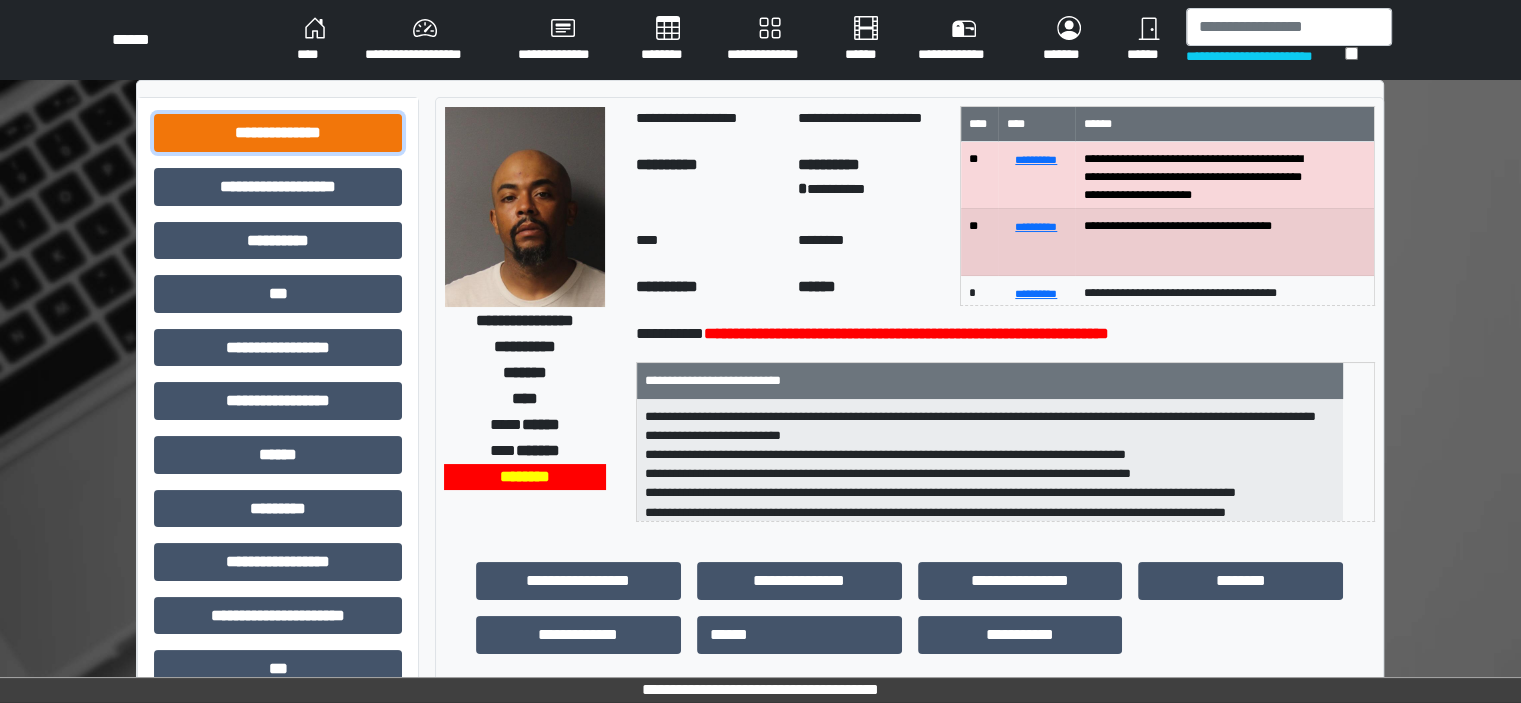 click on "**********" at bounding box center (278, 133) 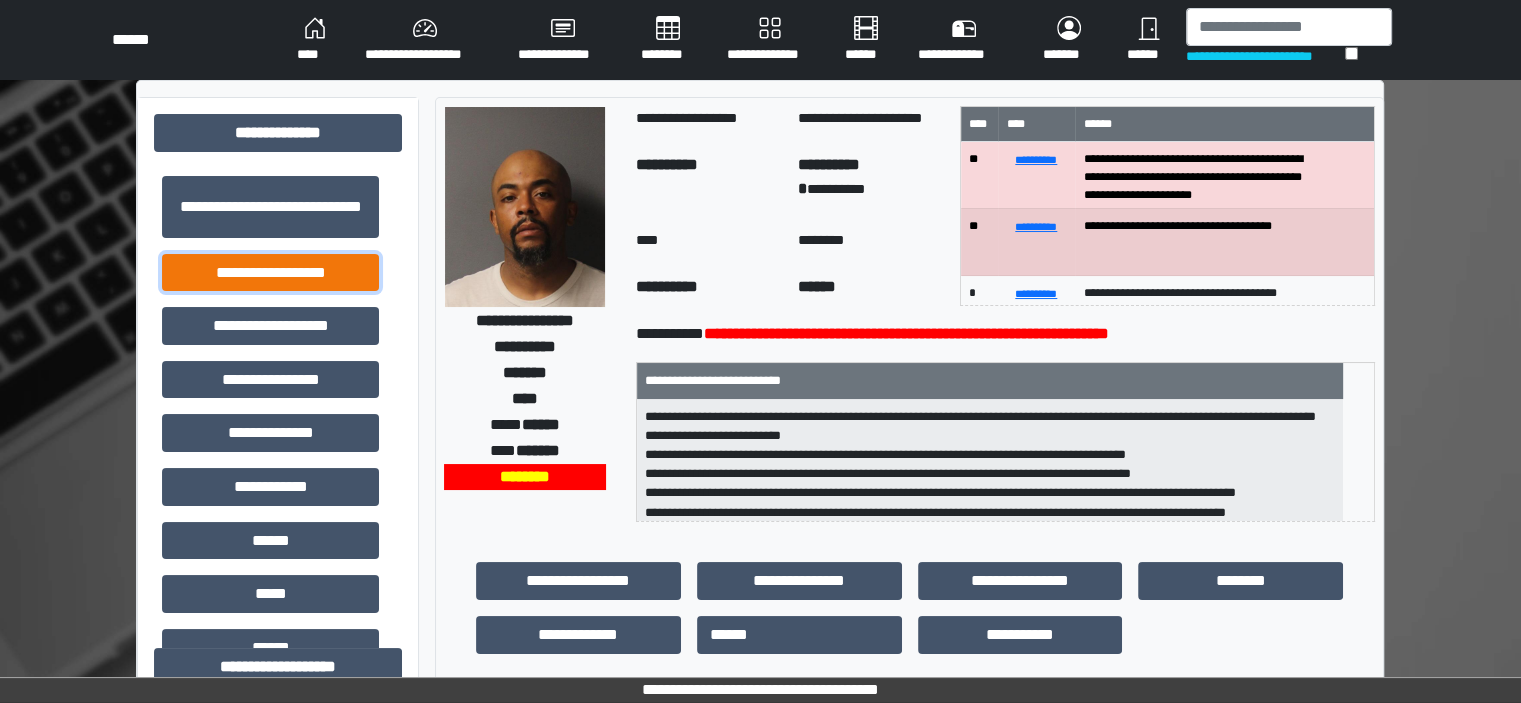 click on "**********" at bounding box center [270, 273] 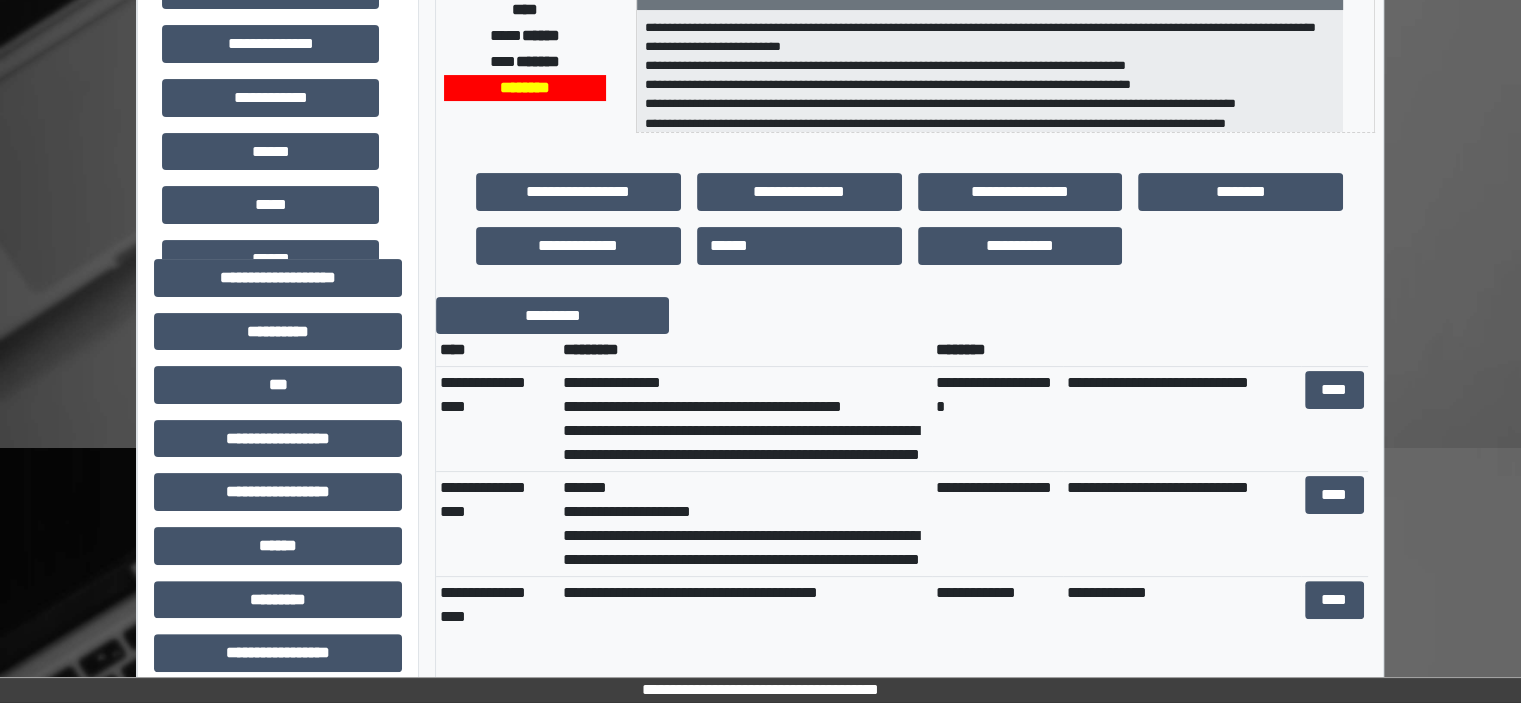 scroll, scrollTop: 400, scrollLeft: 0, axis: vertical 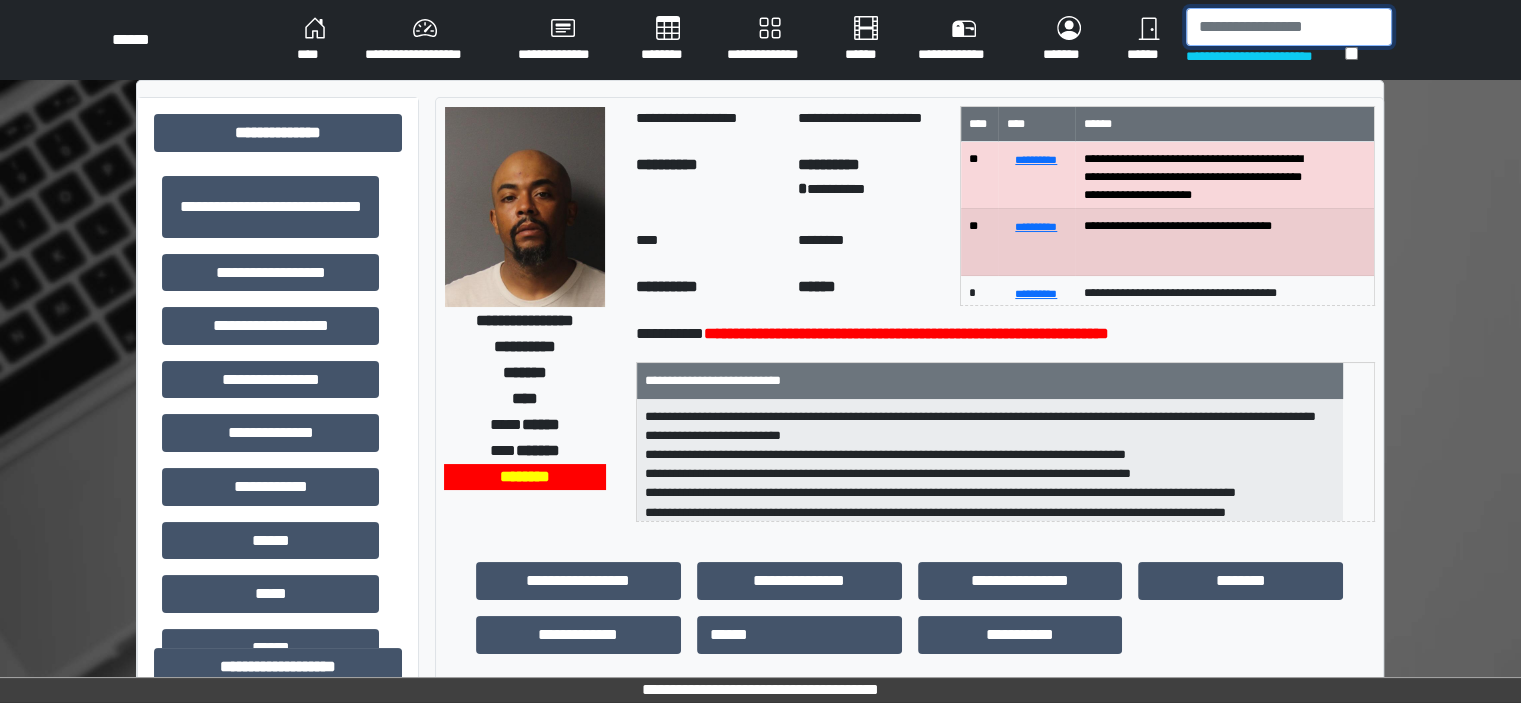 click at bounding box center (1289, 27) 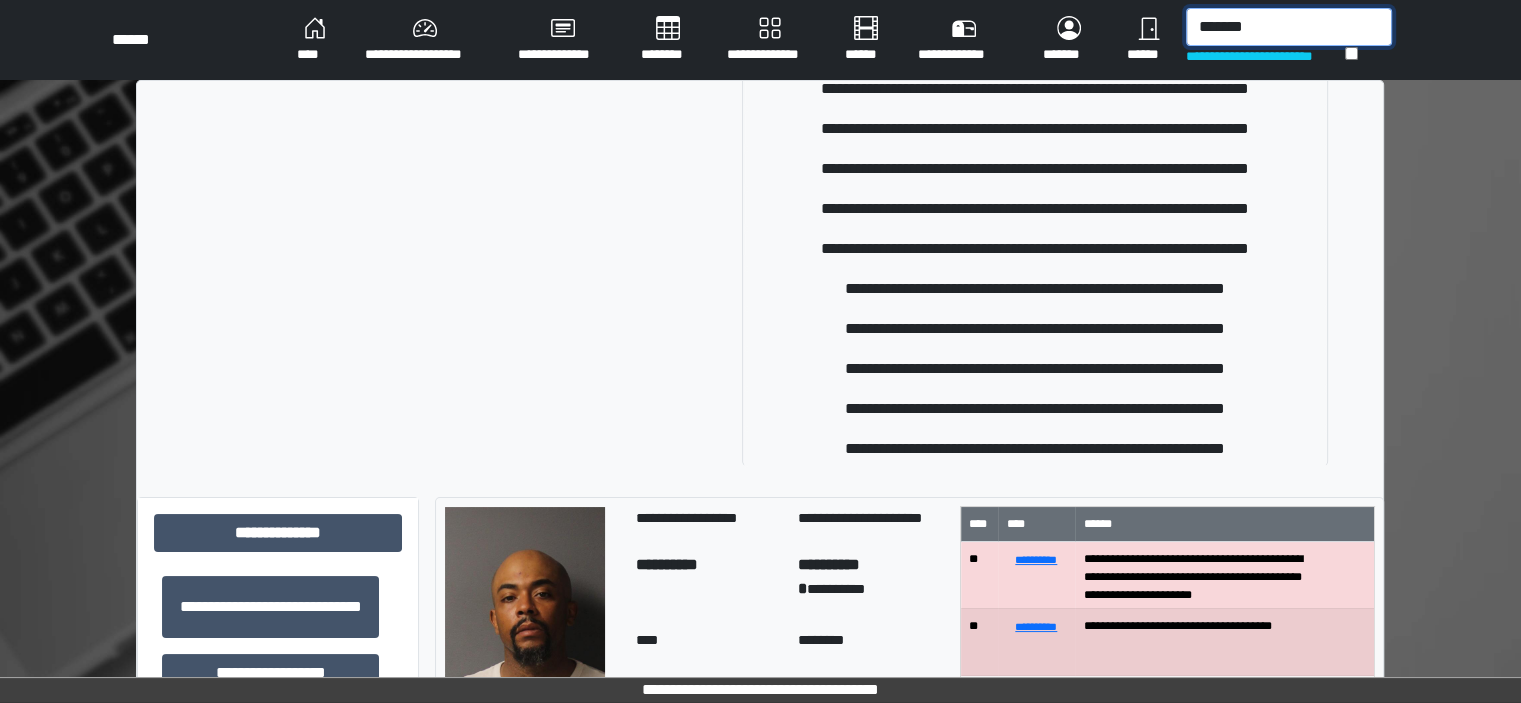 scroll, scrollTop: 0, scrollLeft: 0, axis: both 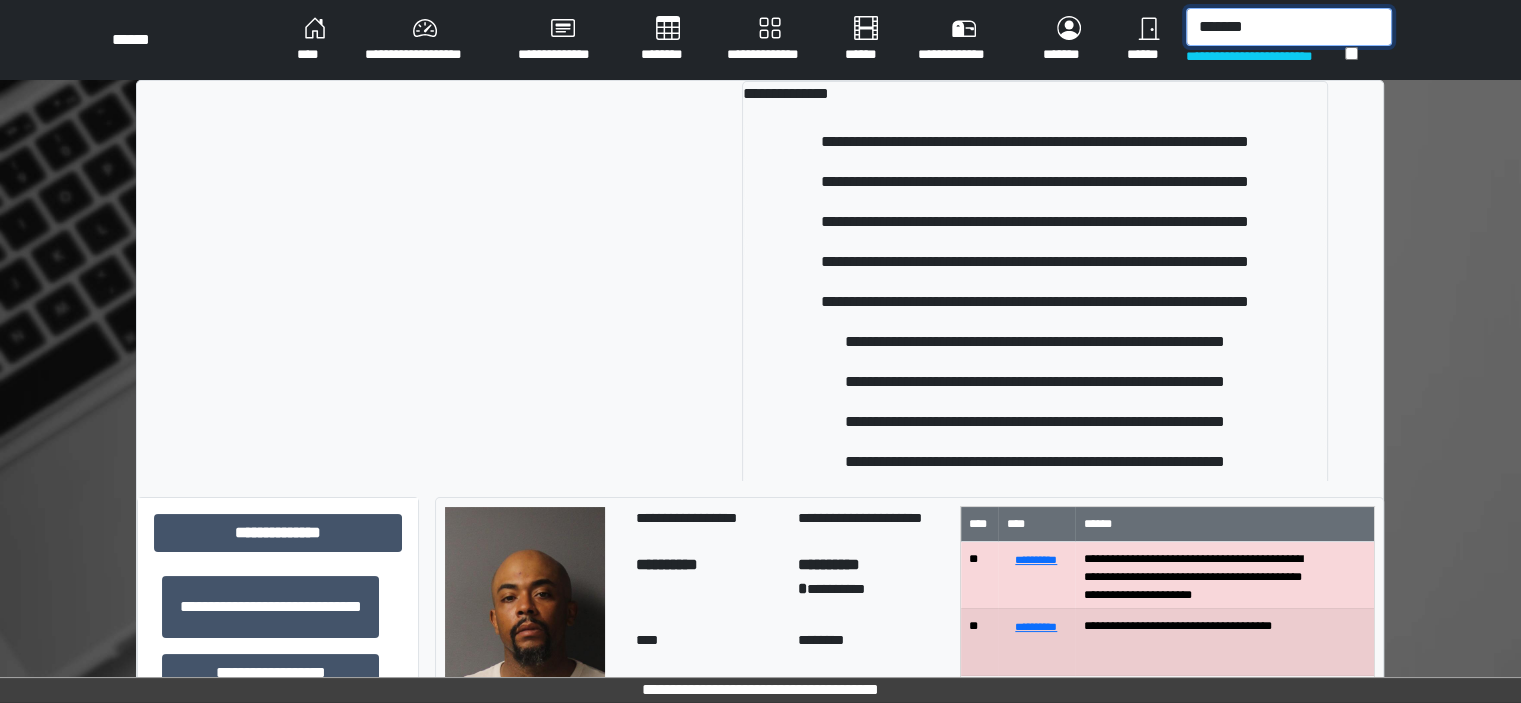 drag, startPoint x: 1283, startPoint y: 35, endPoint x: 1112, endPoint y: 31, distance: 171.04678 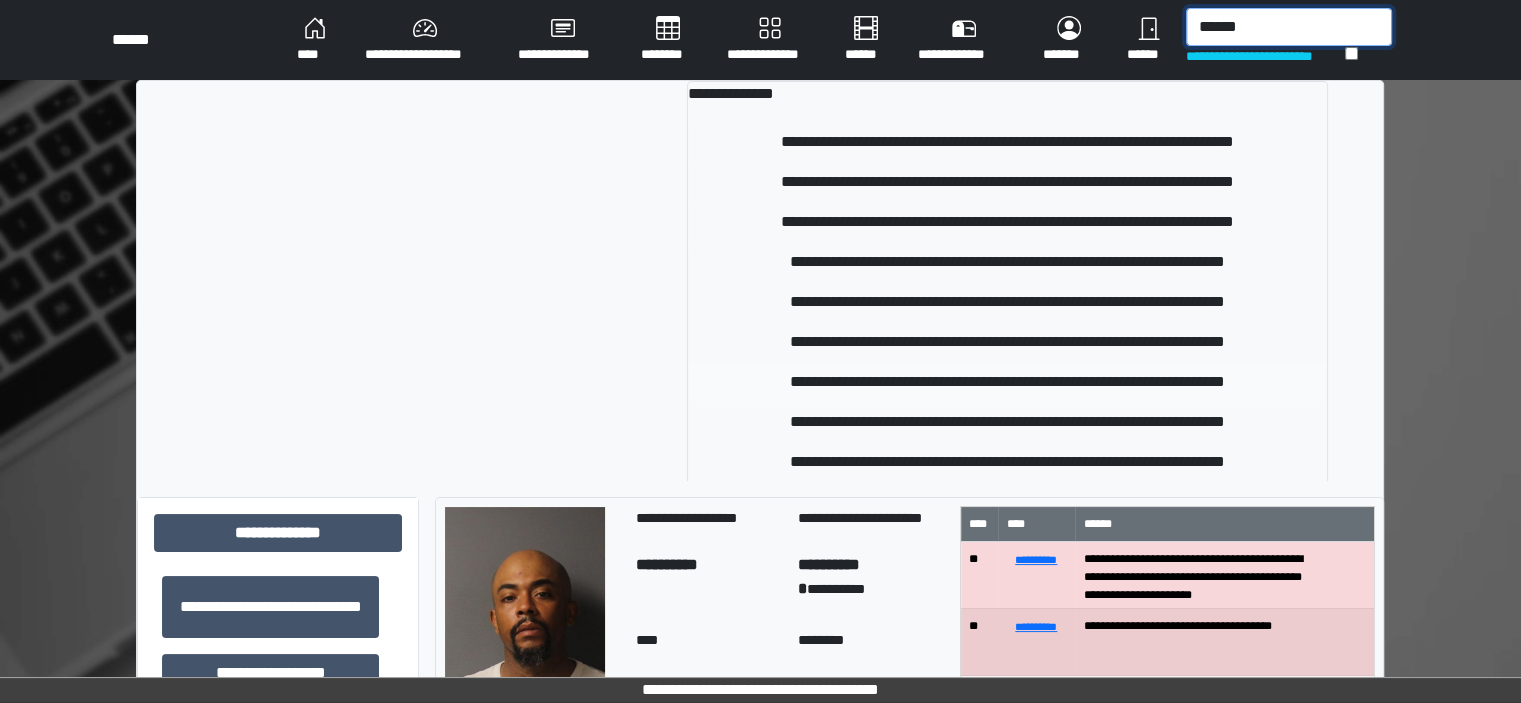 type on "******" 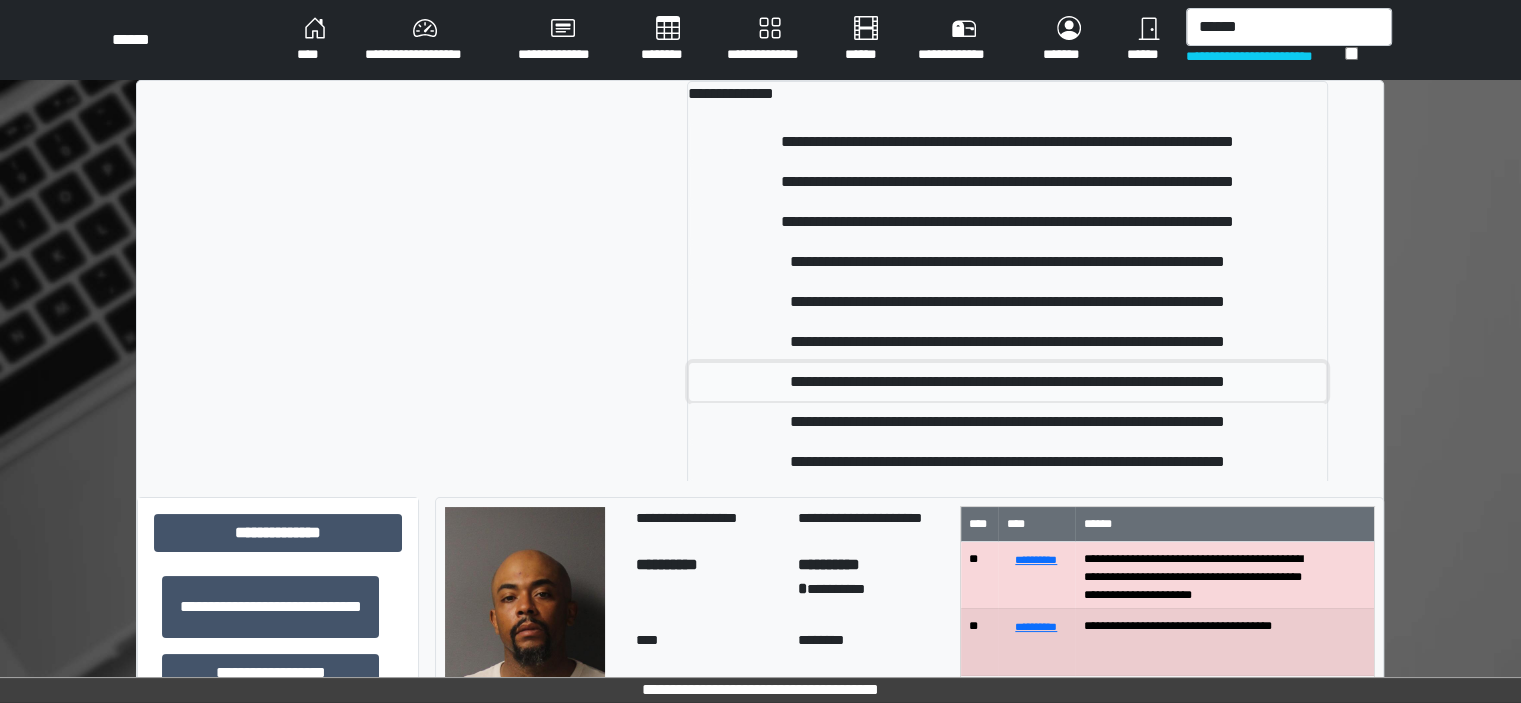 click on "**********" at bounding box center (1008, 382) 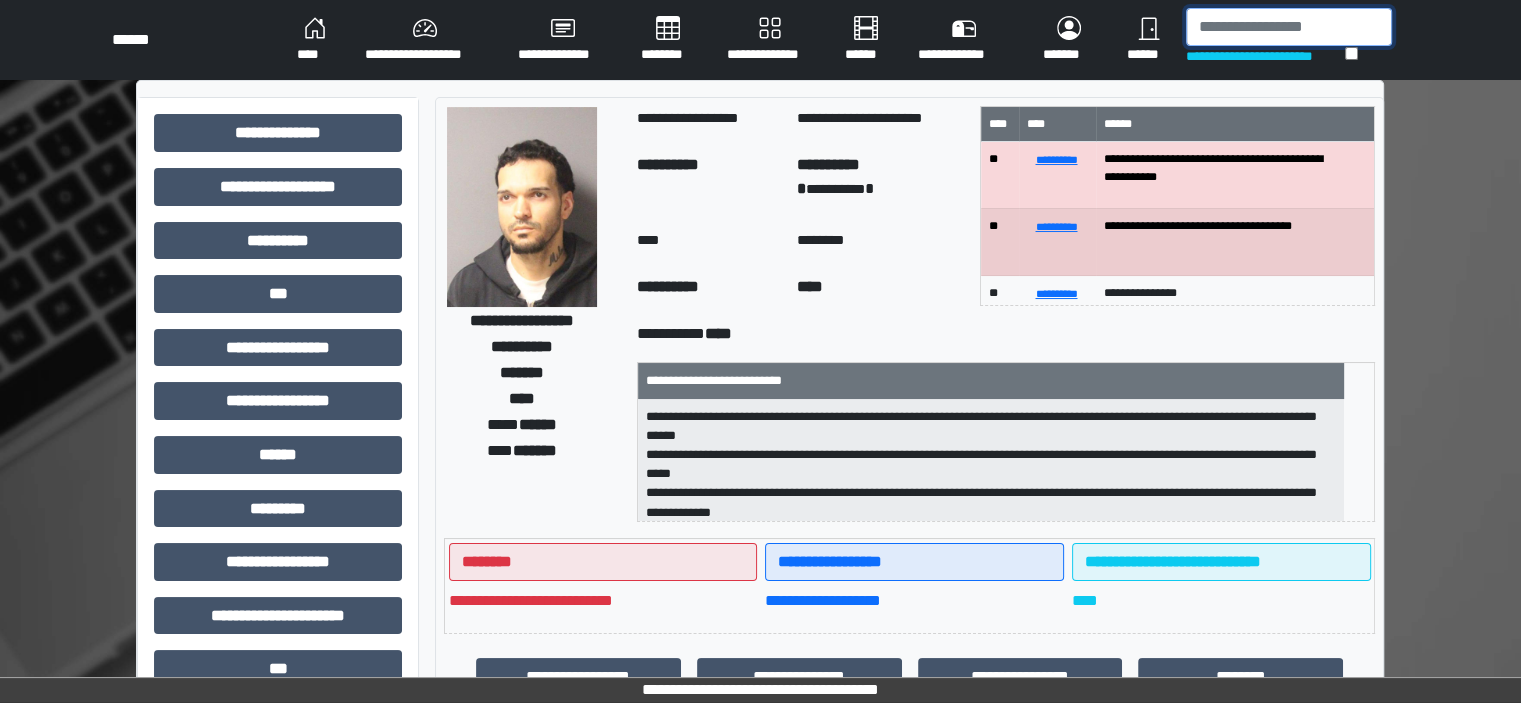 click at bounding box center (1289, 27) 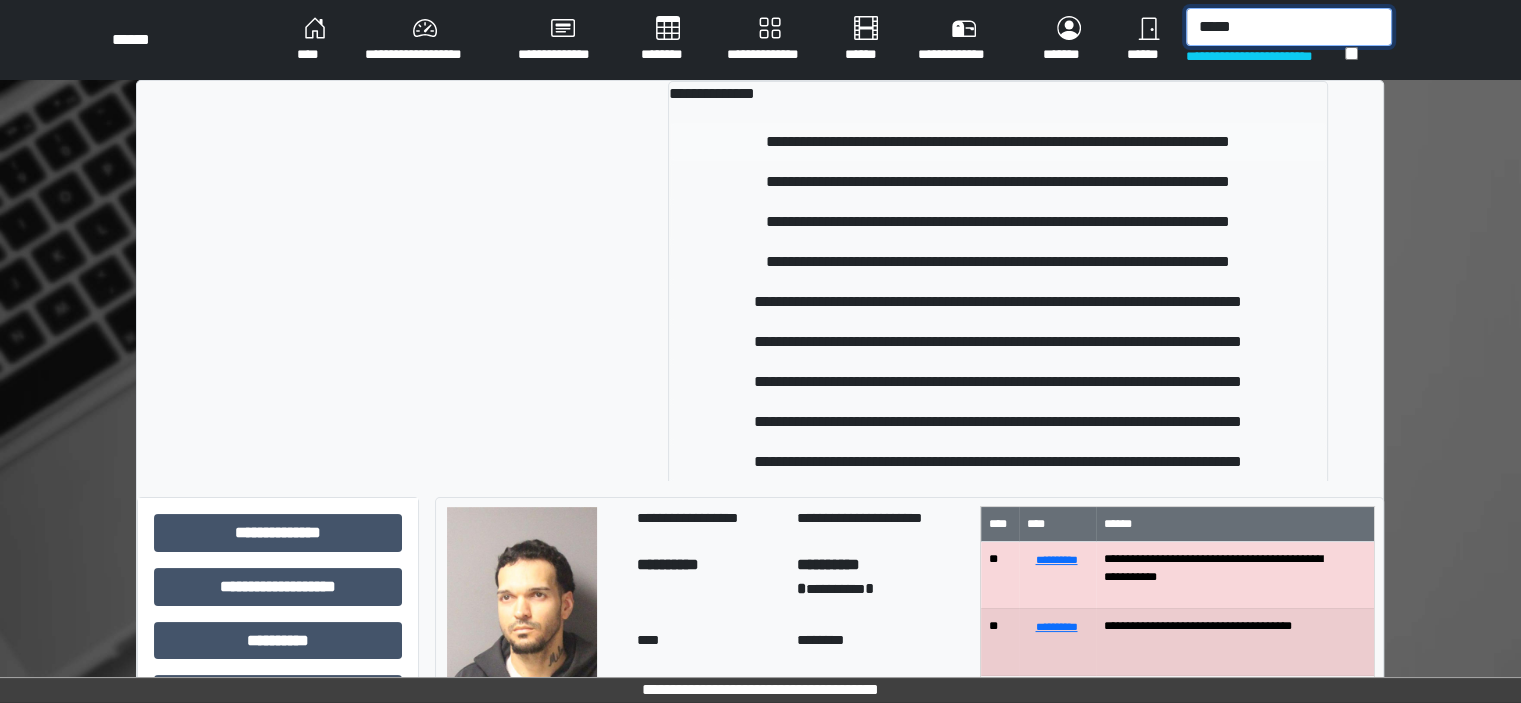 type on "*****" 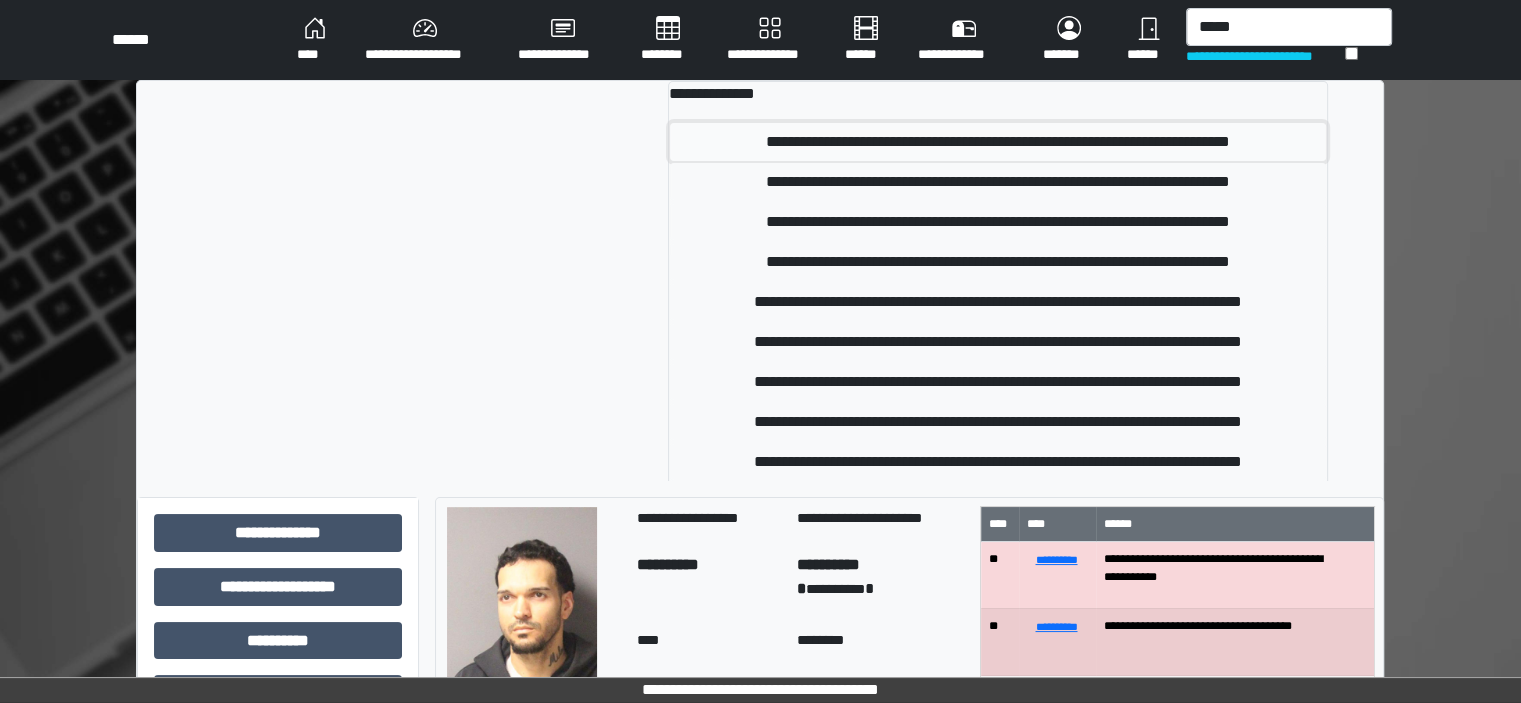 click on "**********" at bounding box center (998, 142) 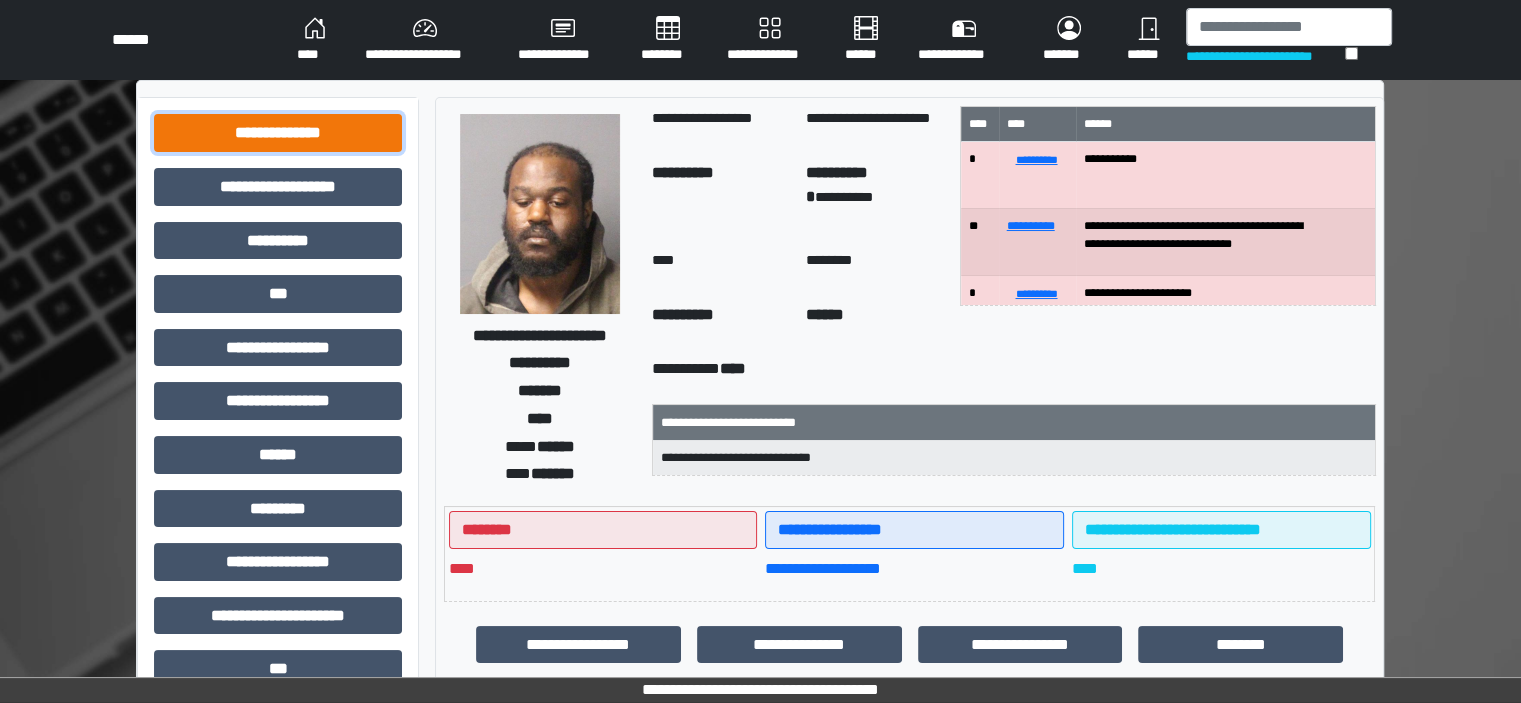 click on "**********" at bounding box center (278, 133) 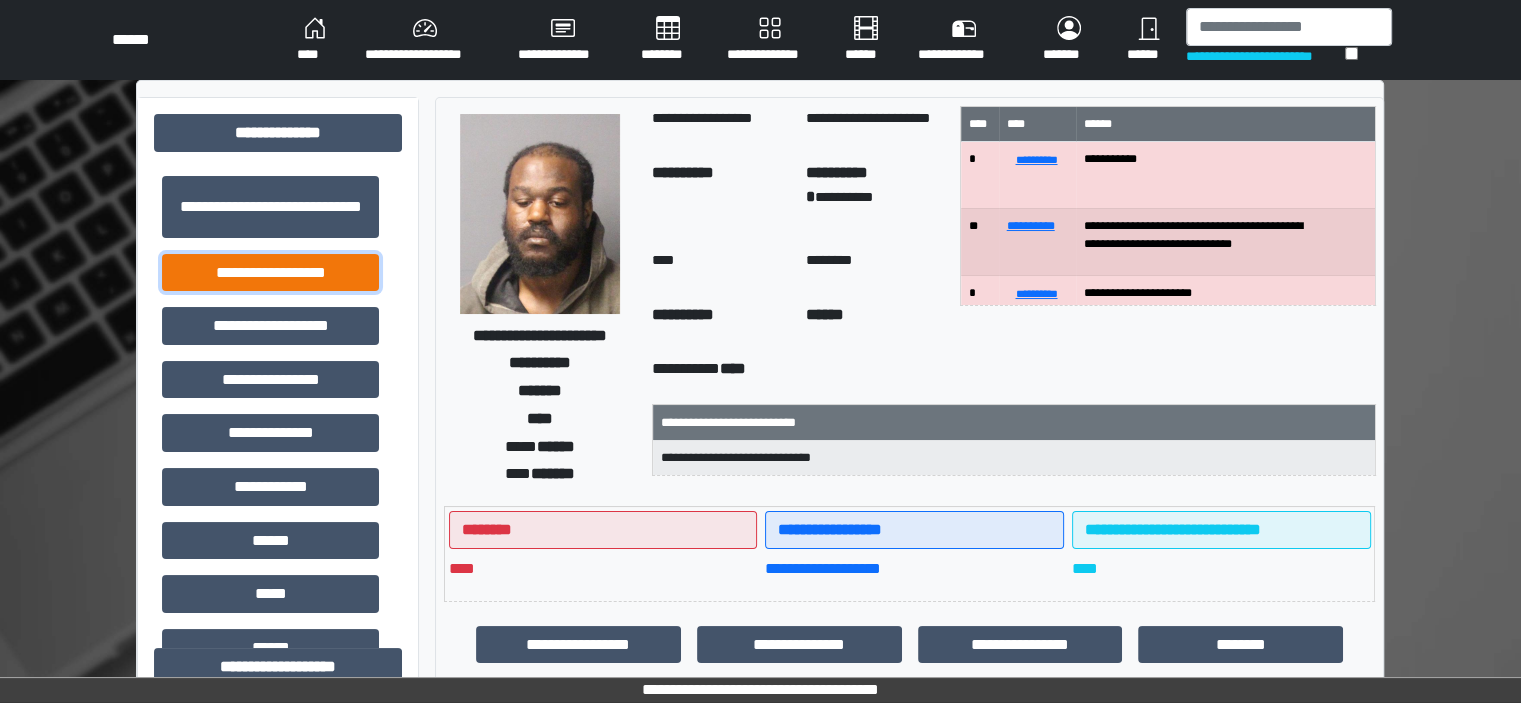 click on "**********" at bounding box center [270, 273] 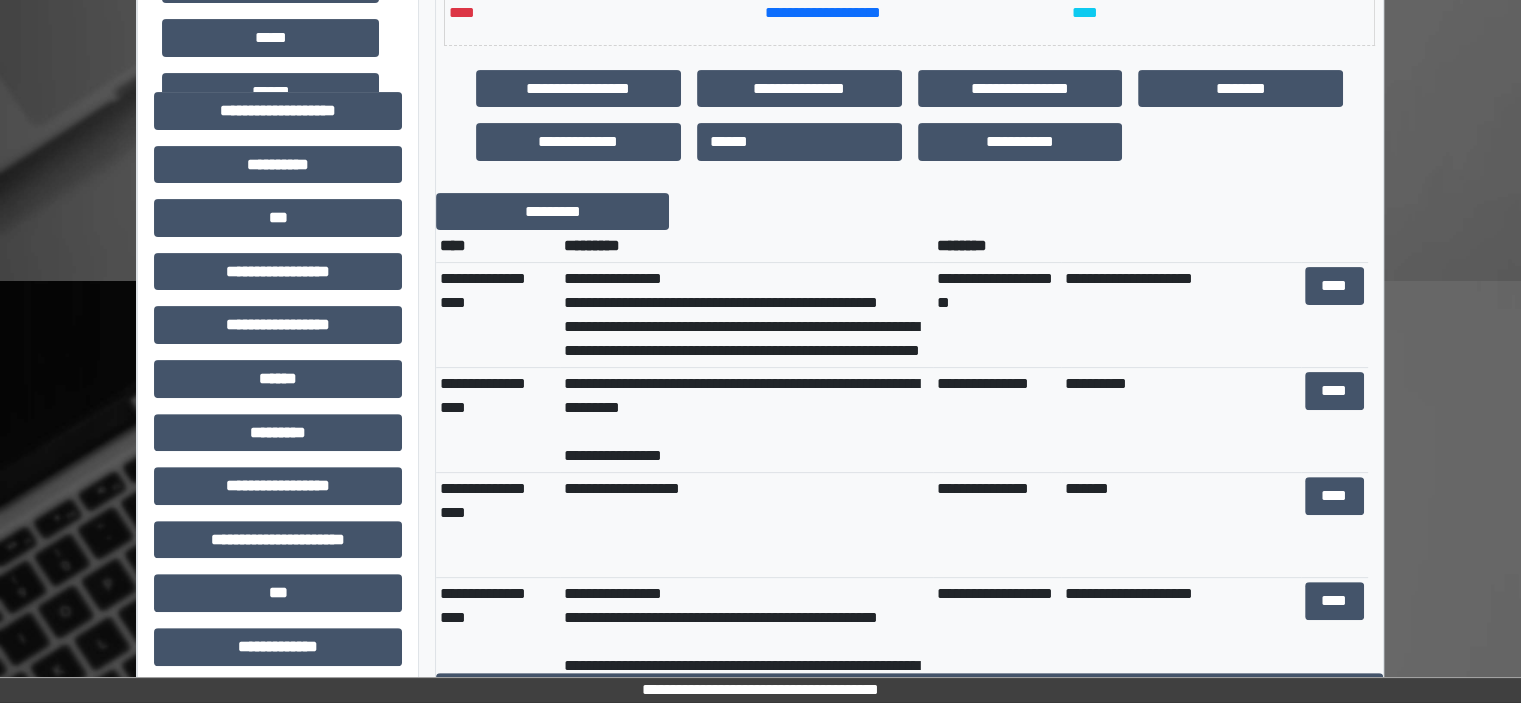 scroll, scrollTop: 600, scrollLeft: 0, axis: vertical 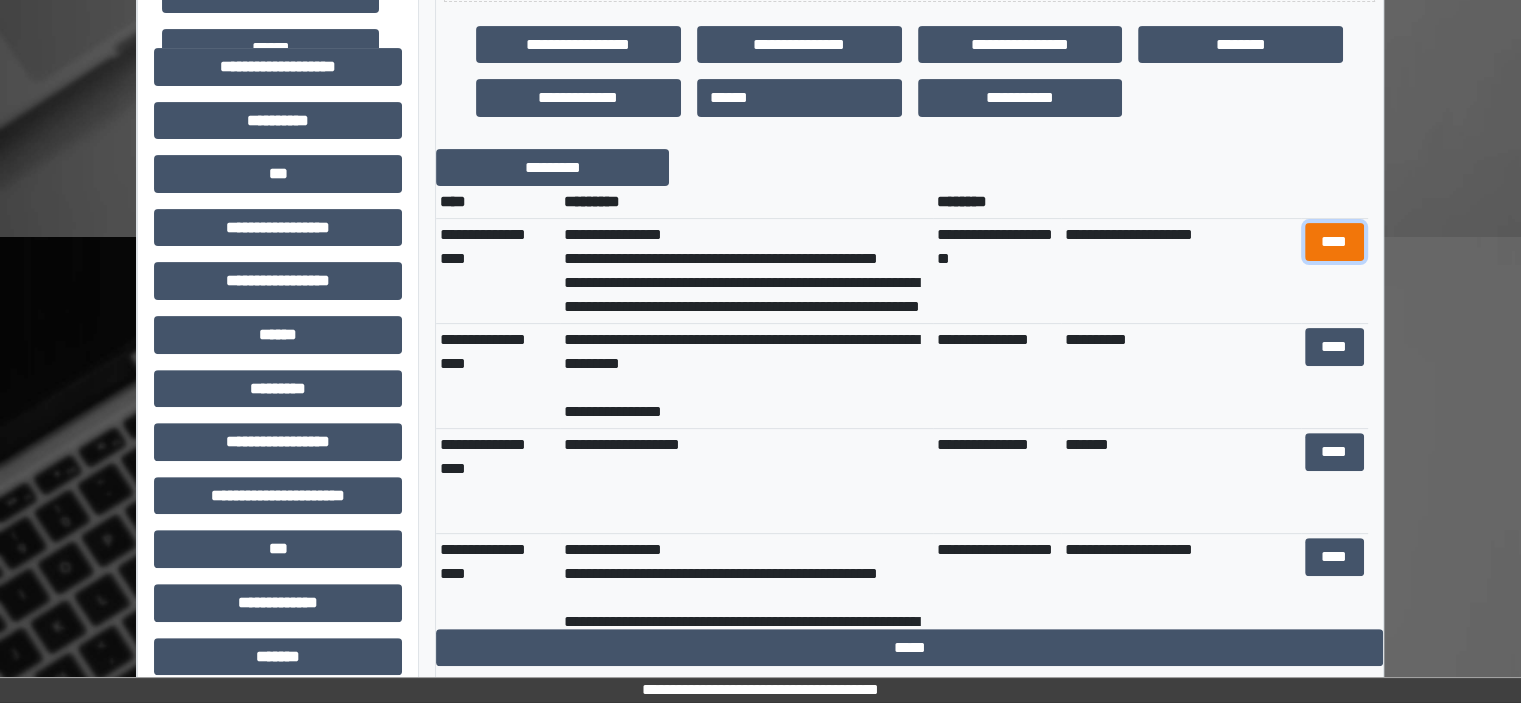 click on "****" at bounding box center (1334, 242) 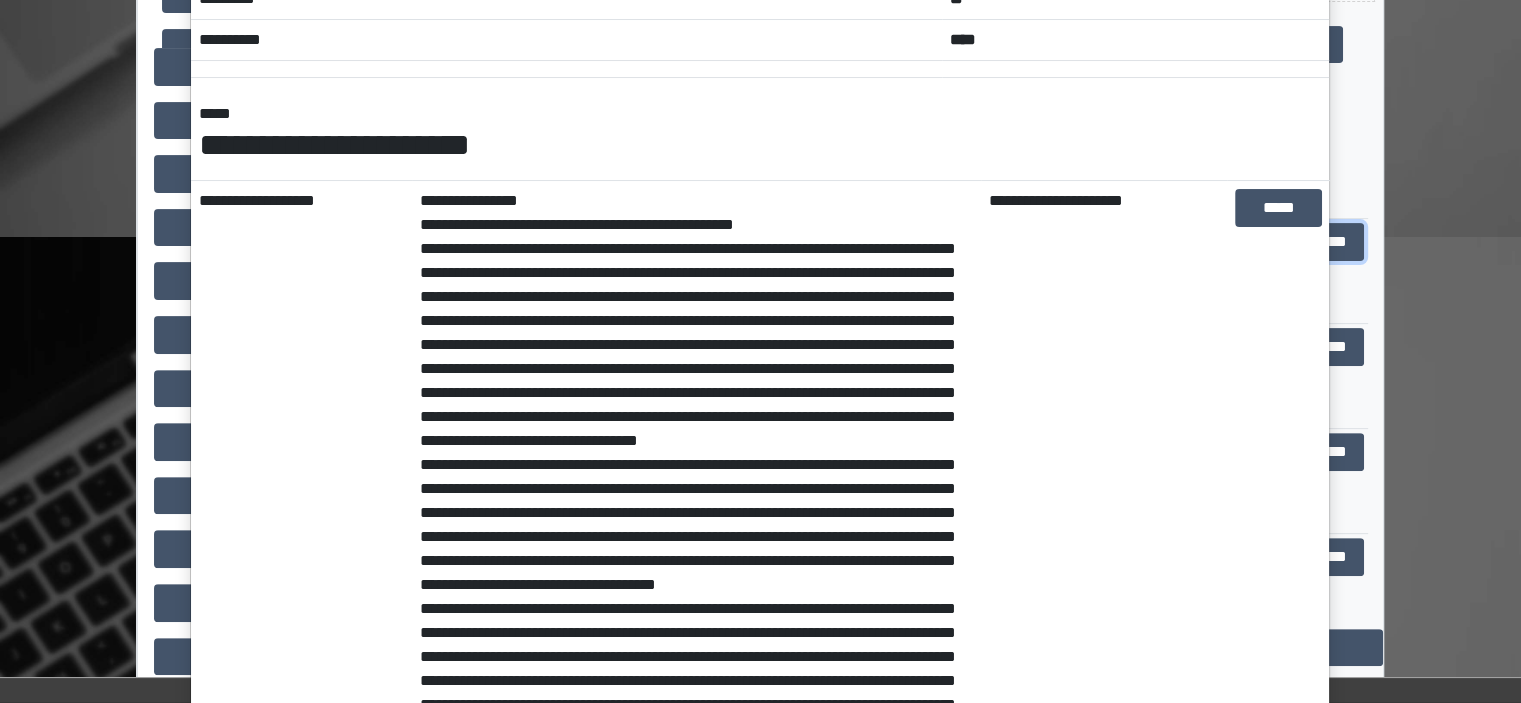 scroll, scrollTop: 300, scrollLeft: 0, axis: vertical 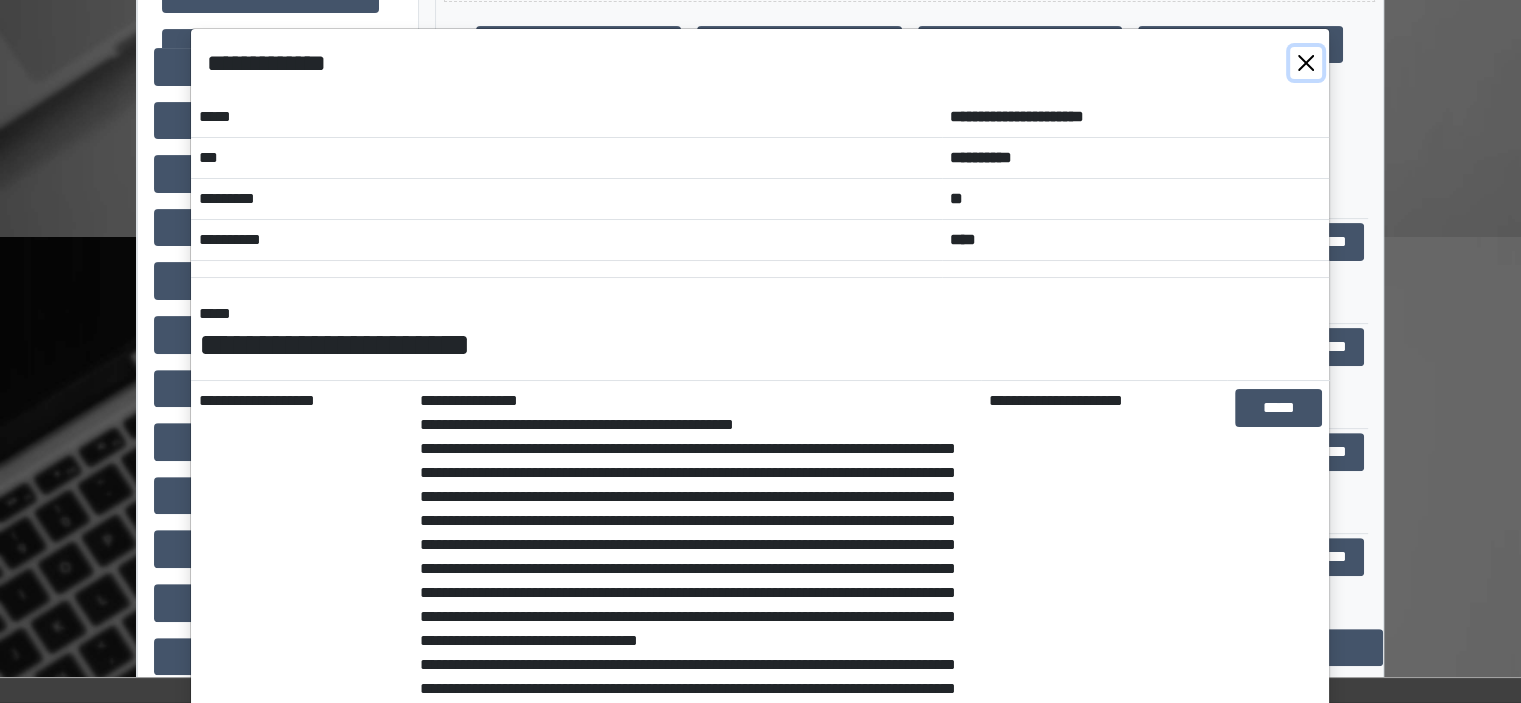 click at bounding box center (1306, 63) 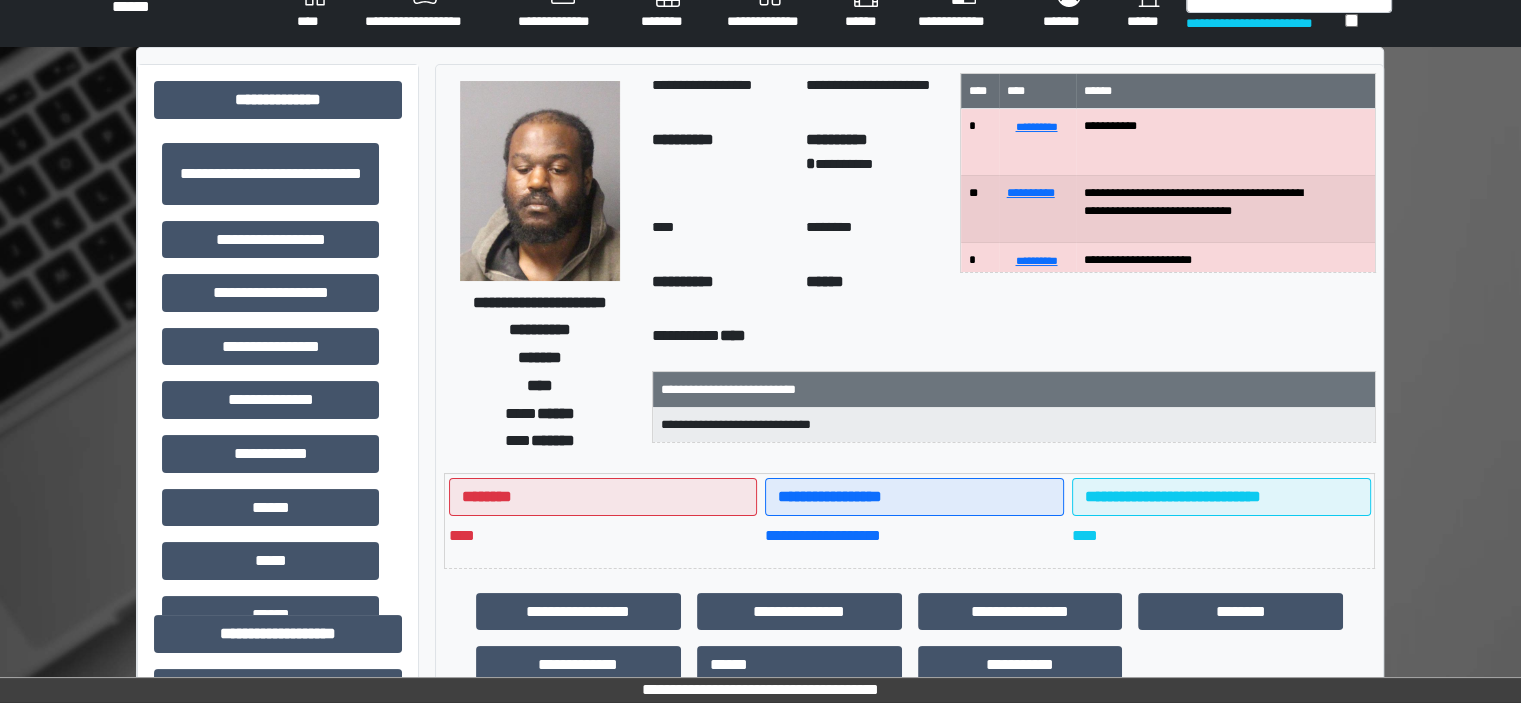 scroll, scrollTop: 0, scrollLeft: 0, axis: both 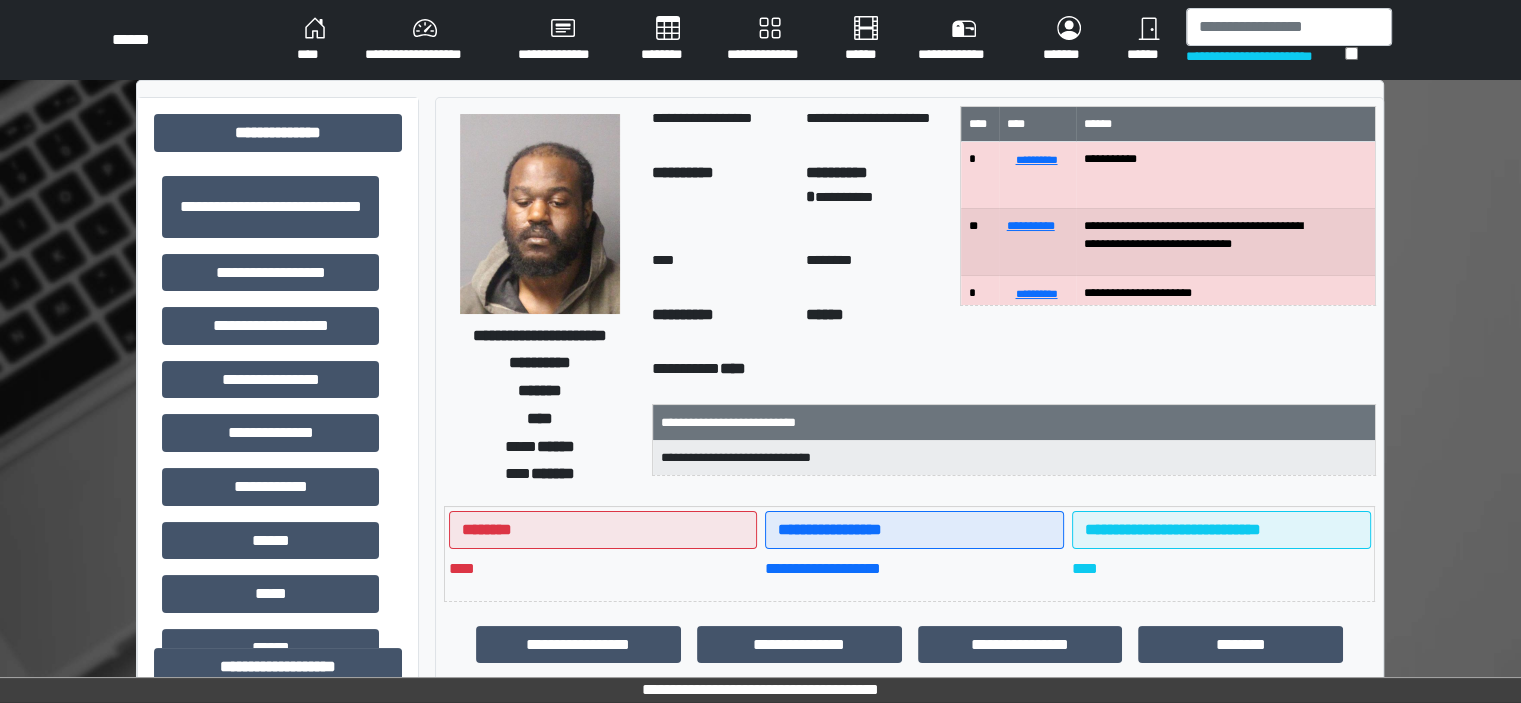 click on "****" at bounding box center [315, 40] 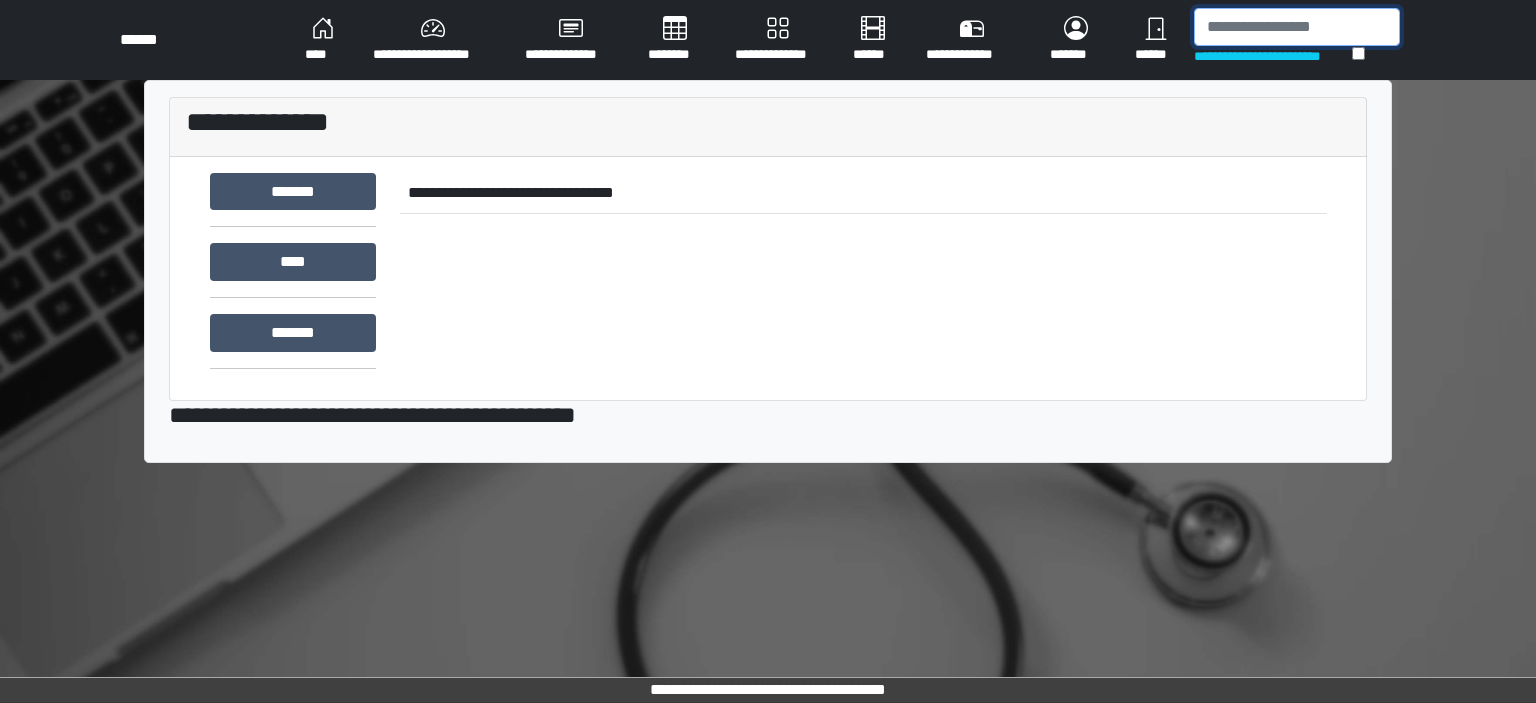 click at bounding box center [1297, 27] 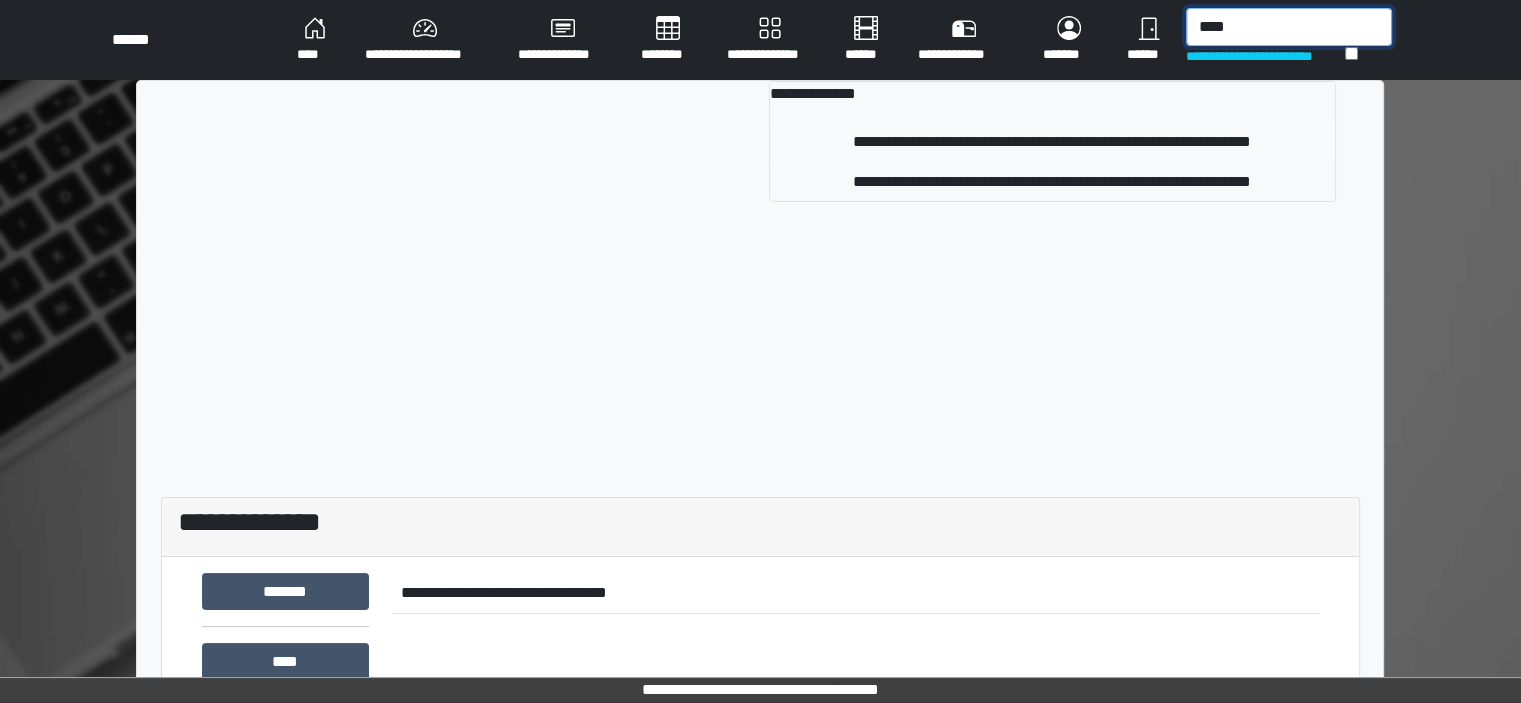 type on "****" 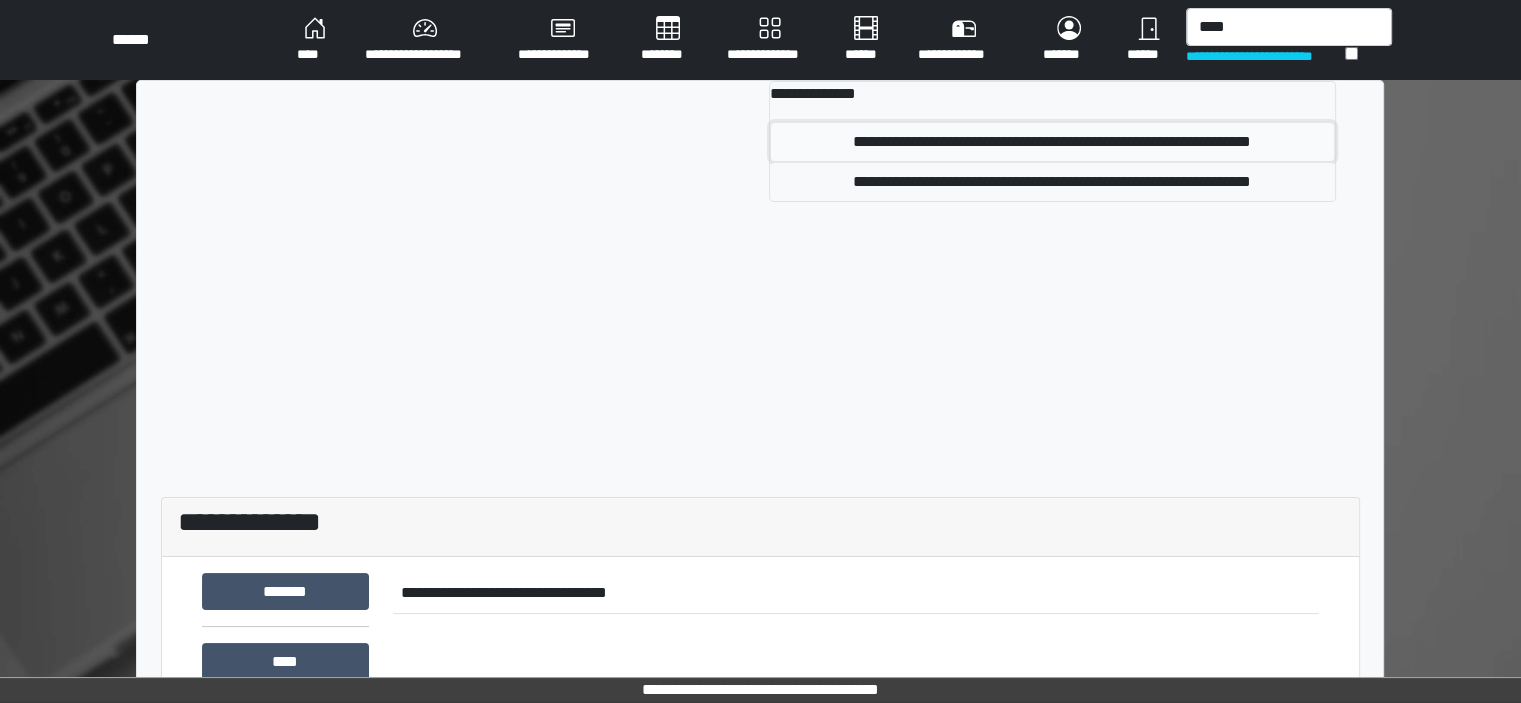 click on "**********" at bounding box center [1052, 142] 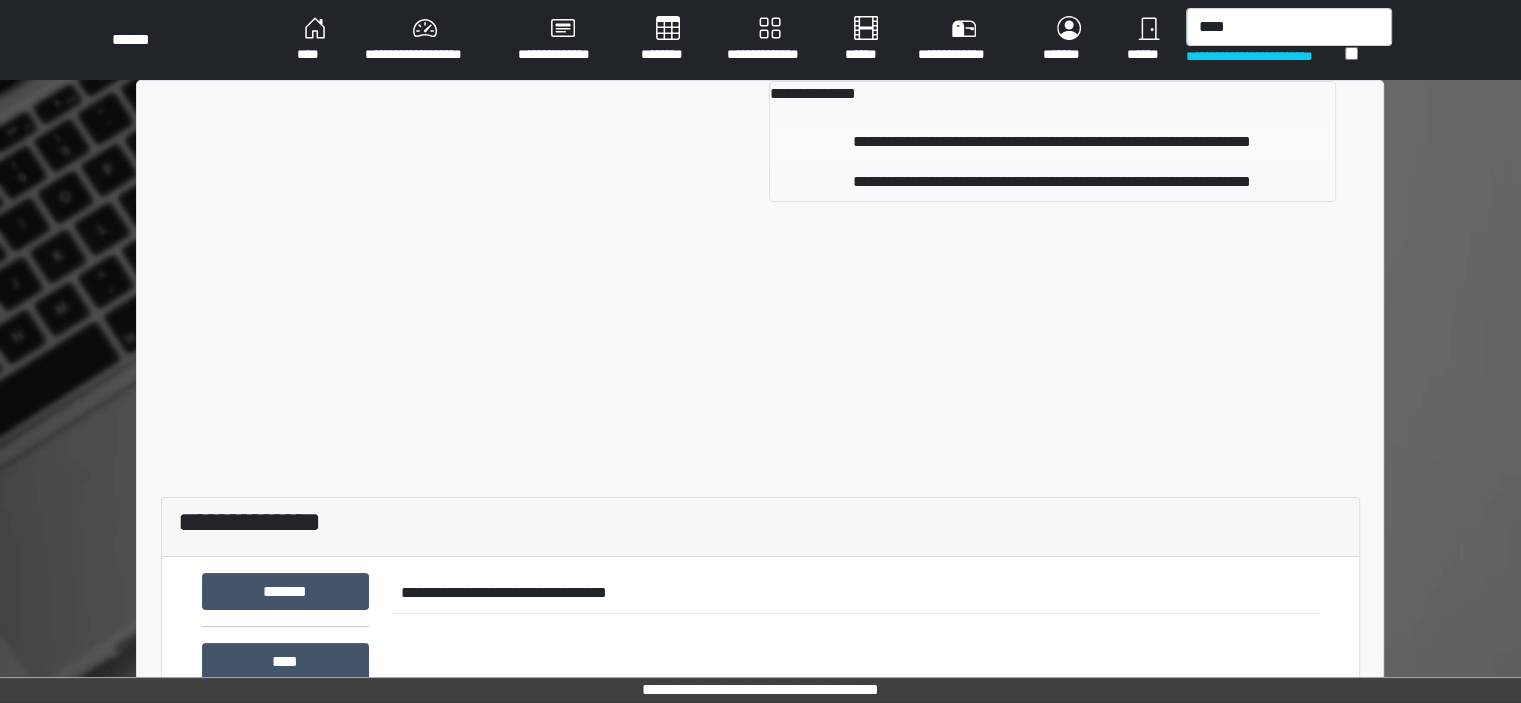 type 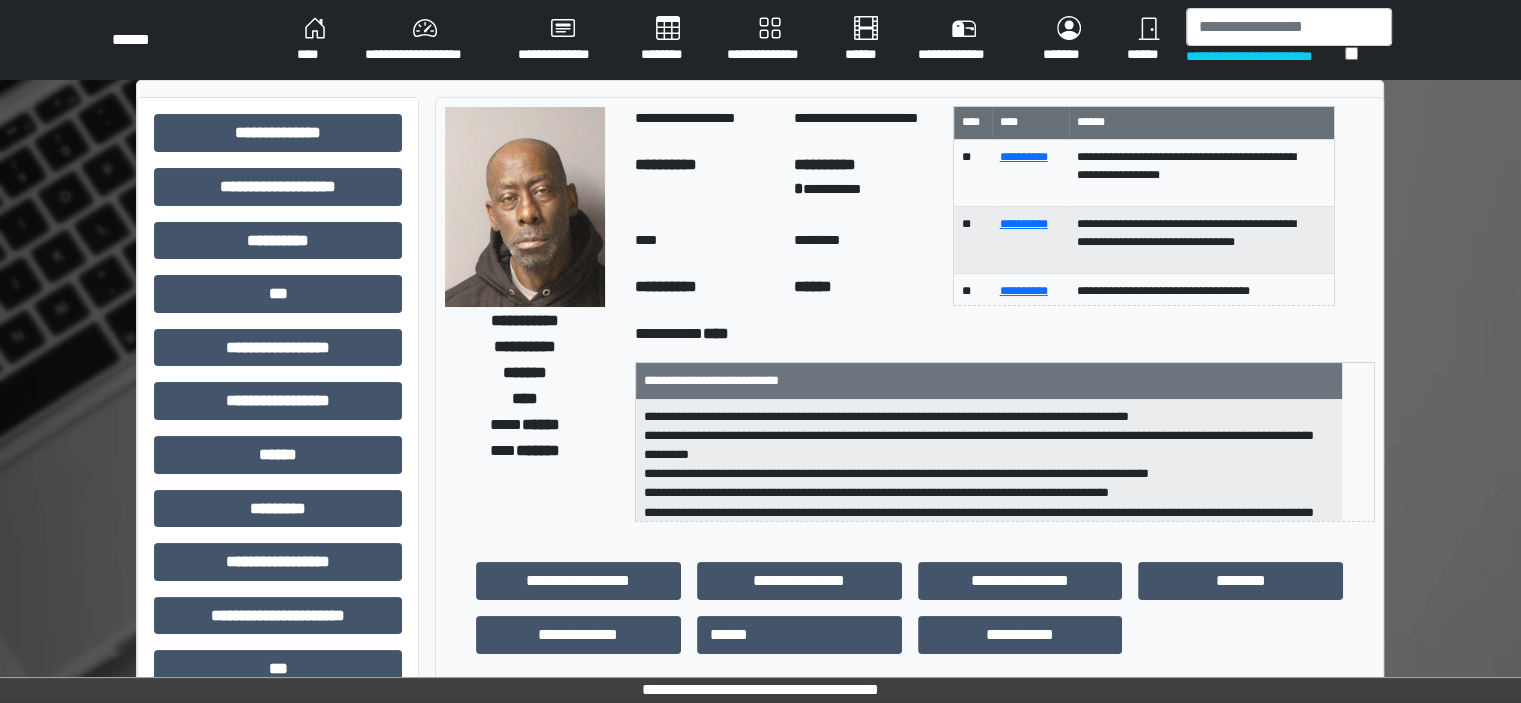 scroll, scrollTop: 0, scrollLeft: 0, axis: both 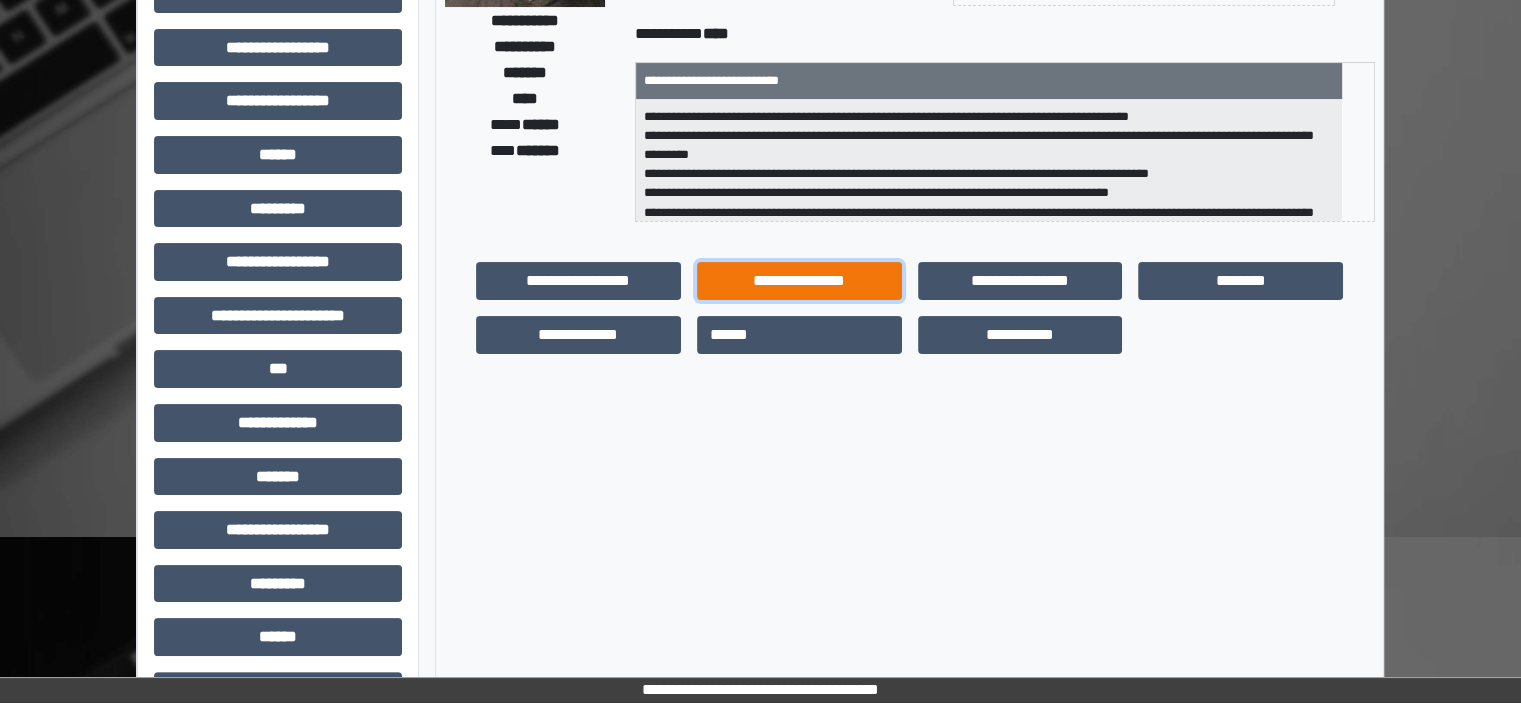 click on "**********" at bounding box center [799, 281] 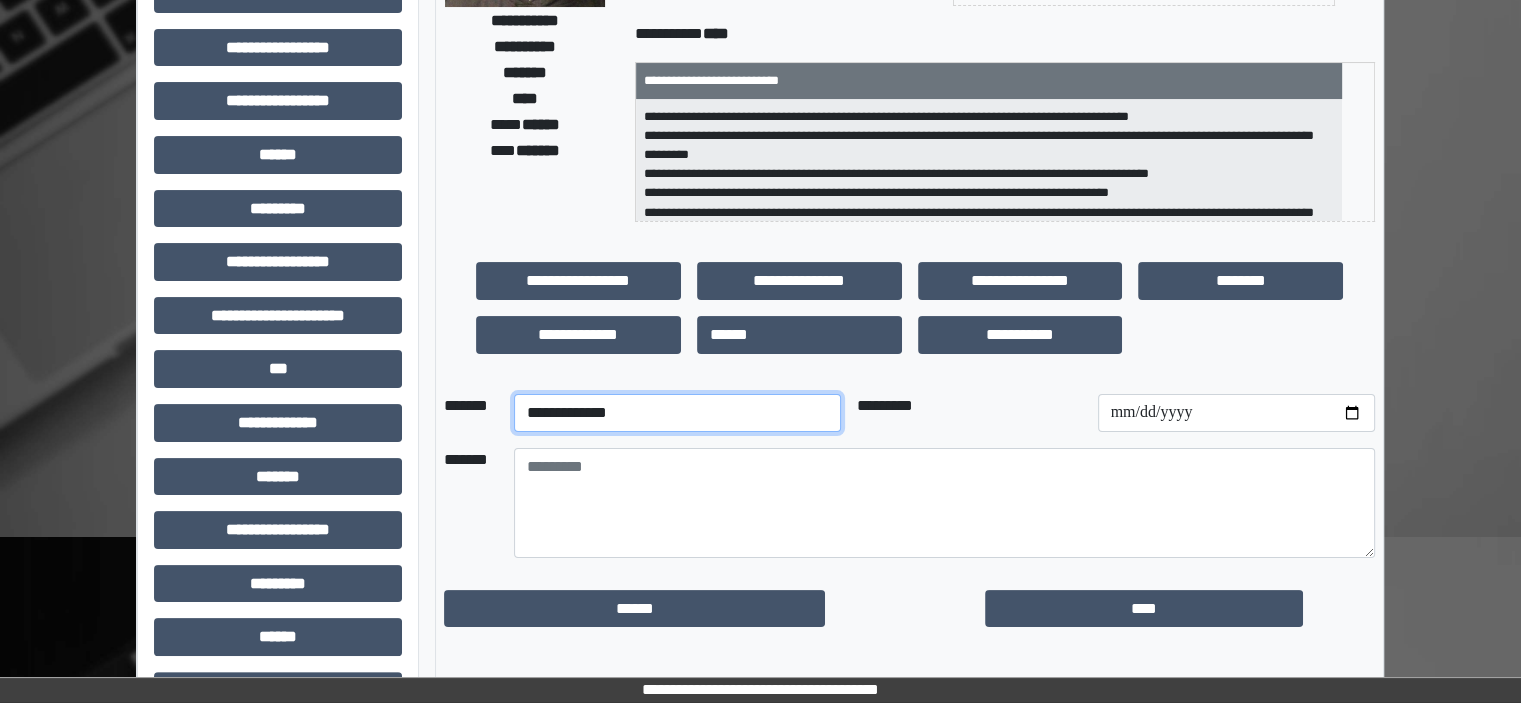 click on "**********" at bounding box center (677, 413) 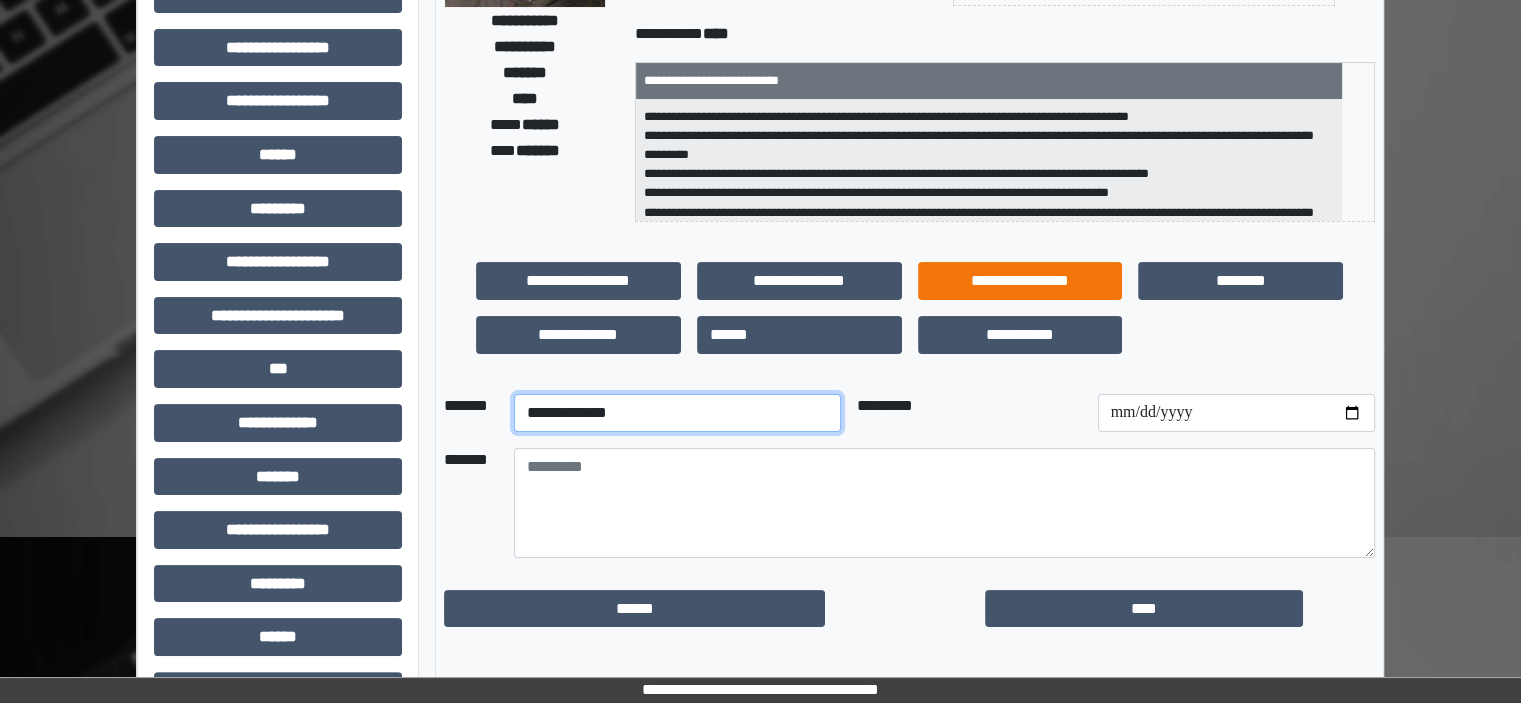 select on "**" 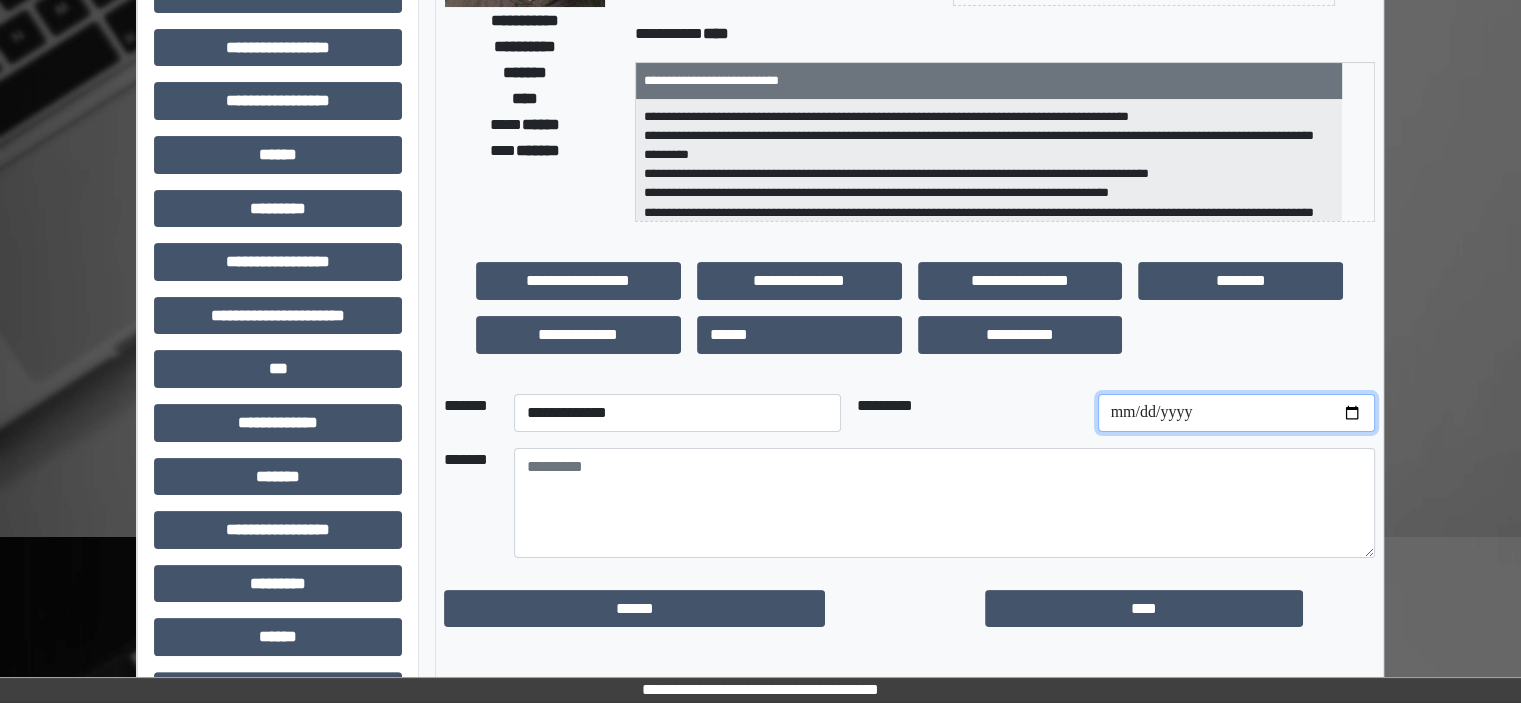 click at bounding box center (1236, 413) 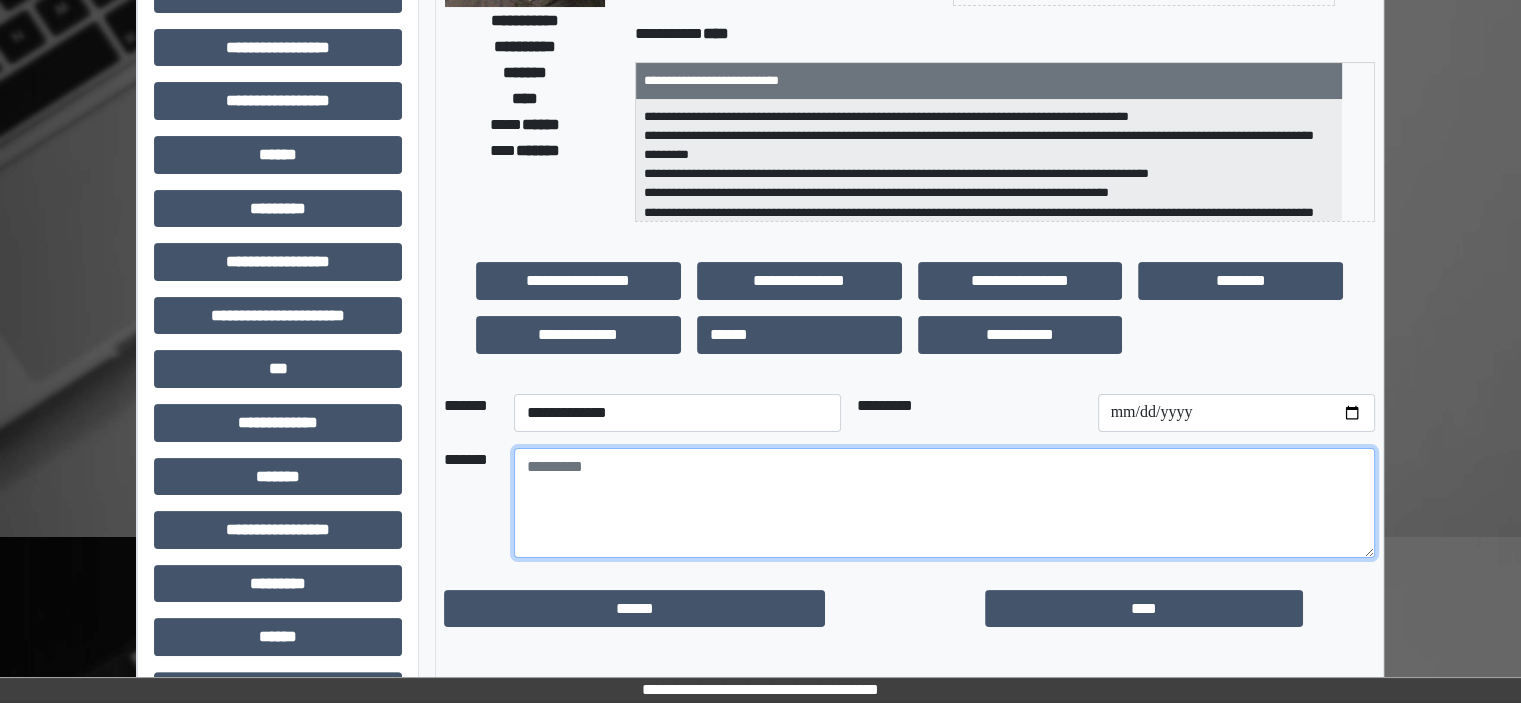 click at bounding box center [944, 503] 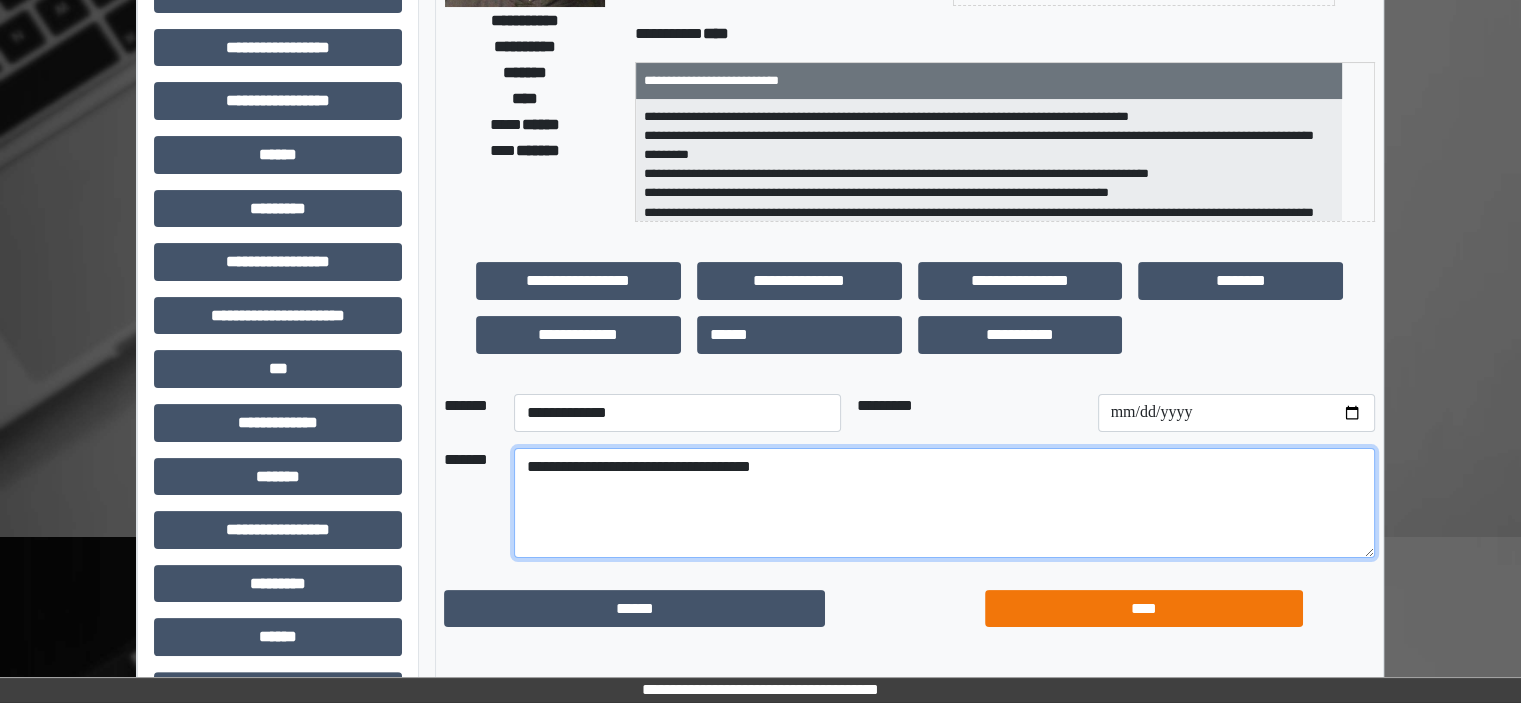 type on "**********" 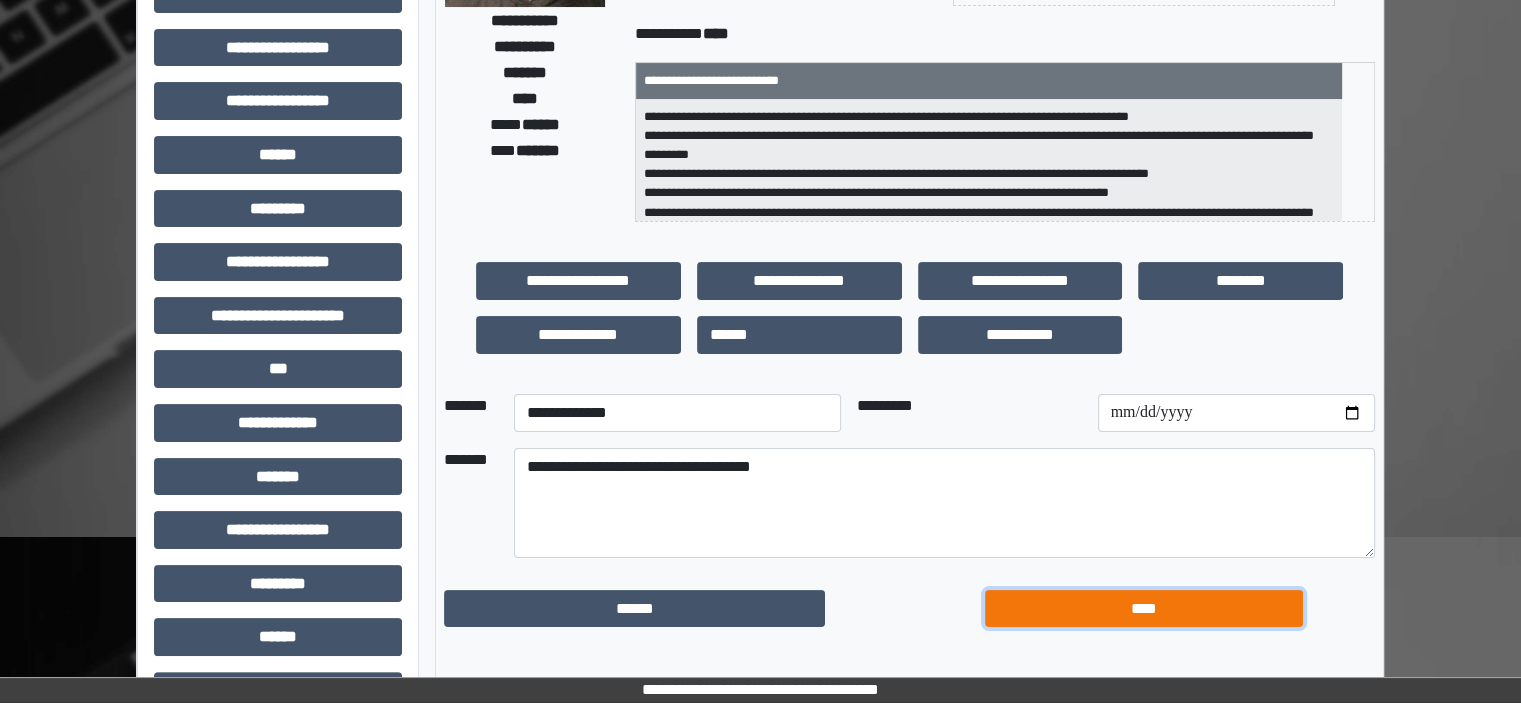 click on "****" at bounding box center (1144, 609) 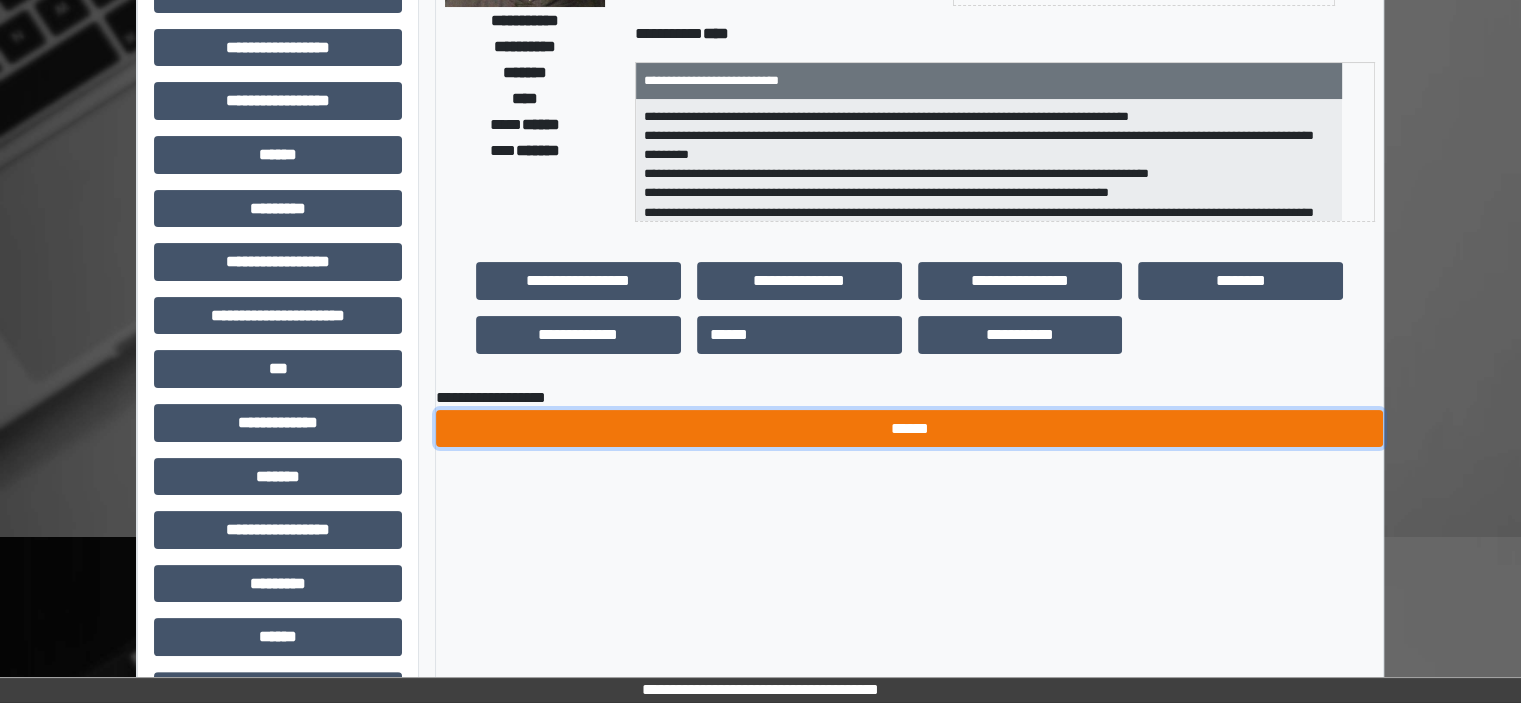 click on "******" at bounding box center (909, 429) 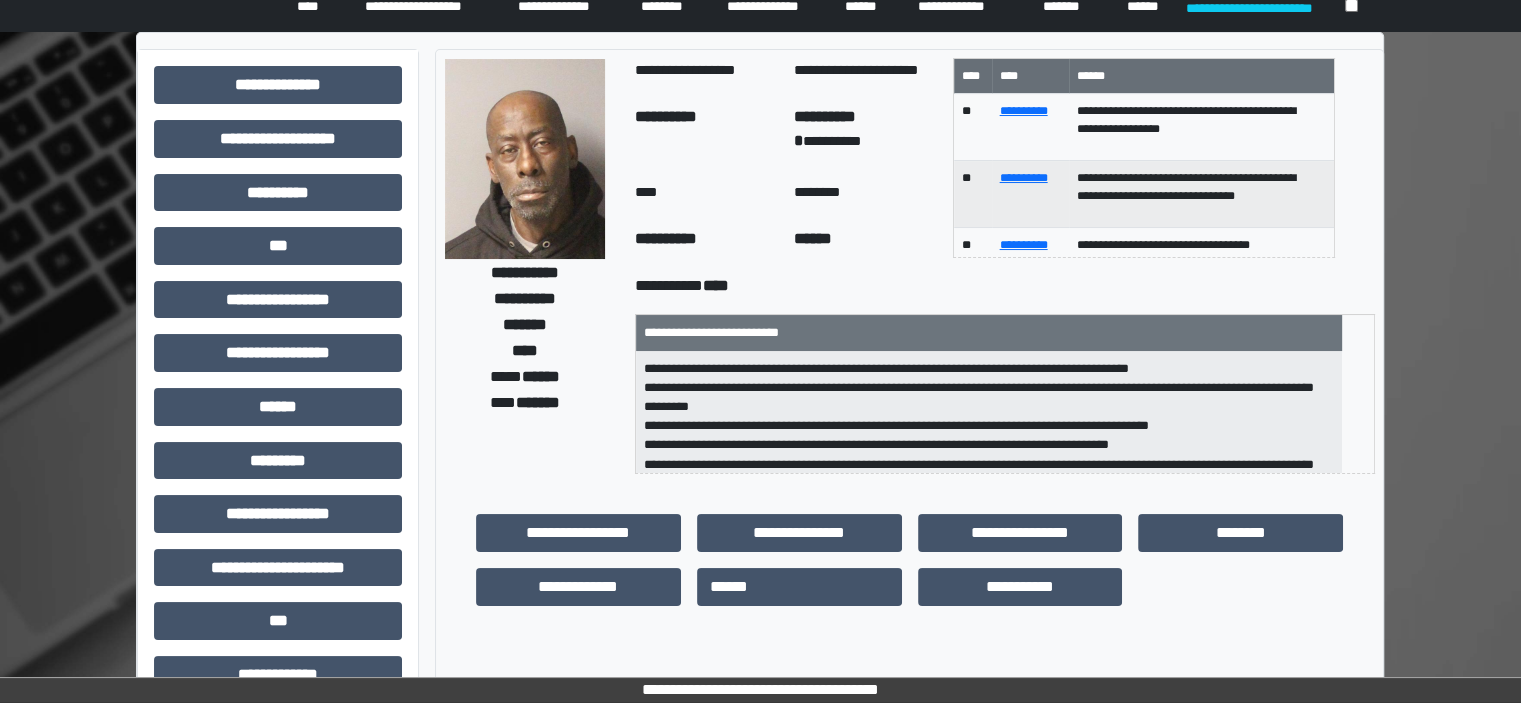 scroll, scrollTop: 0, scrollLeft: 0, axis: both 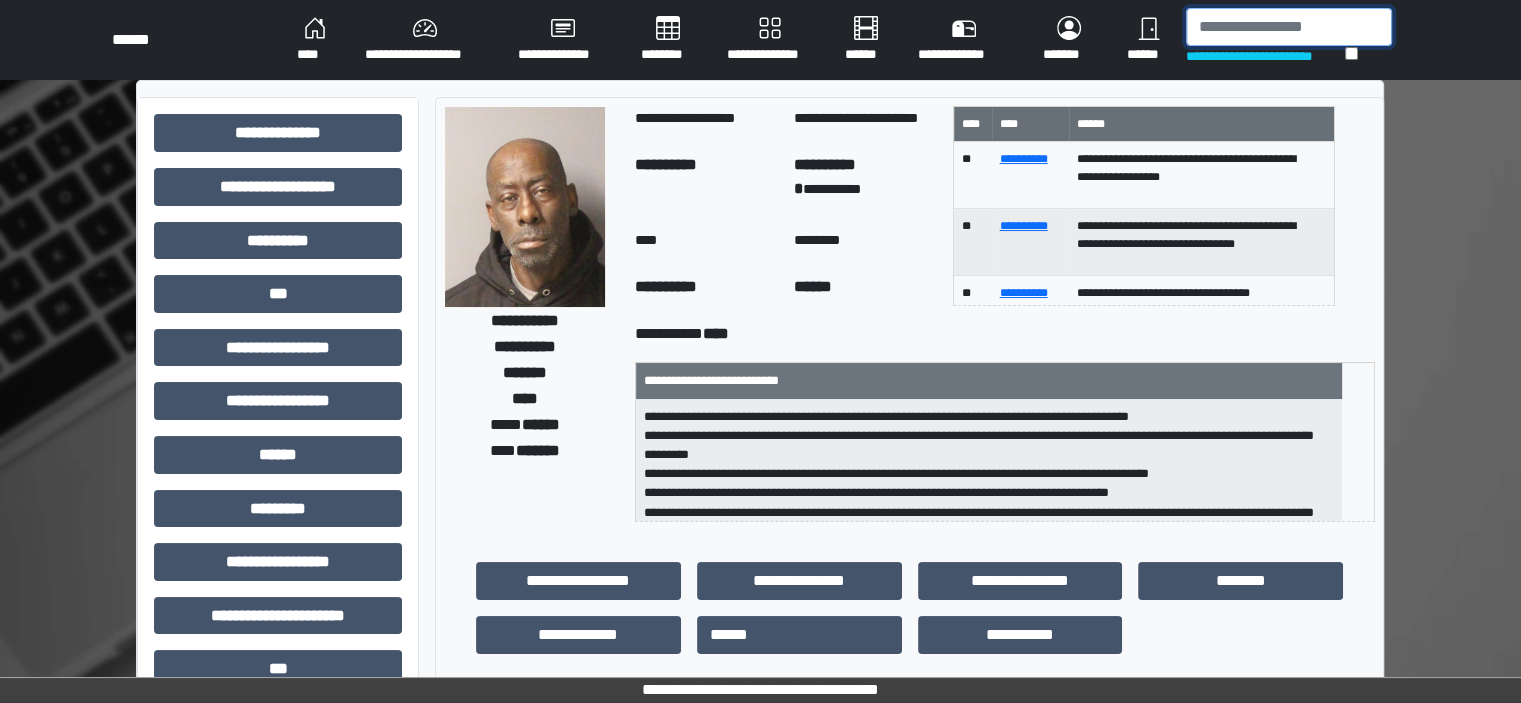 click at bounding box center [1289, 27] 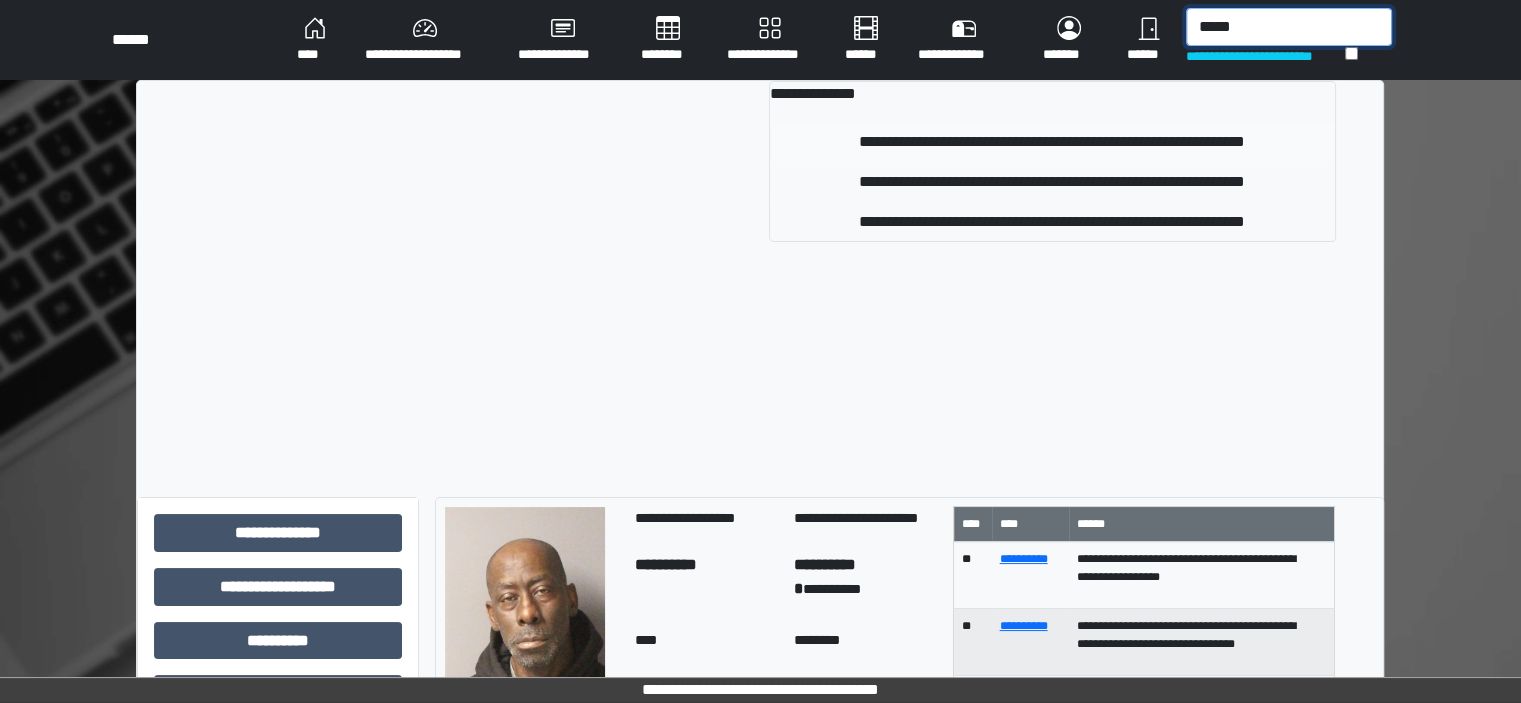 type on "*****" 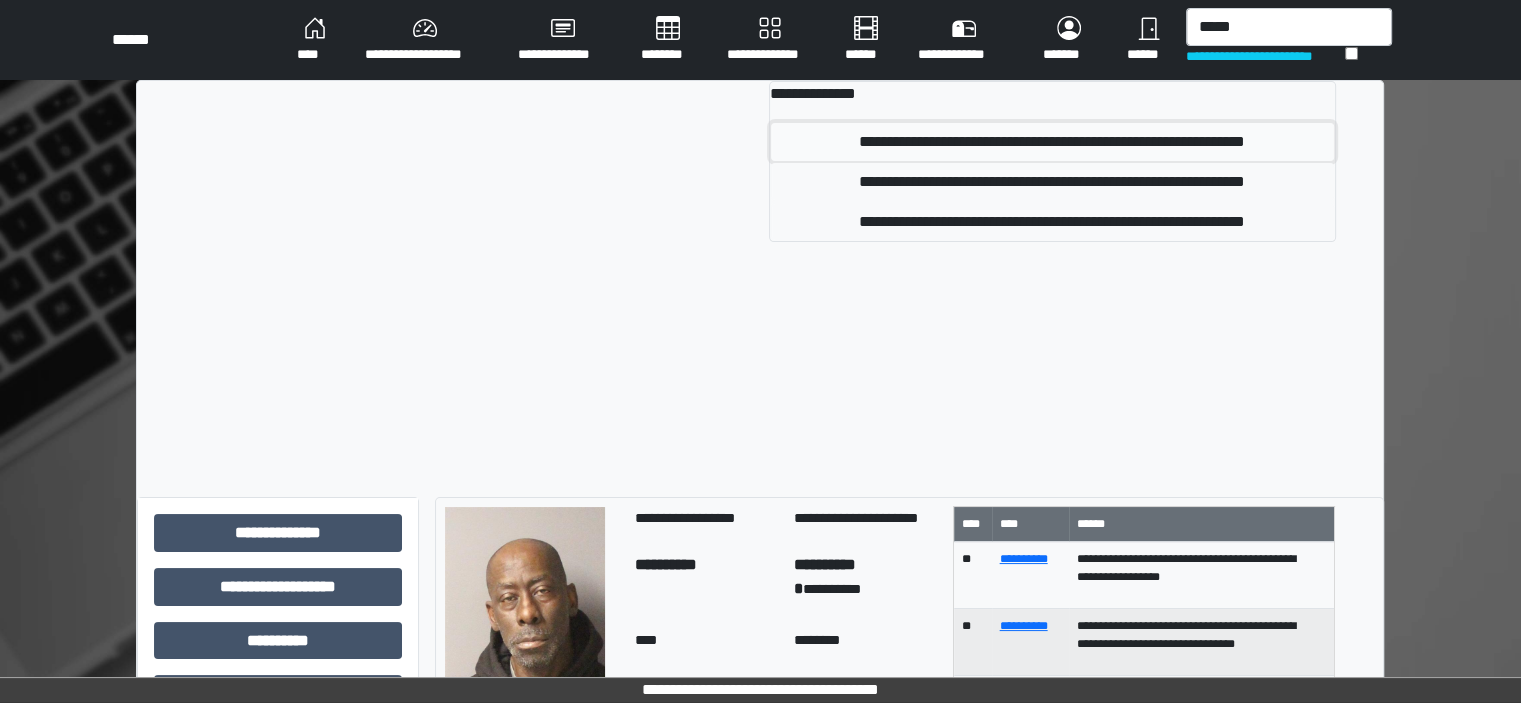 click on "**********" at bounding box center [1052, 142] 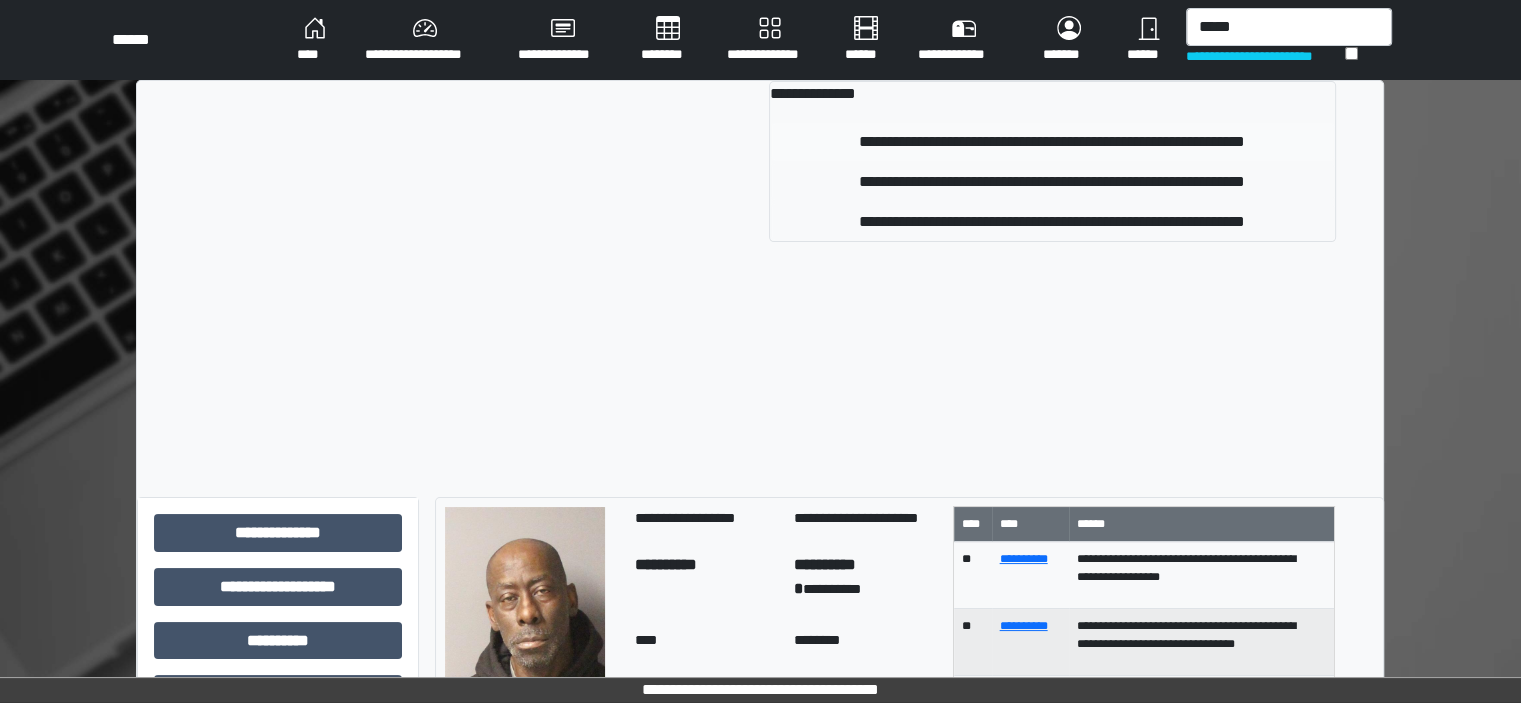type 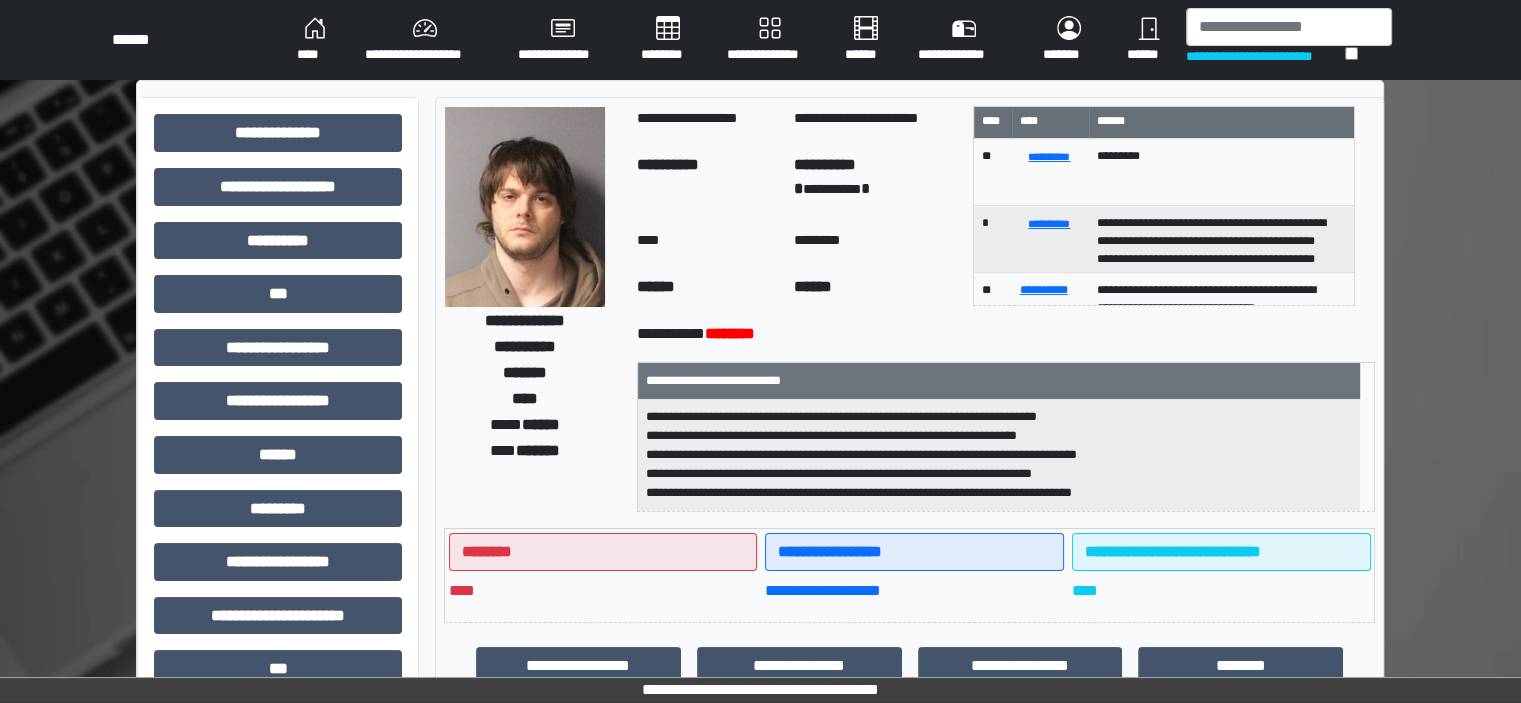 scroll, scrollTop: 0, scrollLeft: 0, axis: both 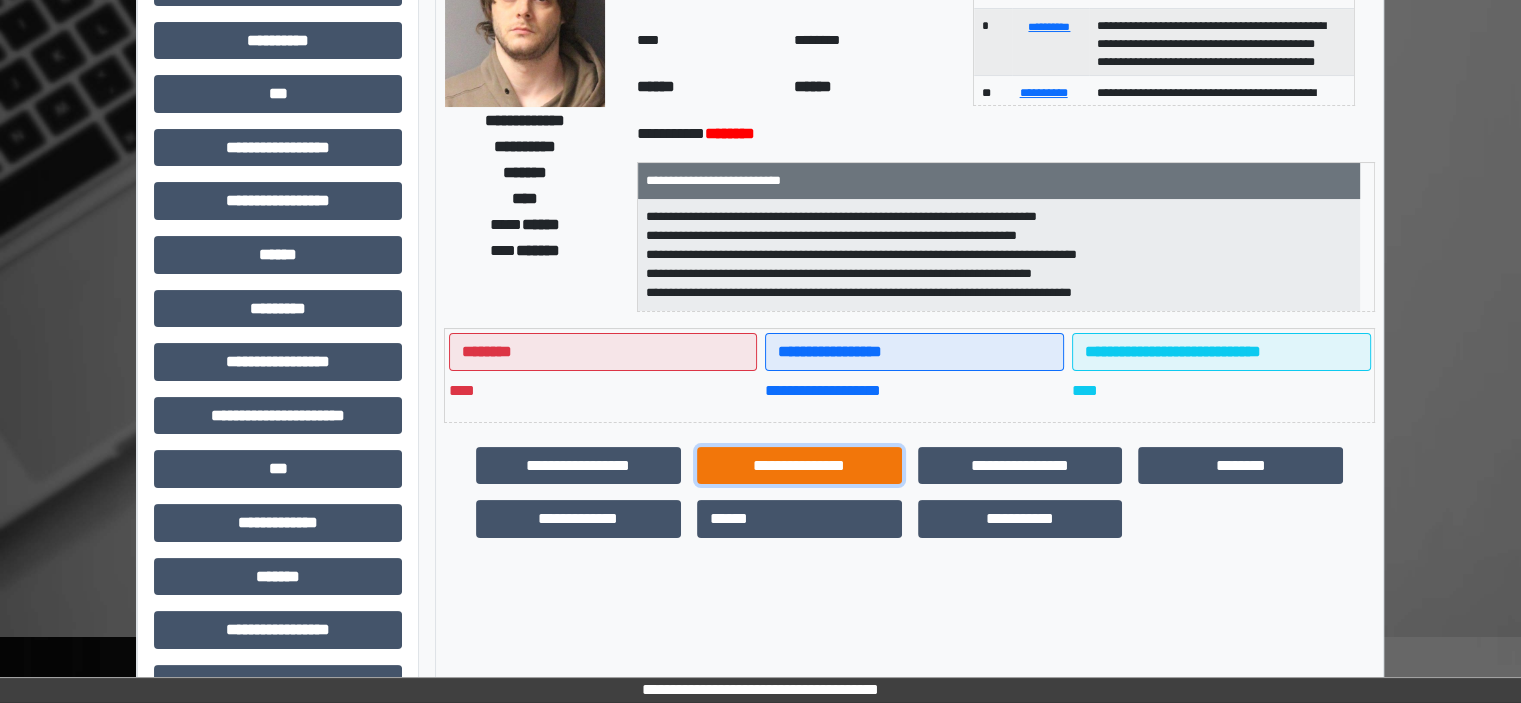 click on "**********" at bounding box center [799, 466] 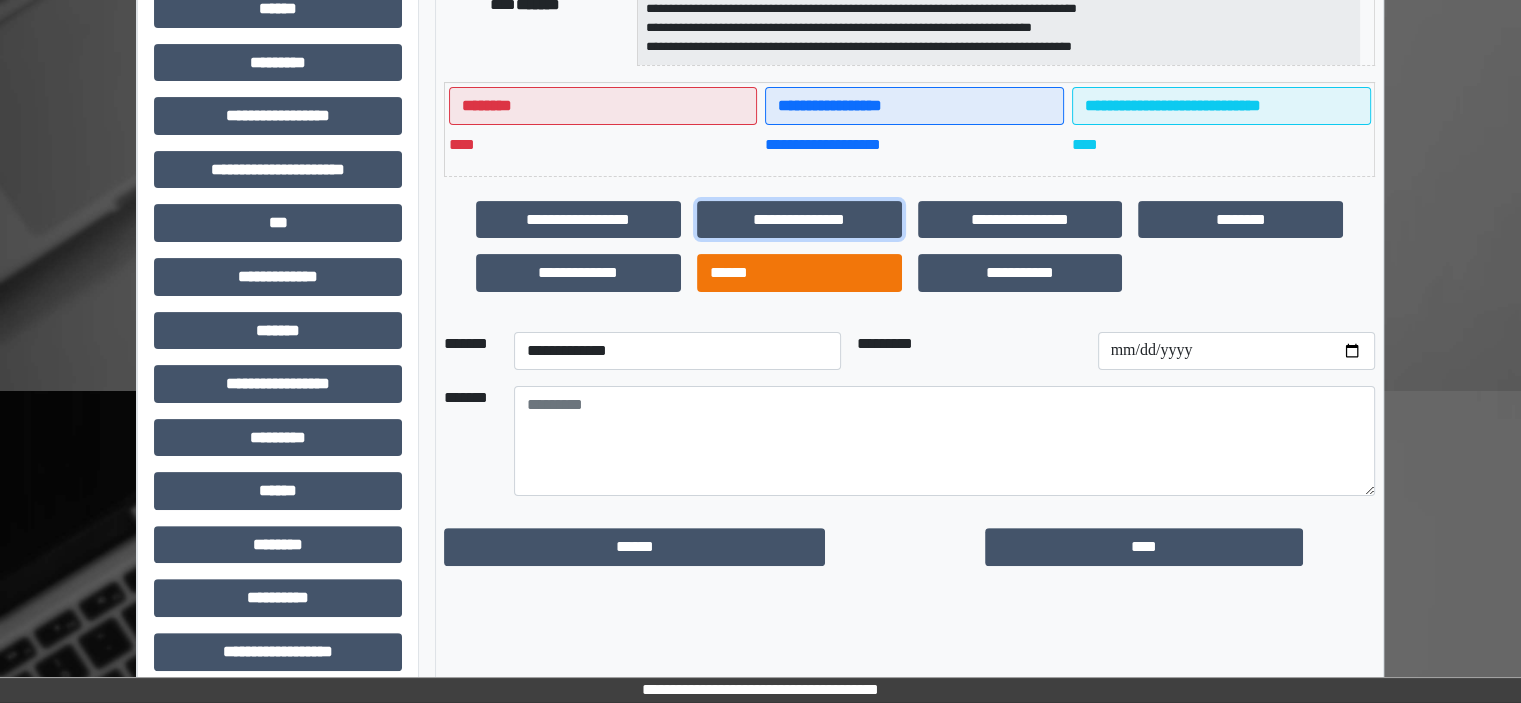 scroll, scrollTop: 463, scrollLeft: 0, axis: vertical 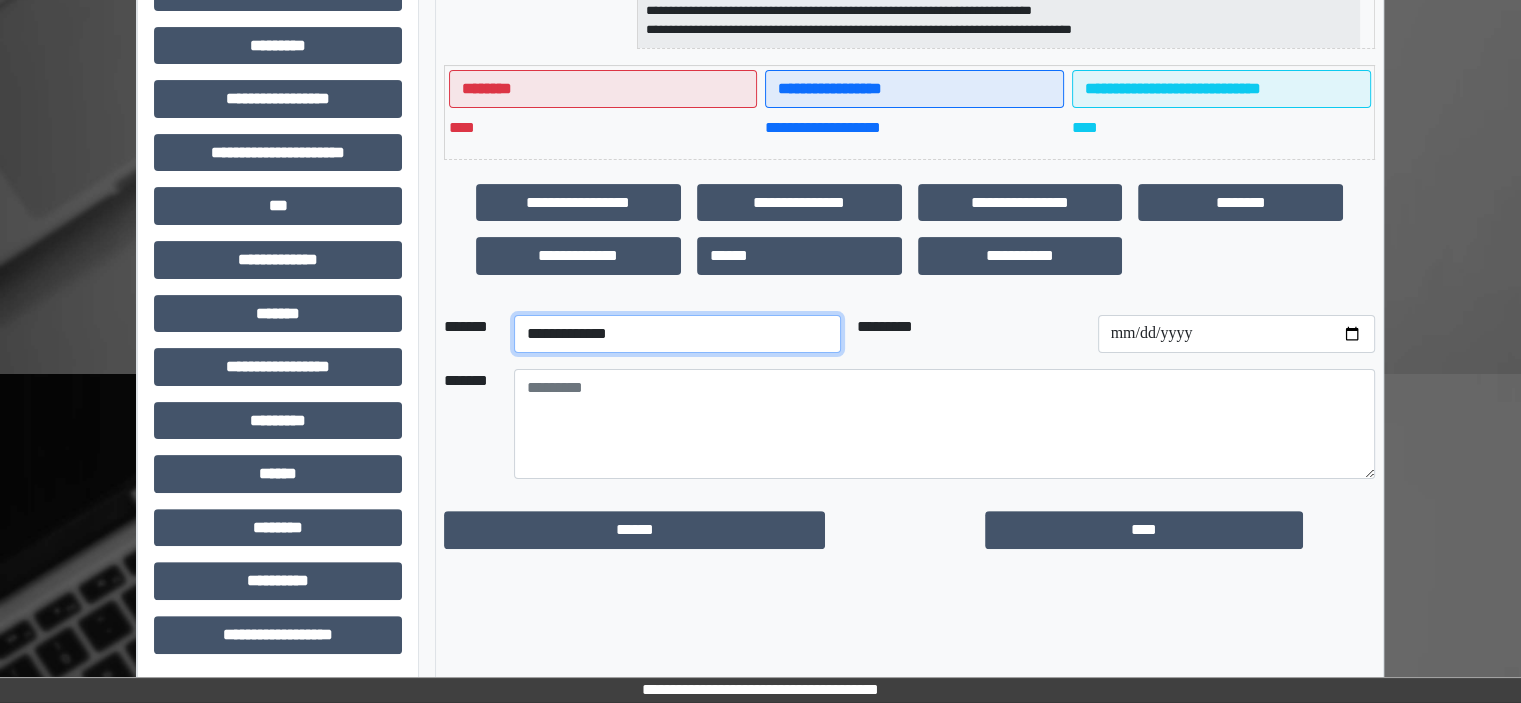 click on "**********" at bounding box center (677, 334) 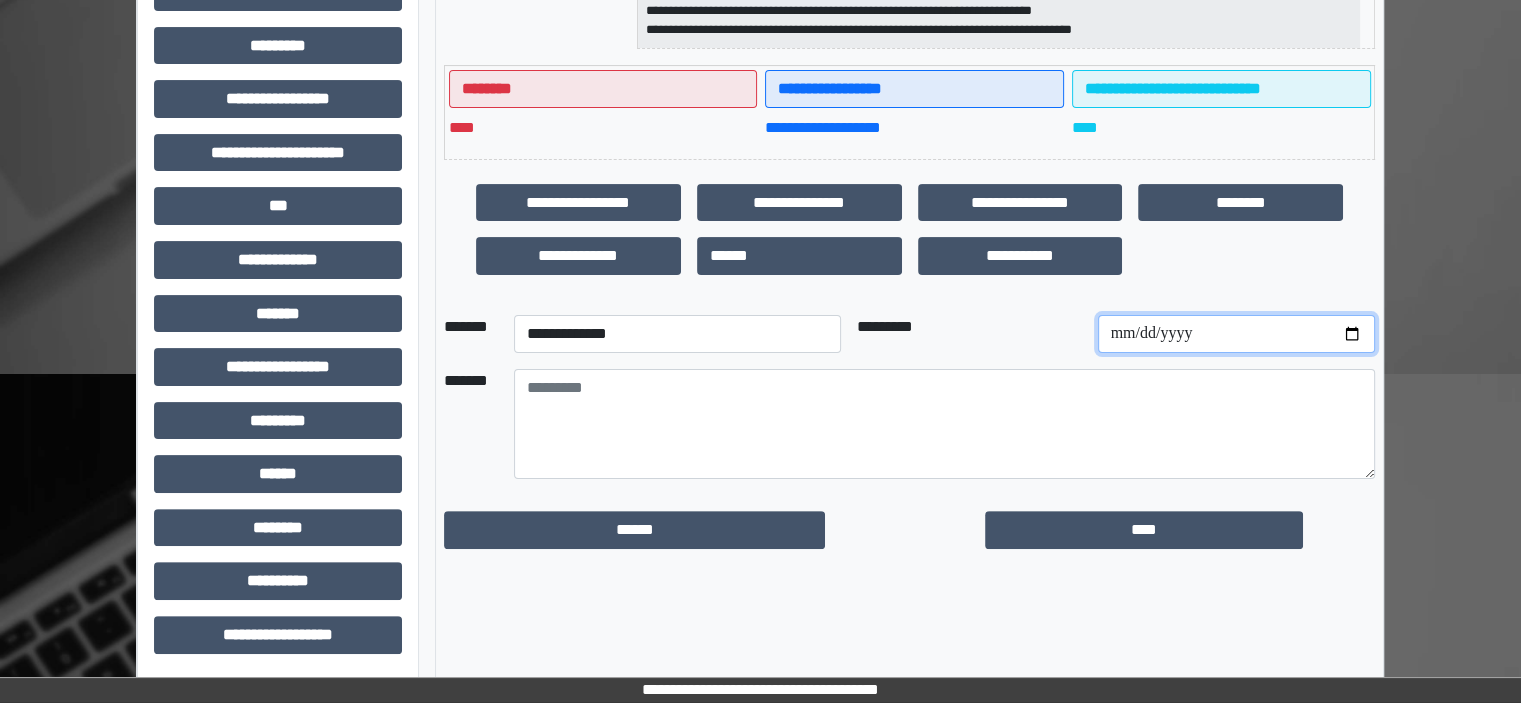 click at bounding box center (1236, 334) 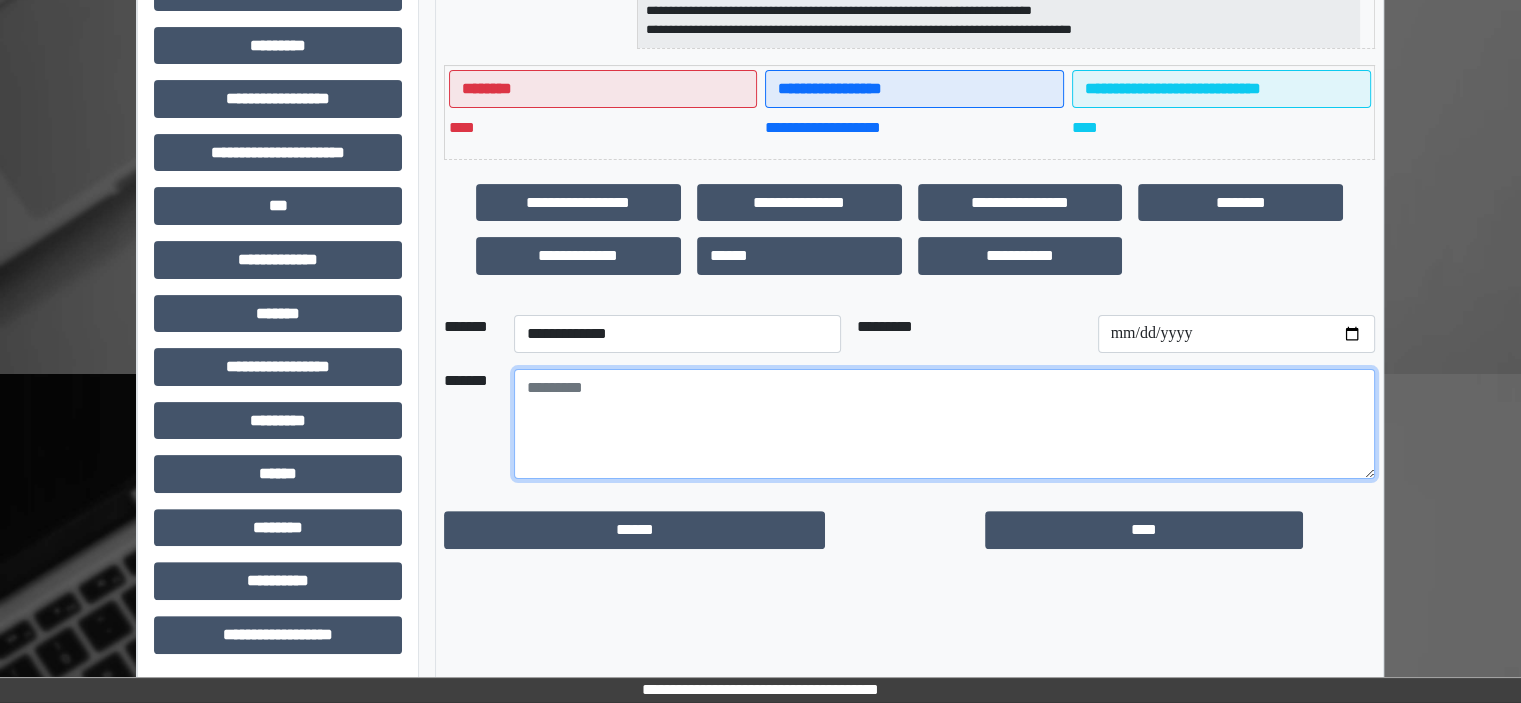click at bounding box center (944, 424) 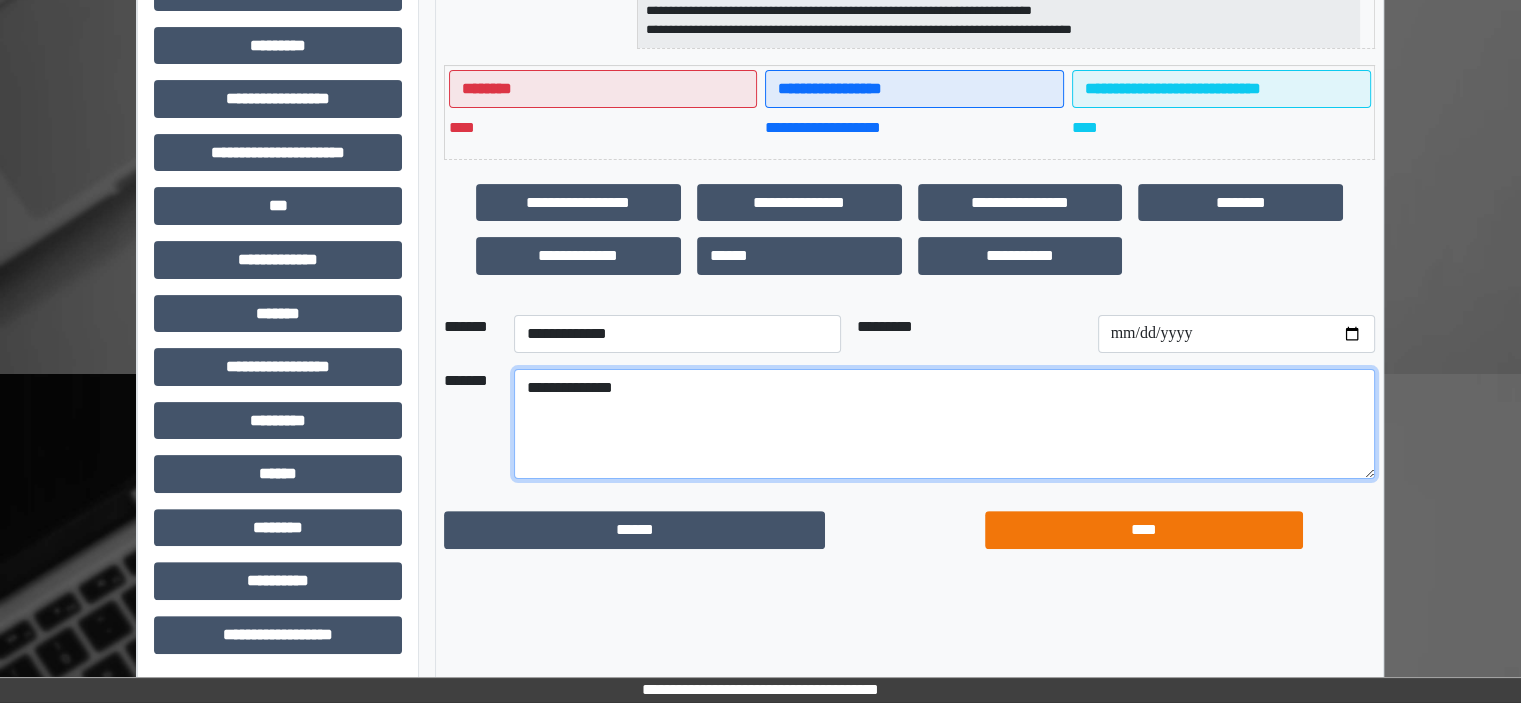 type on "**********" 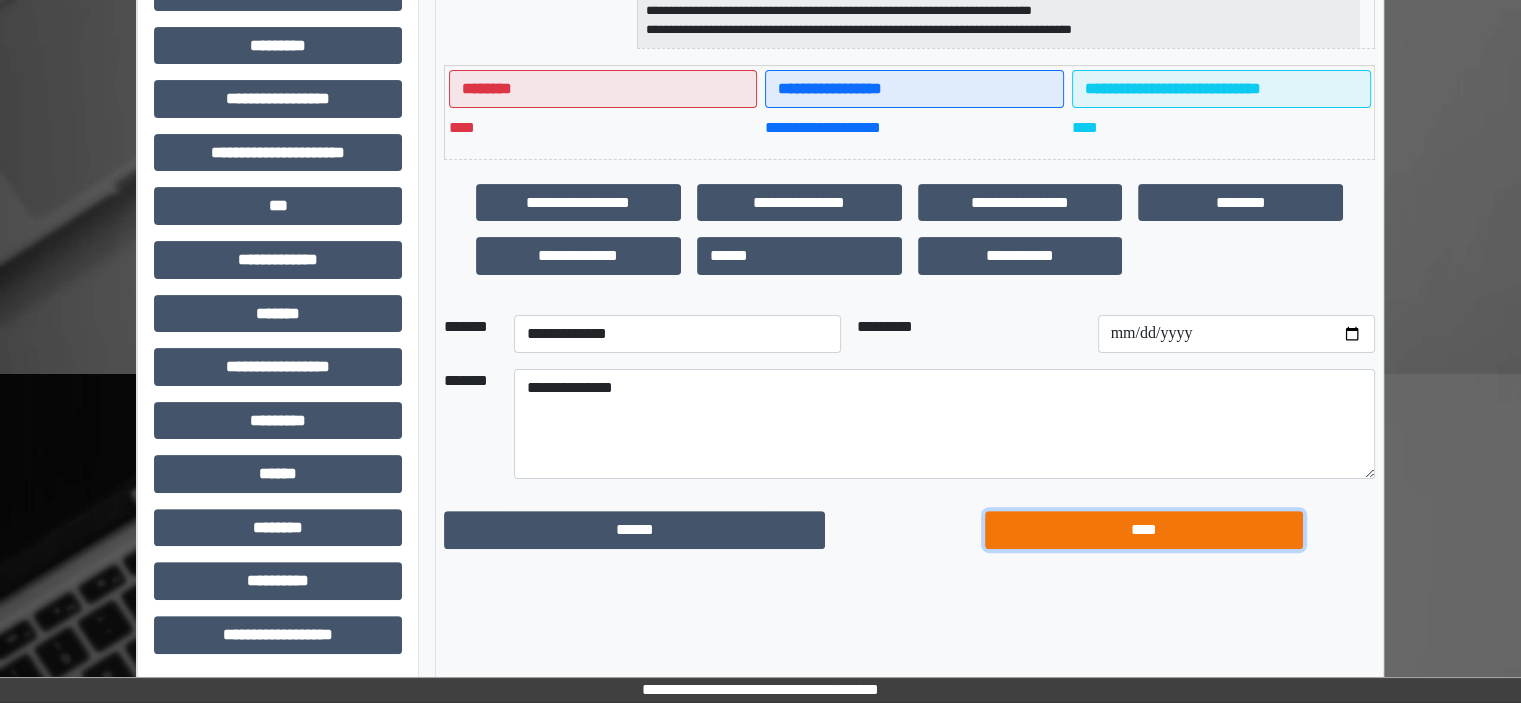 click on "****" at bounding box center (1144, 530) 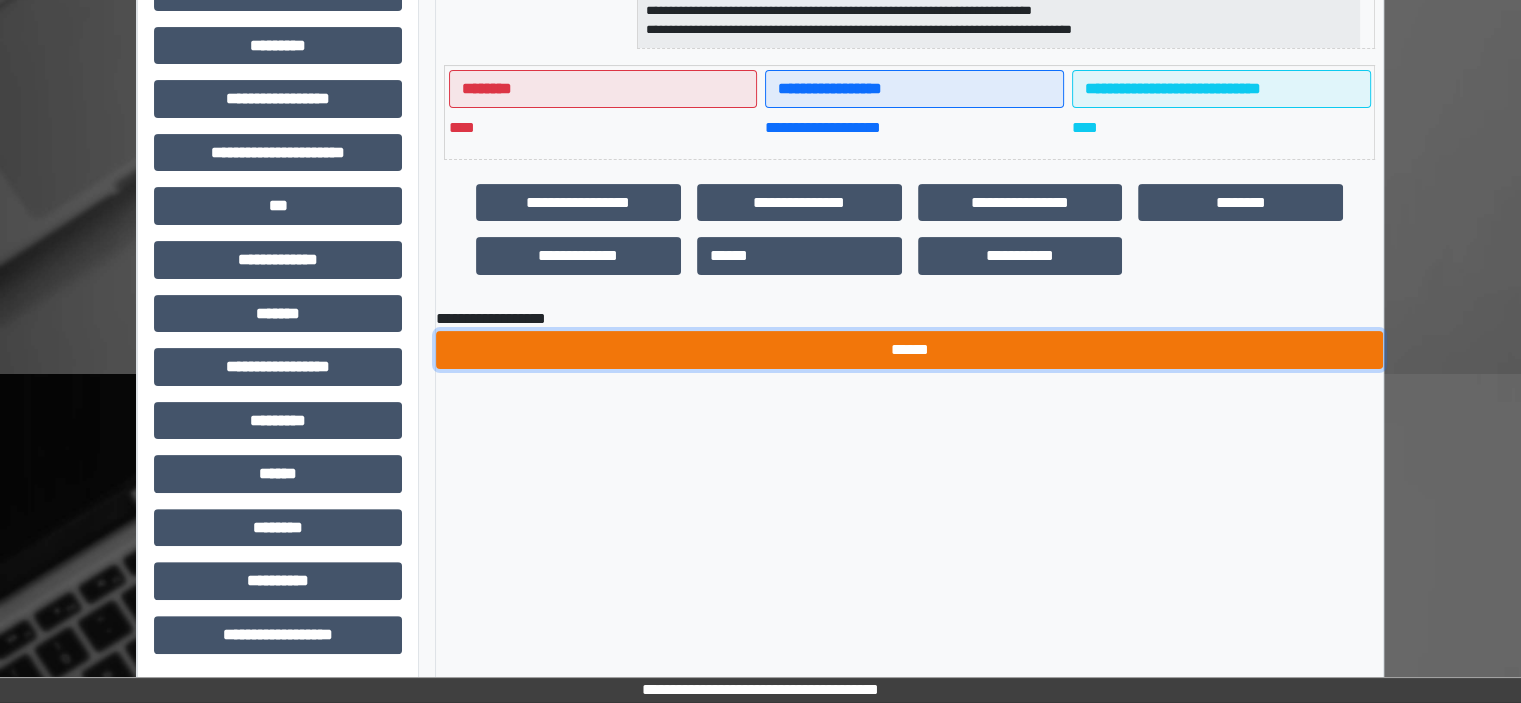 click on "******" at bounding box center [909, 350] 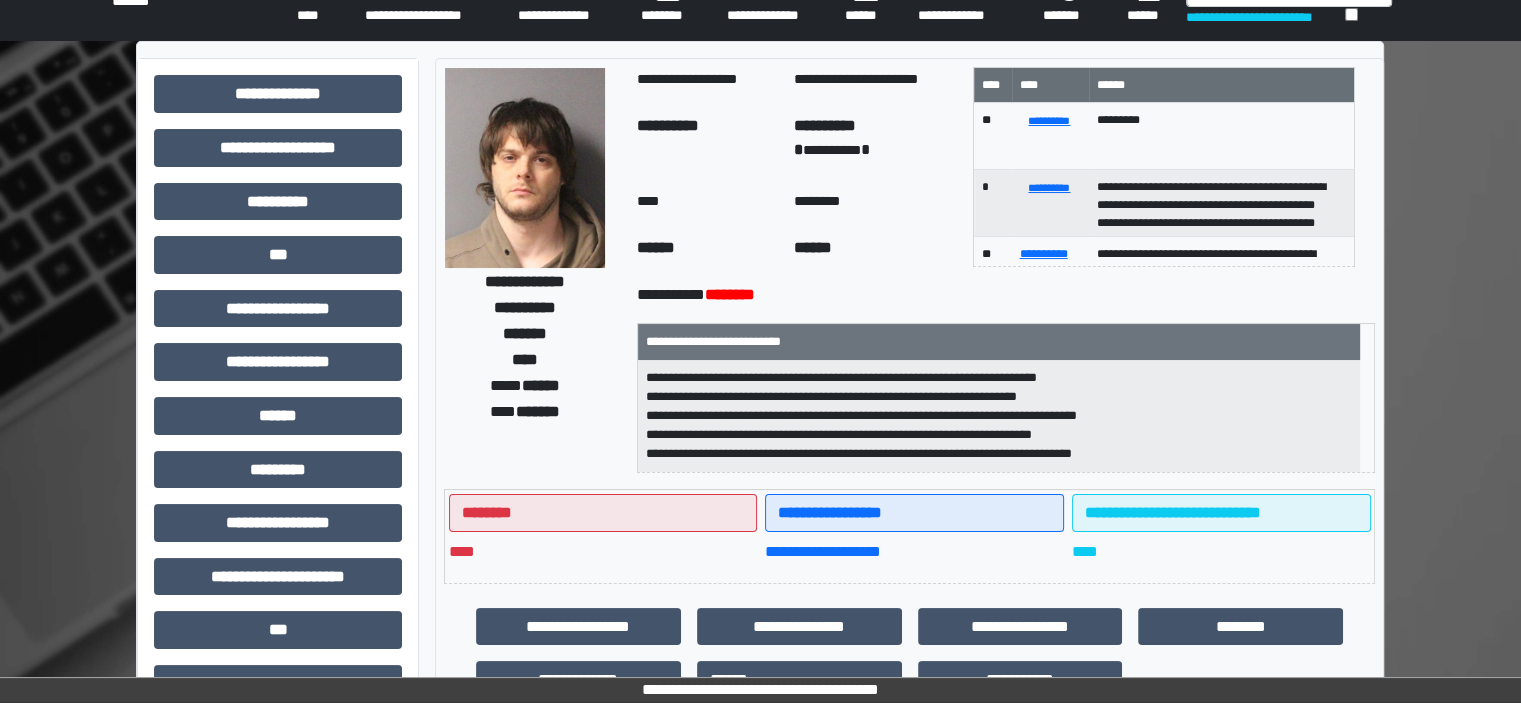 scroll, scrollTop: 0, scrollLeft: 0, axis: both 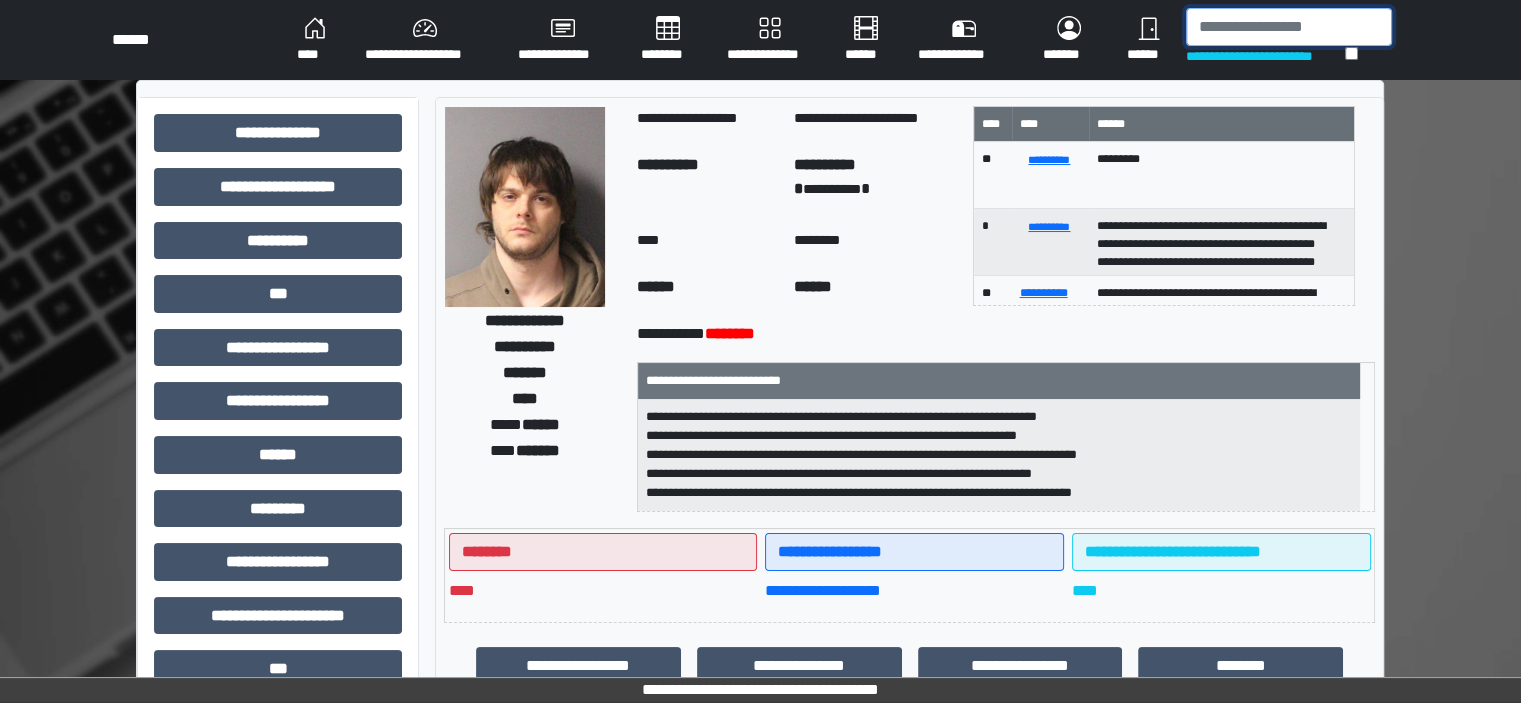 click at bounding box center (1289, 27) 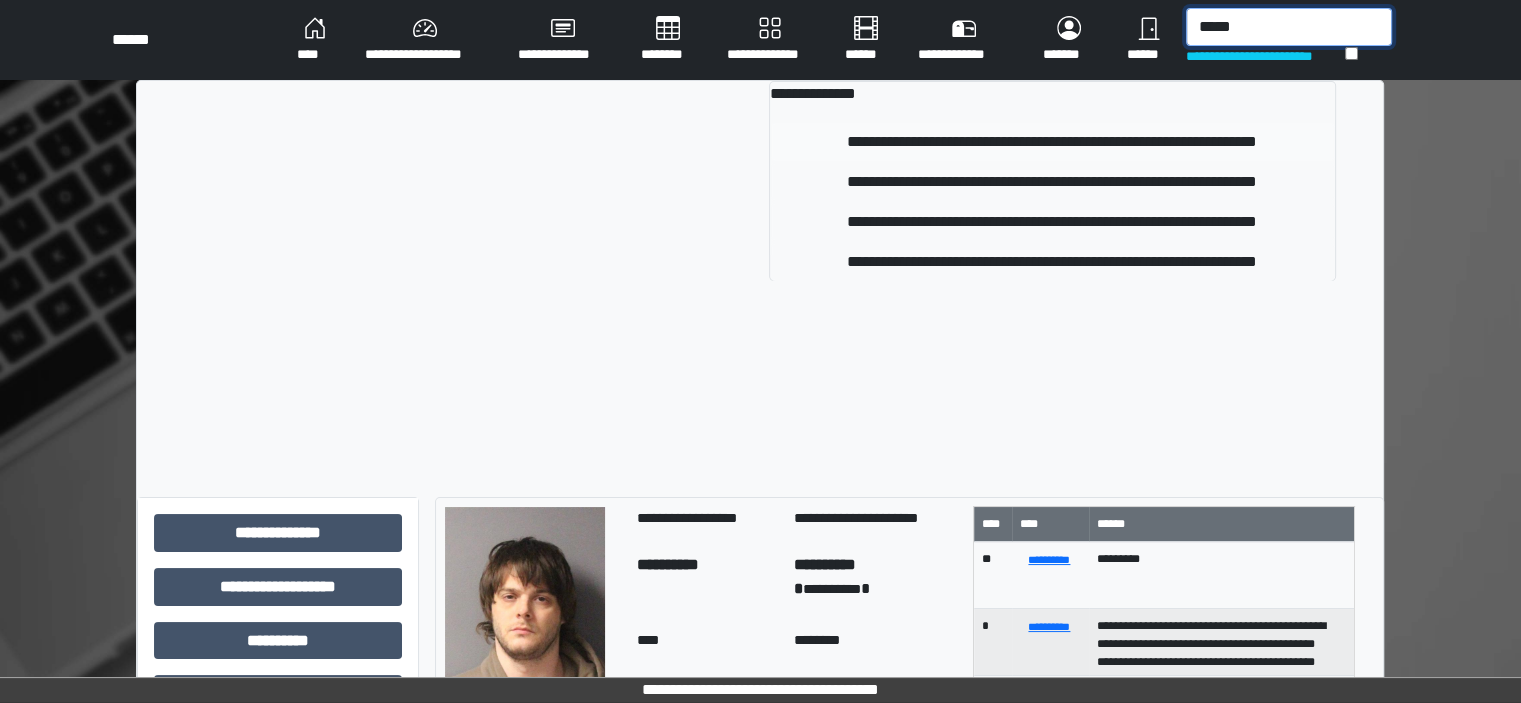type on "*****" 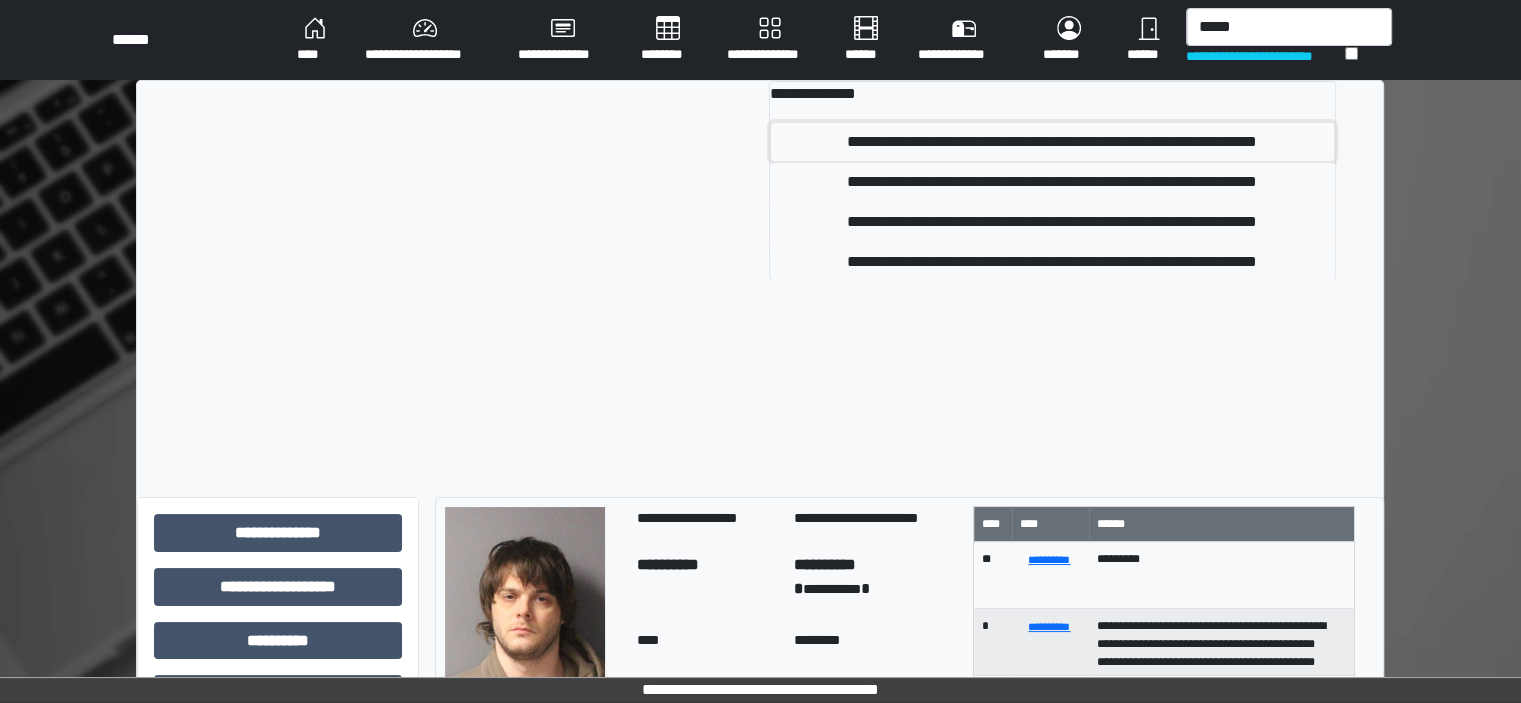 click on "**********" at bounding box center [1052, 142] 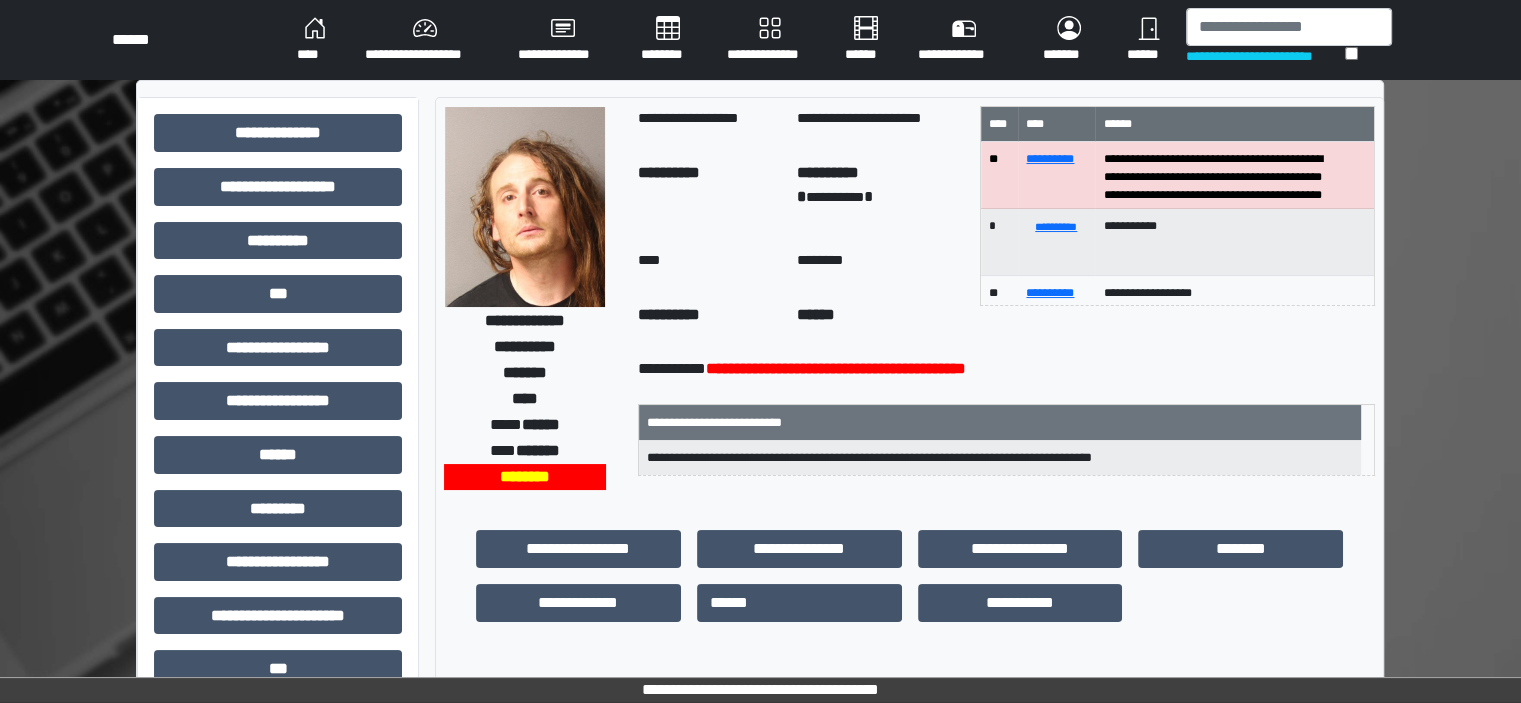scroll, scrollTop: 463, scrollLeft: 0, axis: vertical 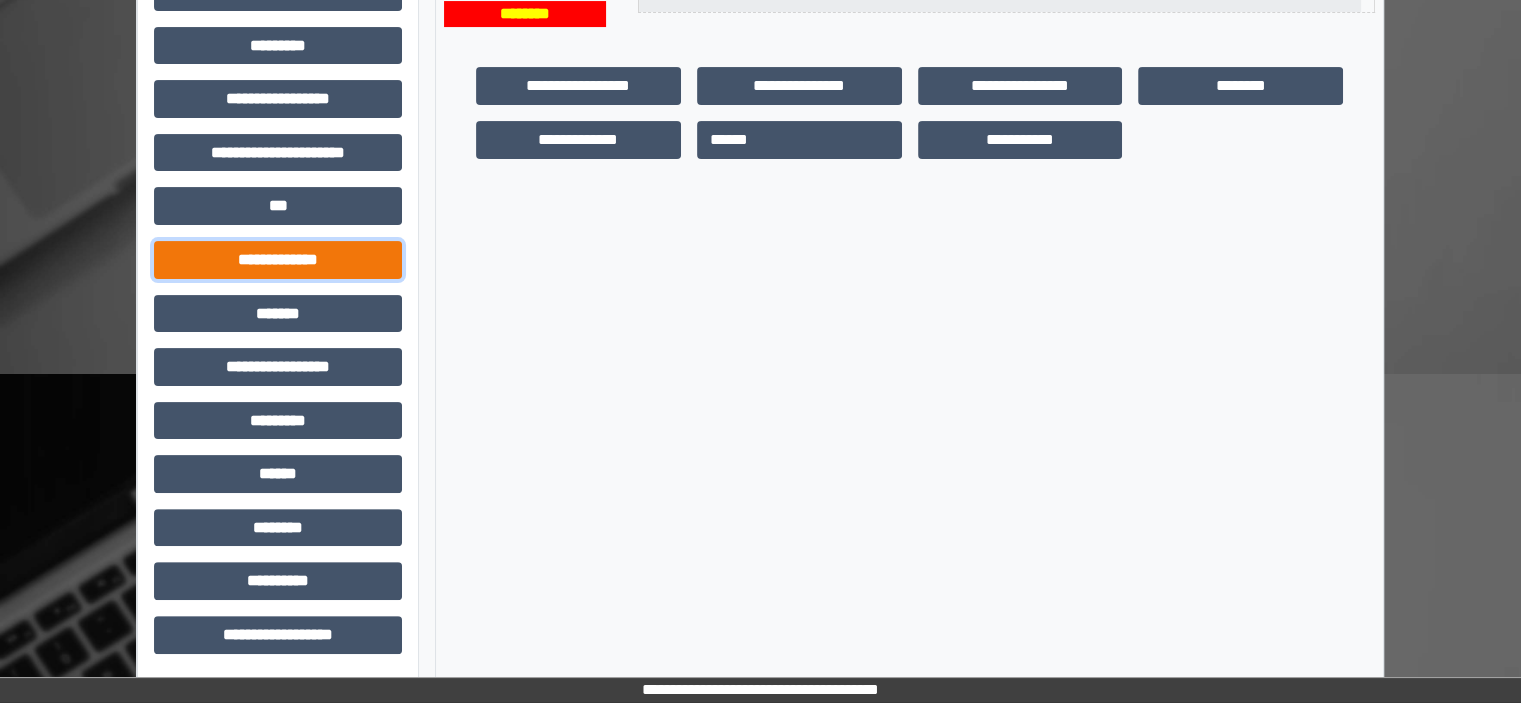 click on "**********" at bounding box center (278, 260) 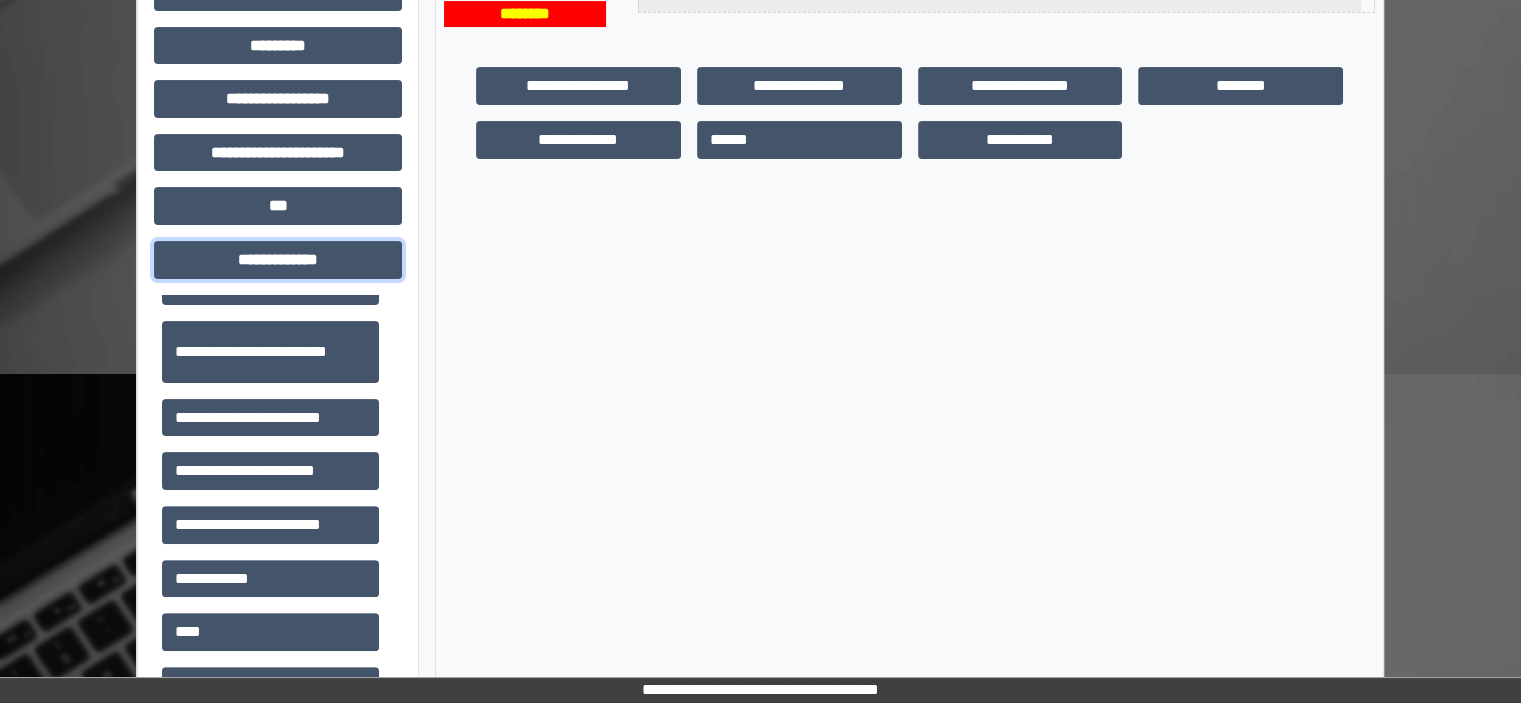 scroll, scrollTop: 500, scrollLeft: 0, axis: vertical 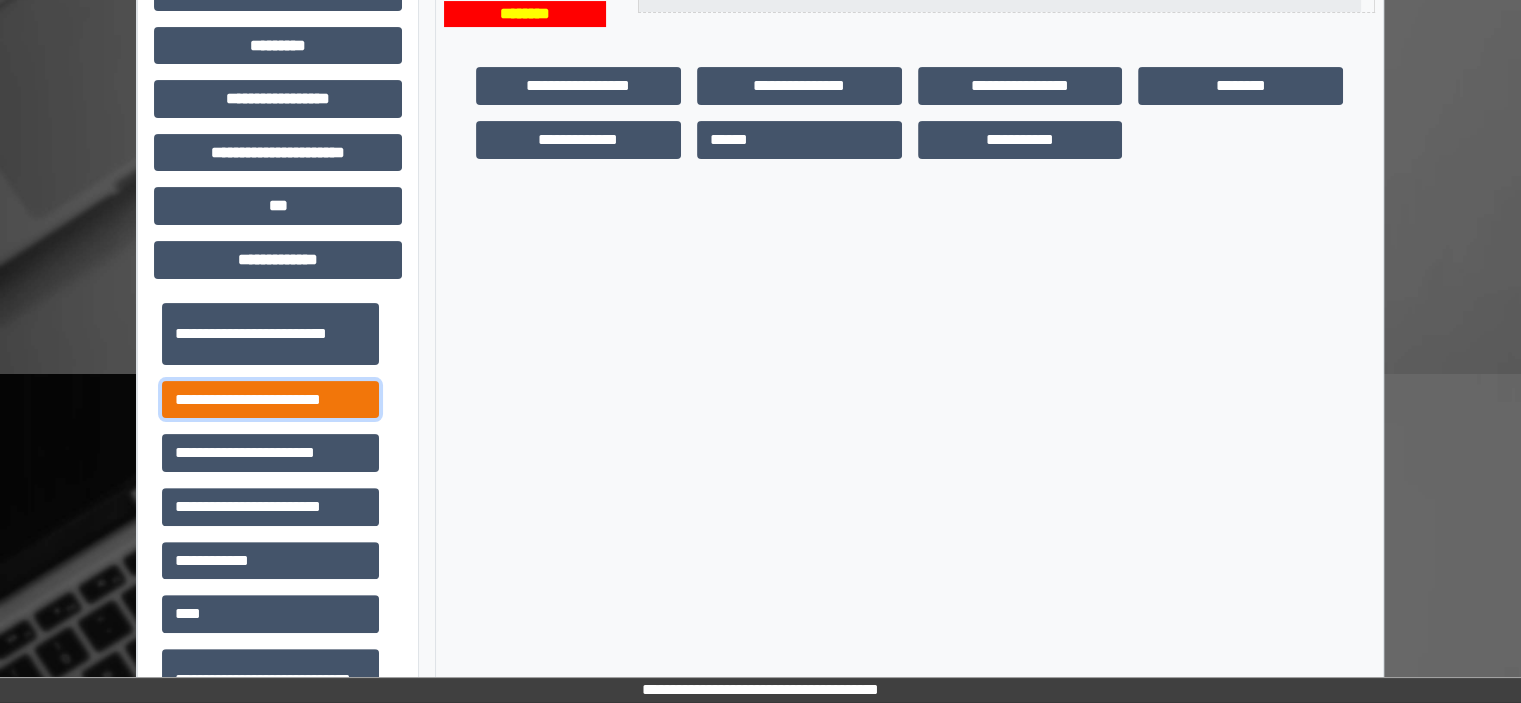 click on "**********" at bounding box center (270, 400) 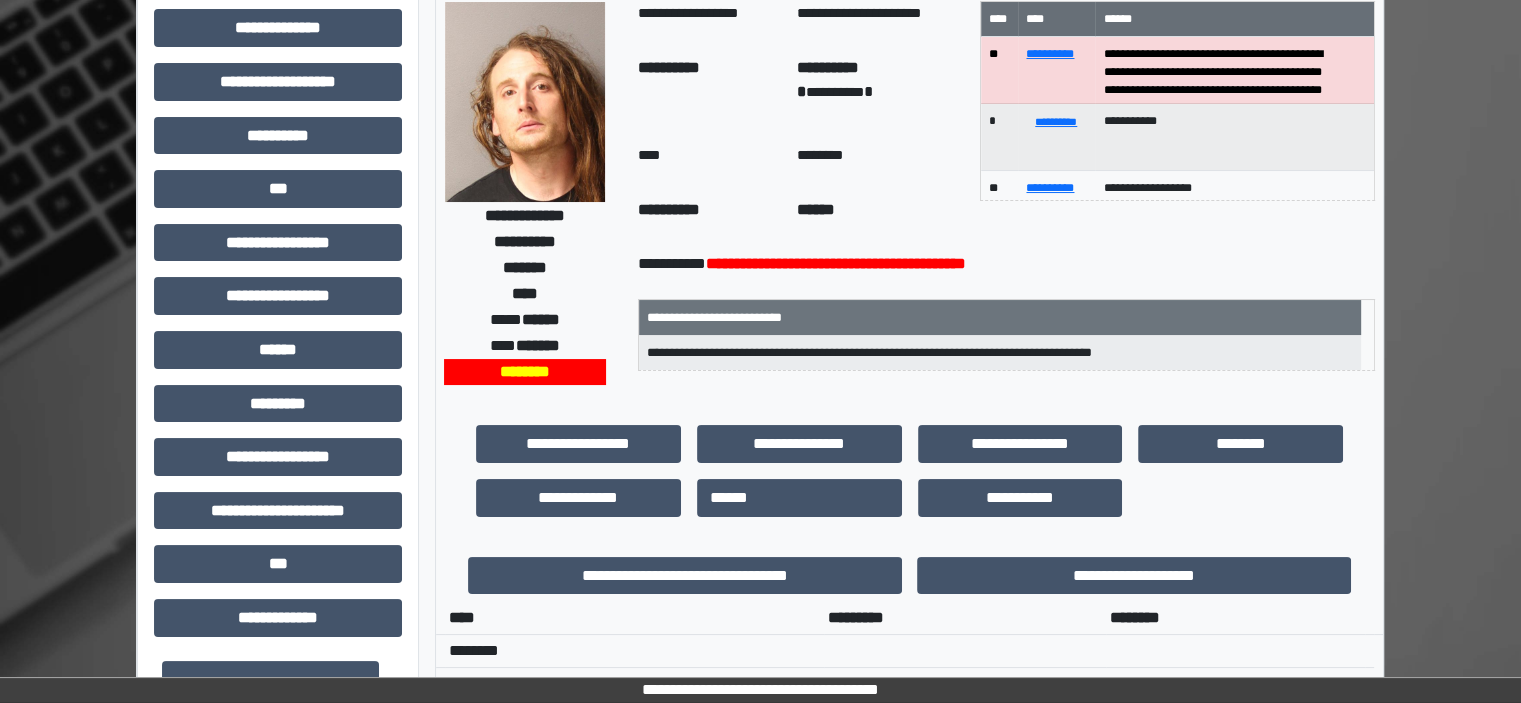 scroll, scrollTop: 0, scrollLeft: 0, axis: both 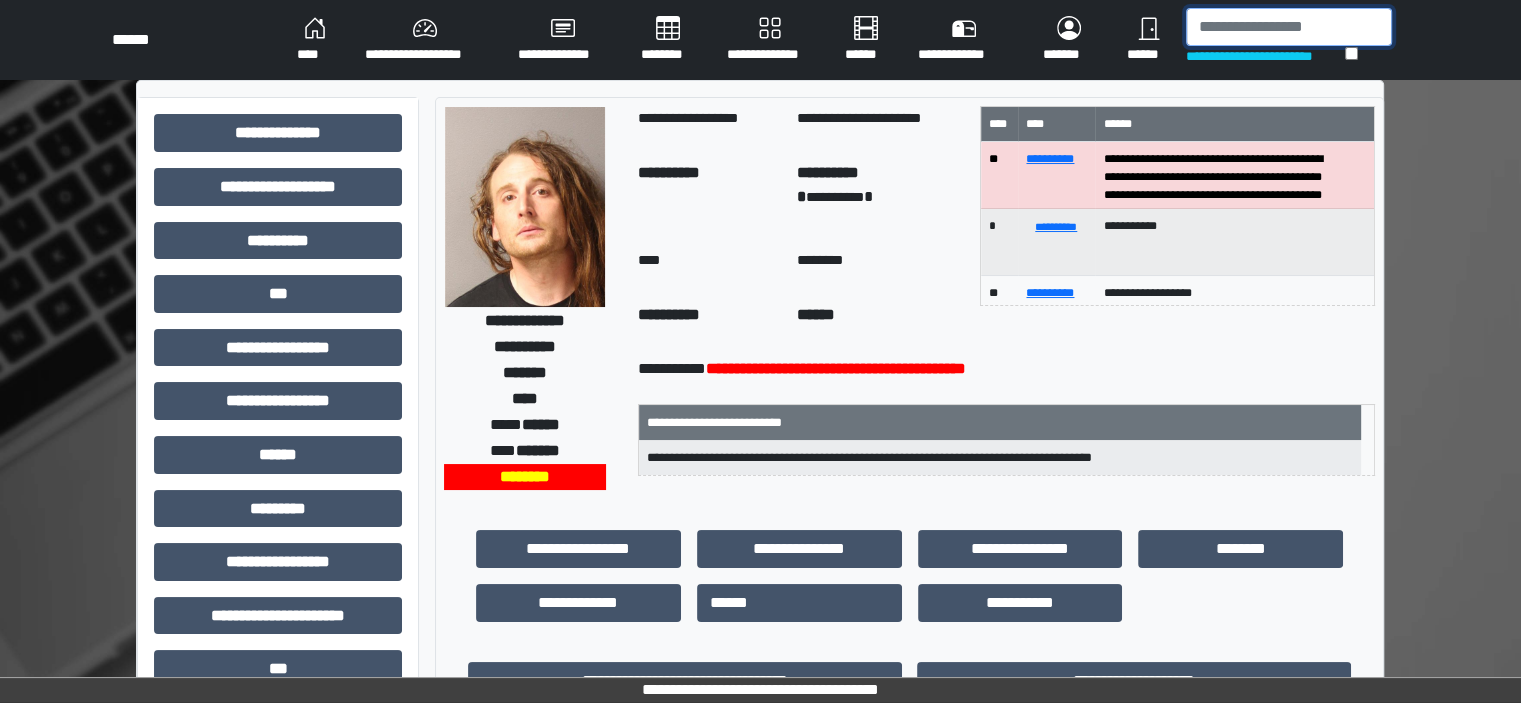 click at bounding box center [1289, 27] 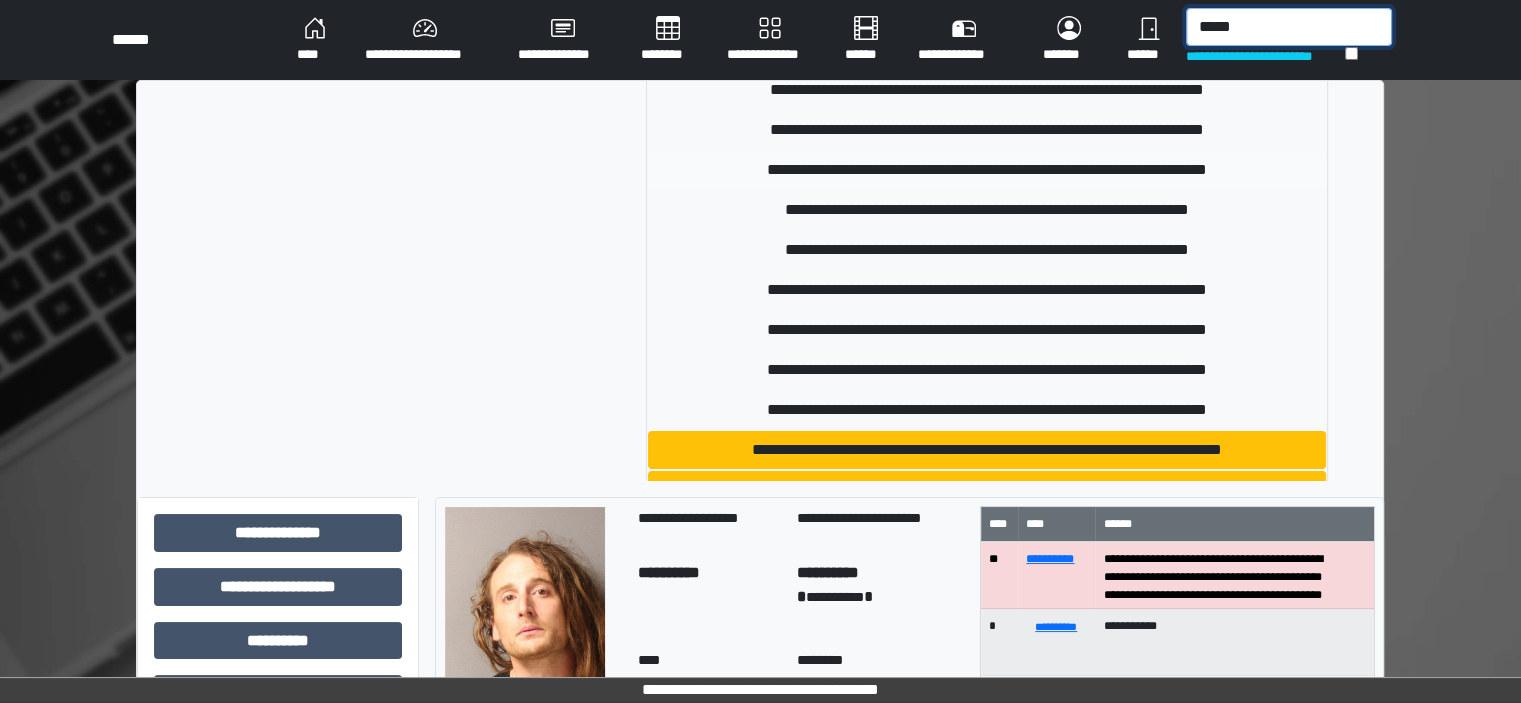 scroll, scrollTop: 300, scrollLeft: 0, axis: vertical 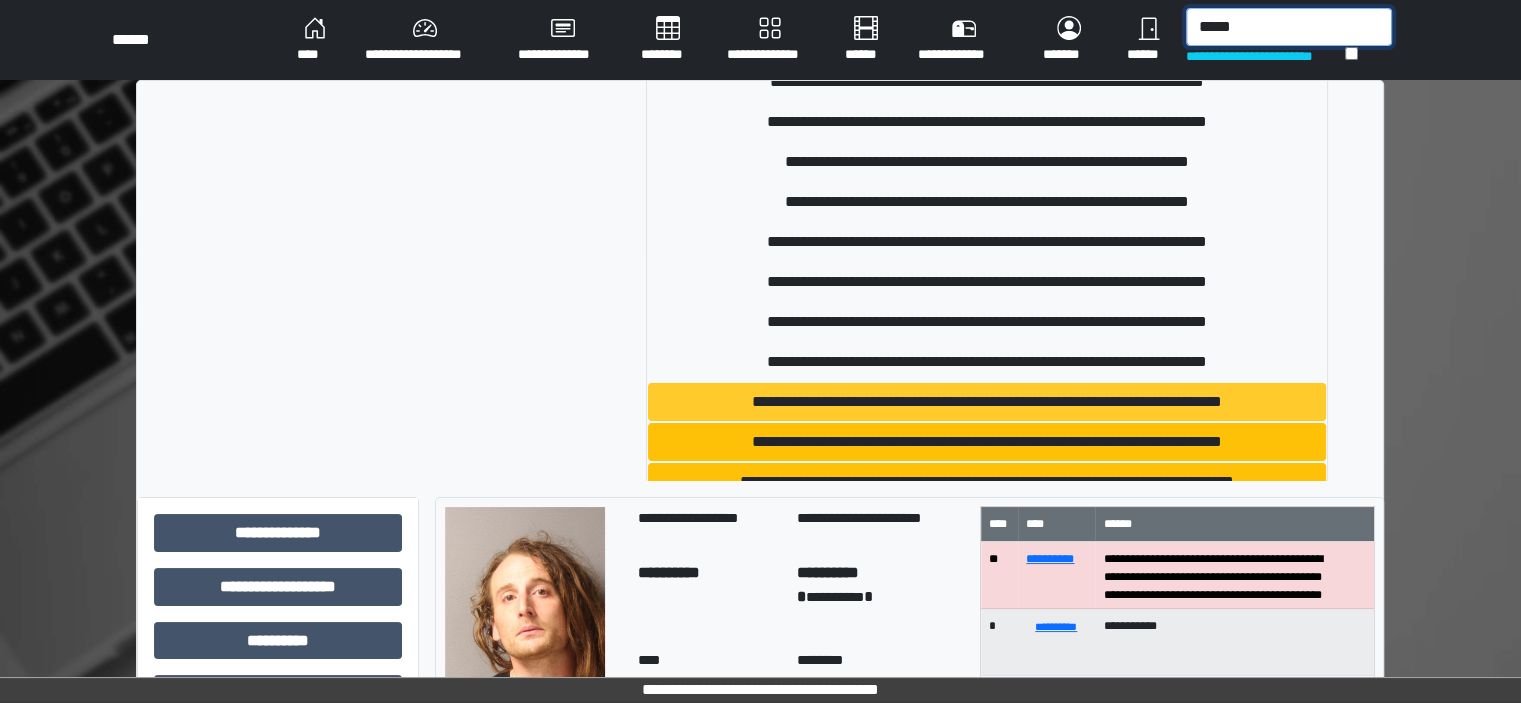 type on "*****" 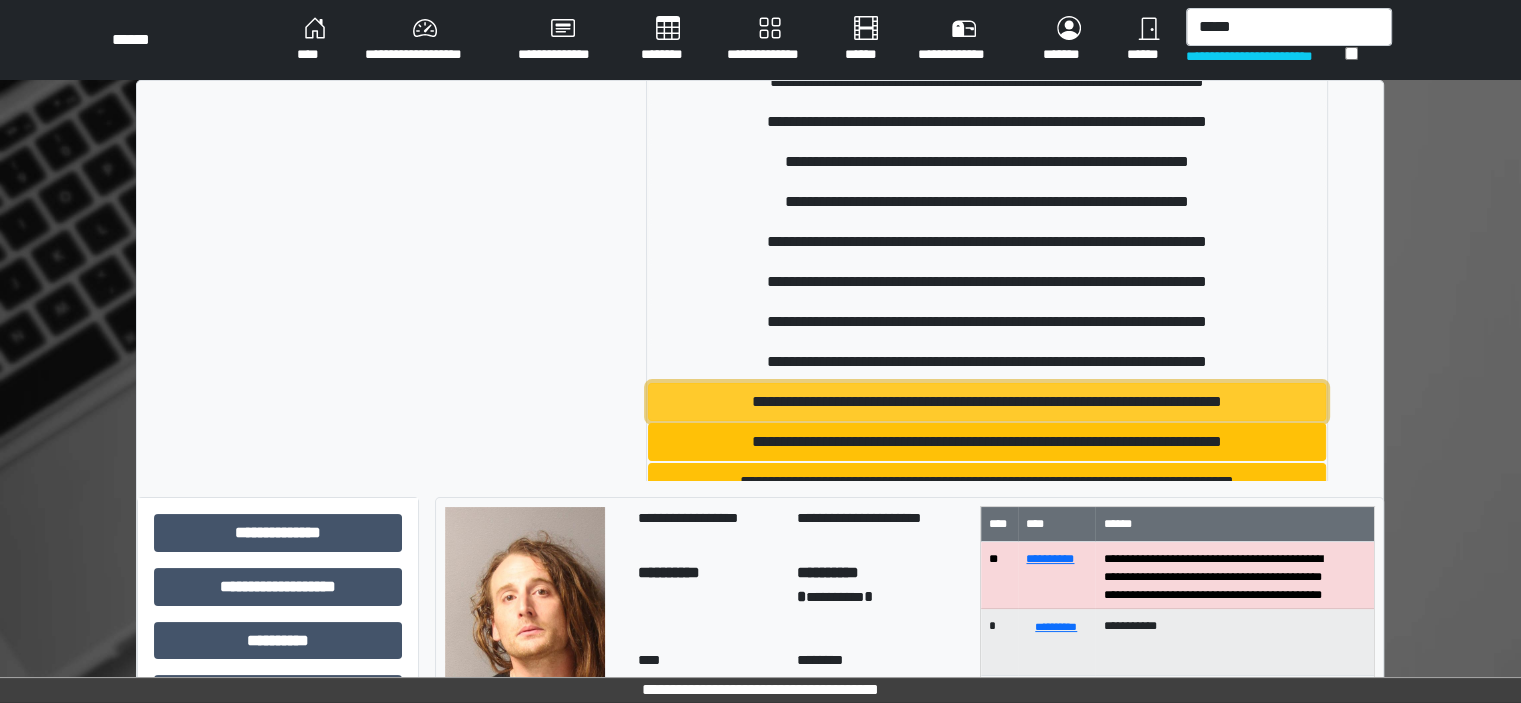 click on "**********" at bounding box center (987, 402) 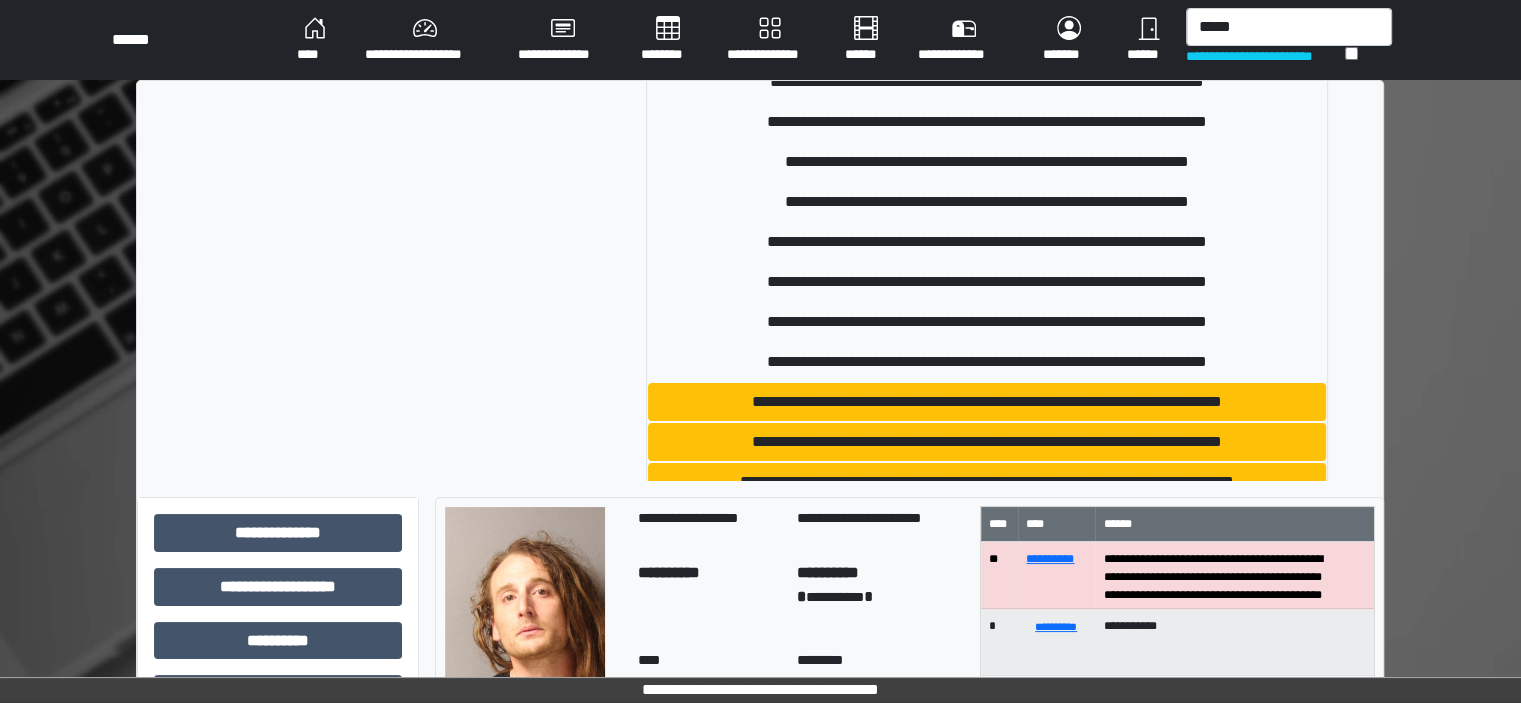 type 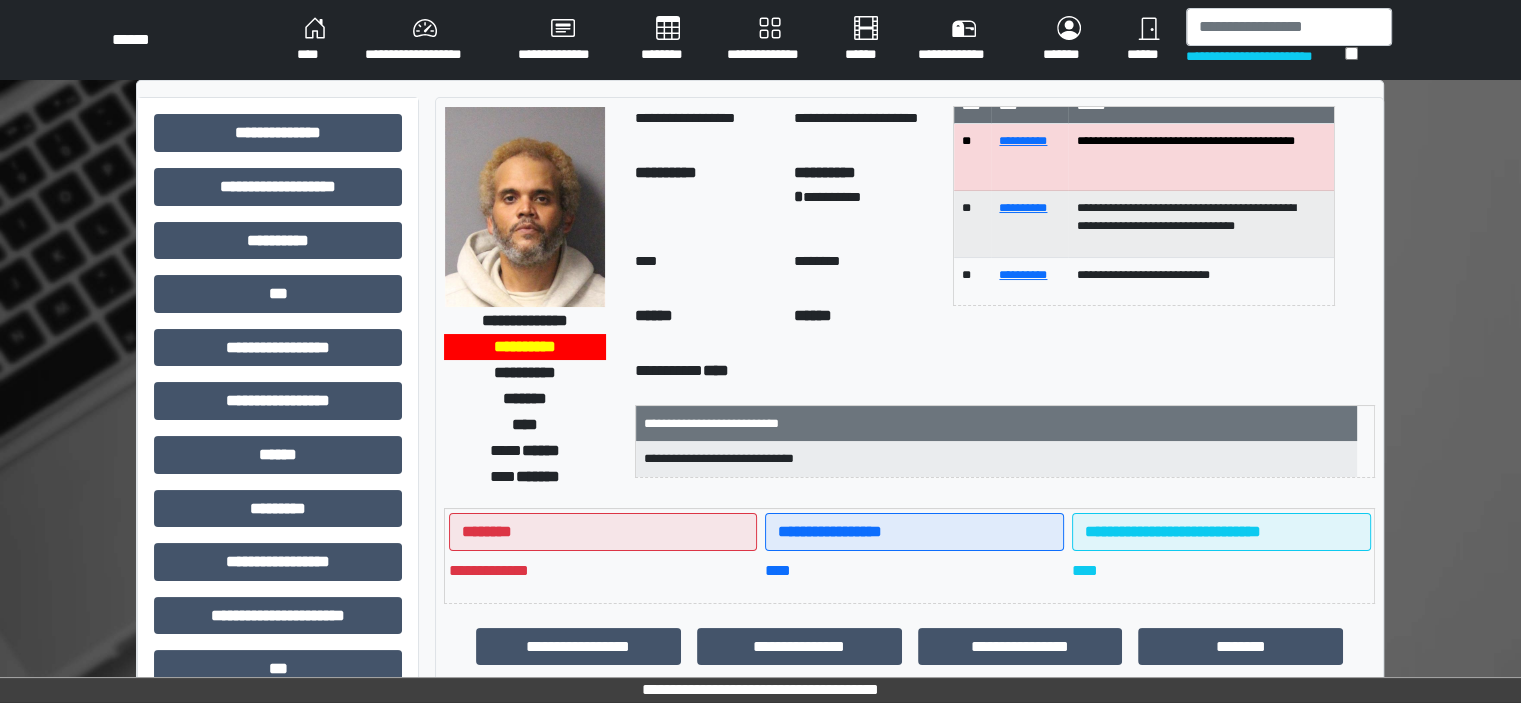 scroll, scrollTop: 0, scrollLeft: 0, axis: both 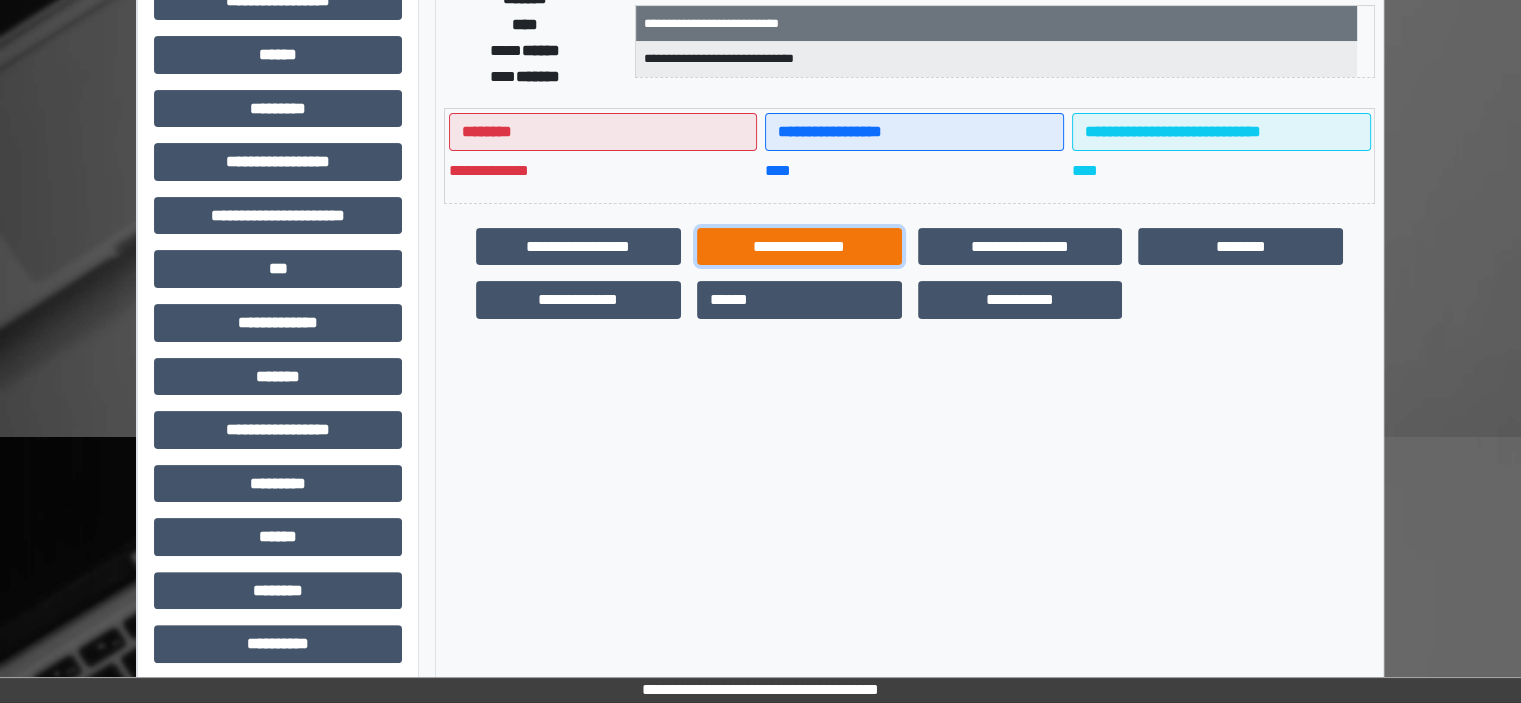 click on "**********" at bounding box center [799, 247] 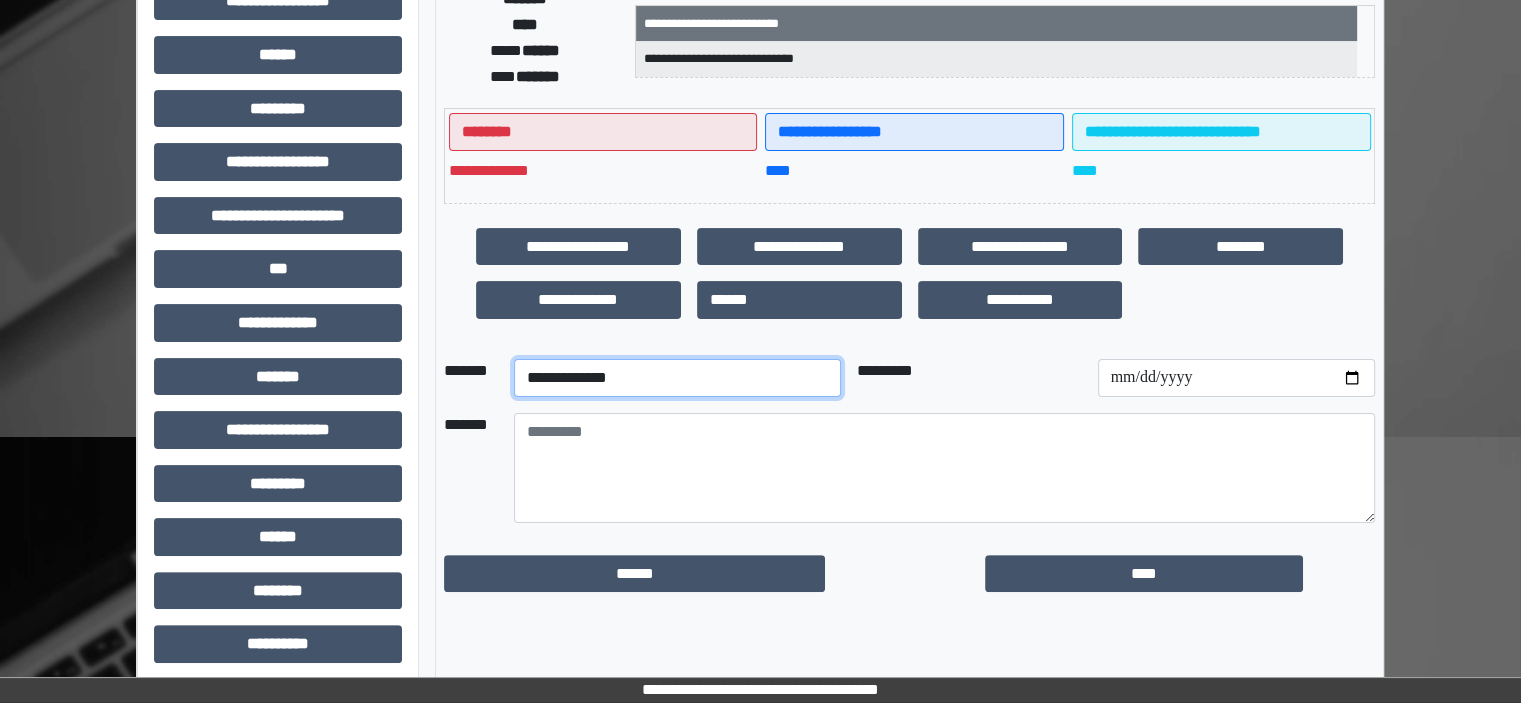 click on "**********" at bounding box center (677, 378) 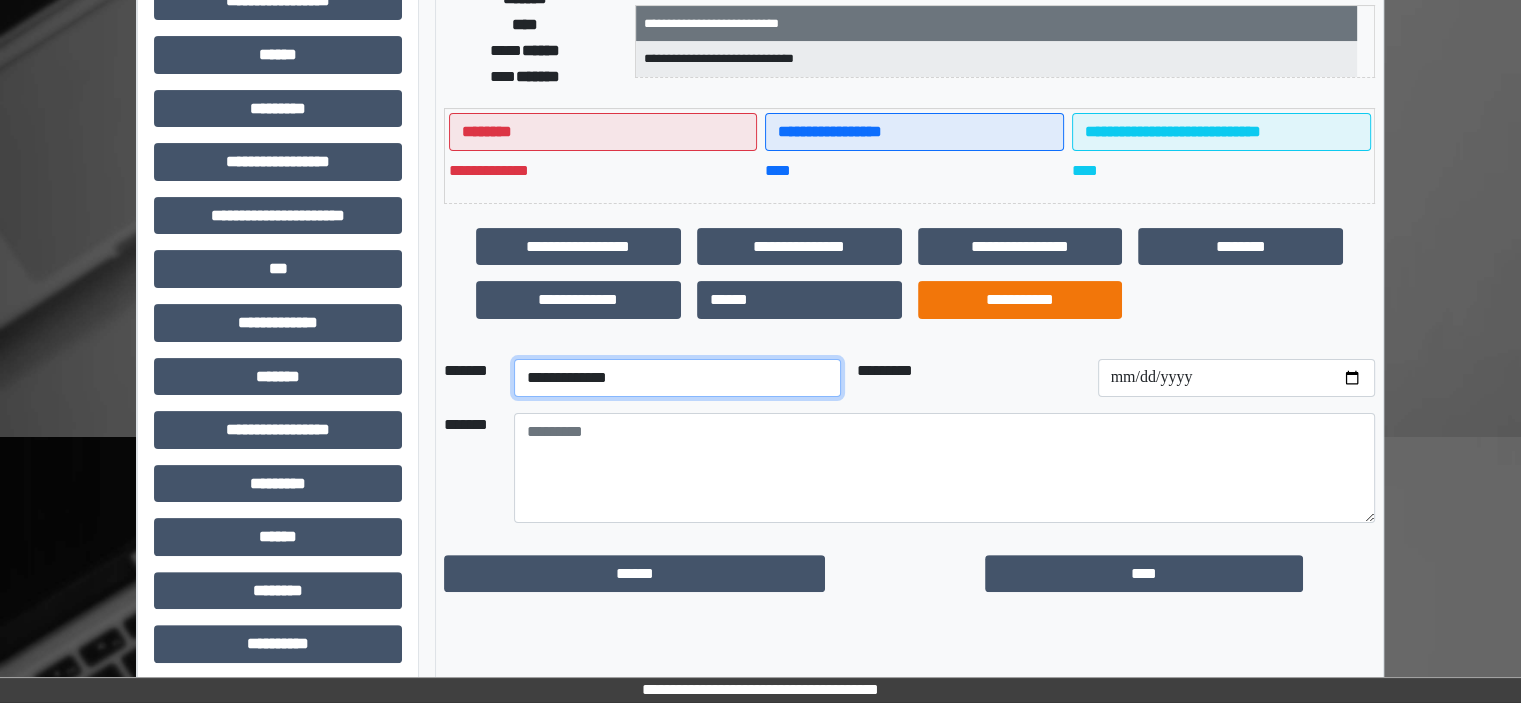 select on "**" 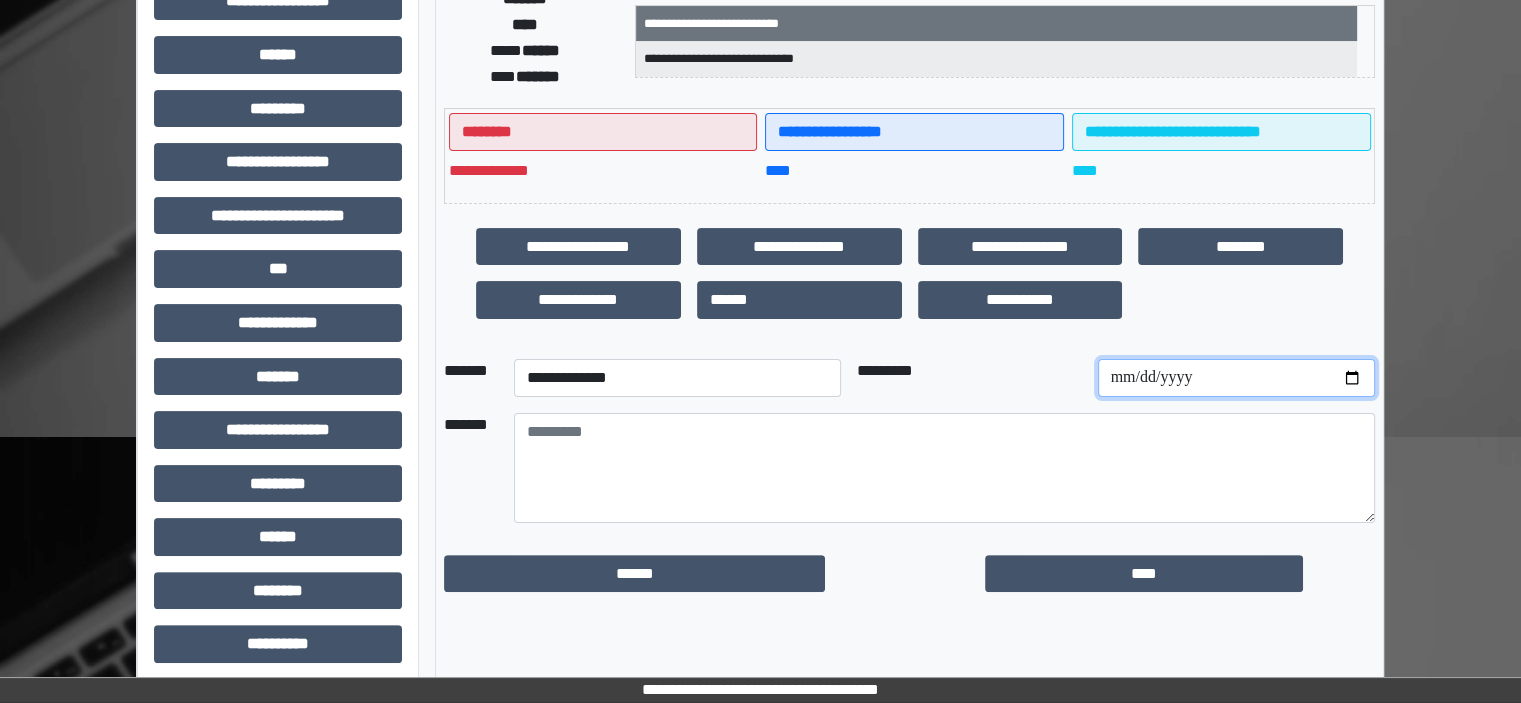 click at bounding box center (1236, 378) 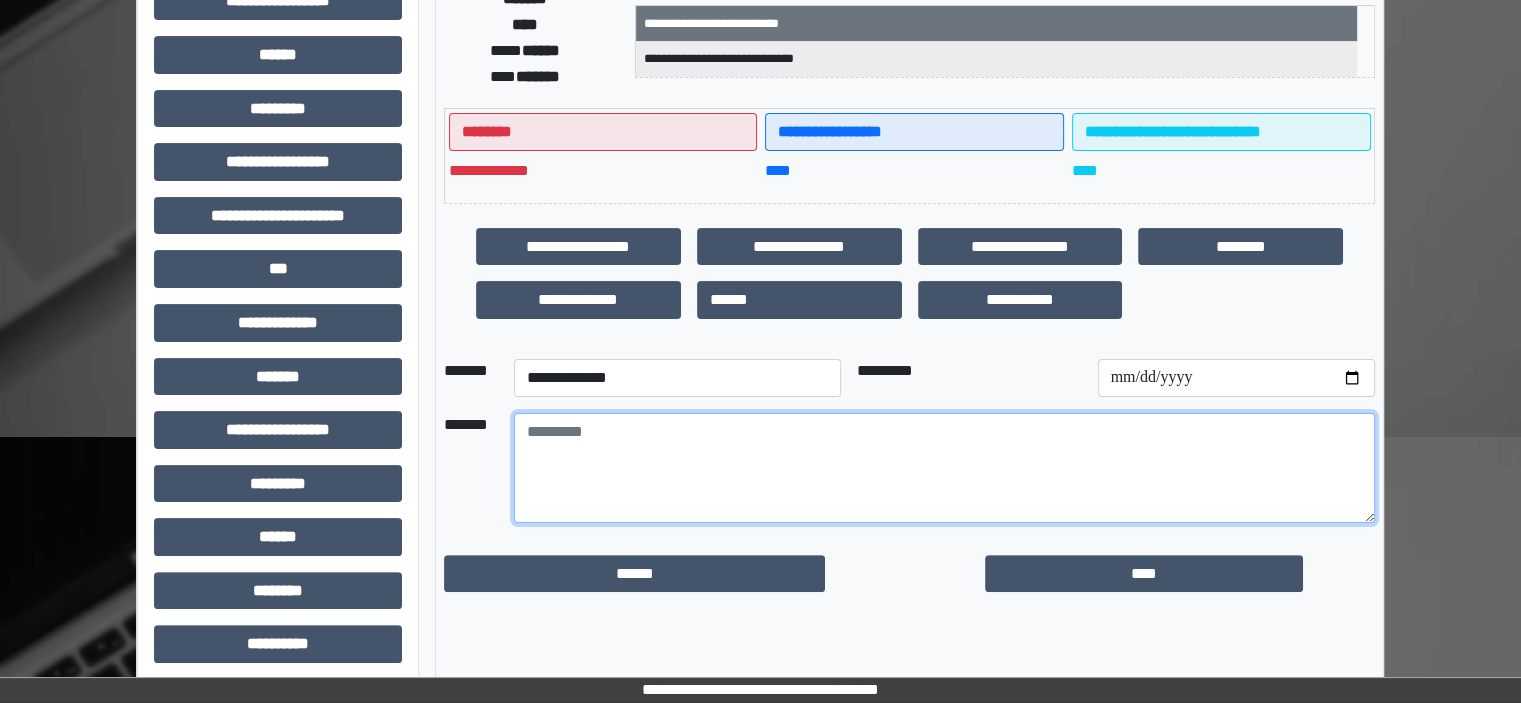 click at bounding box center [944, 468] 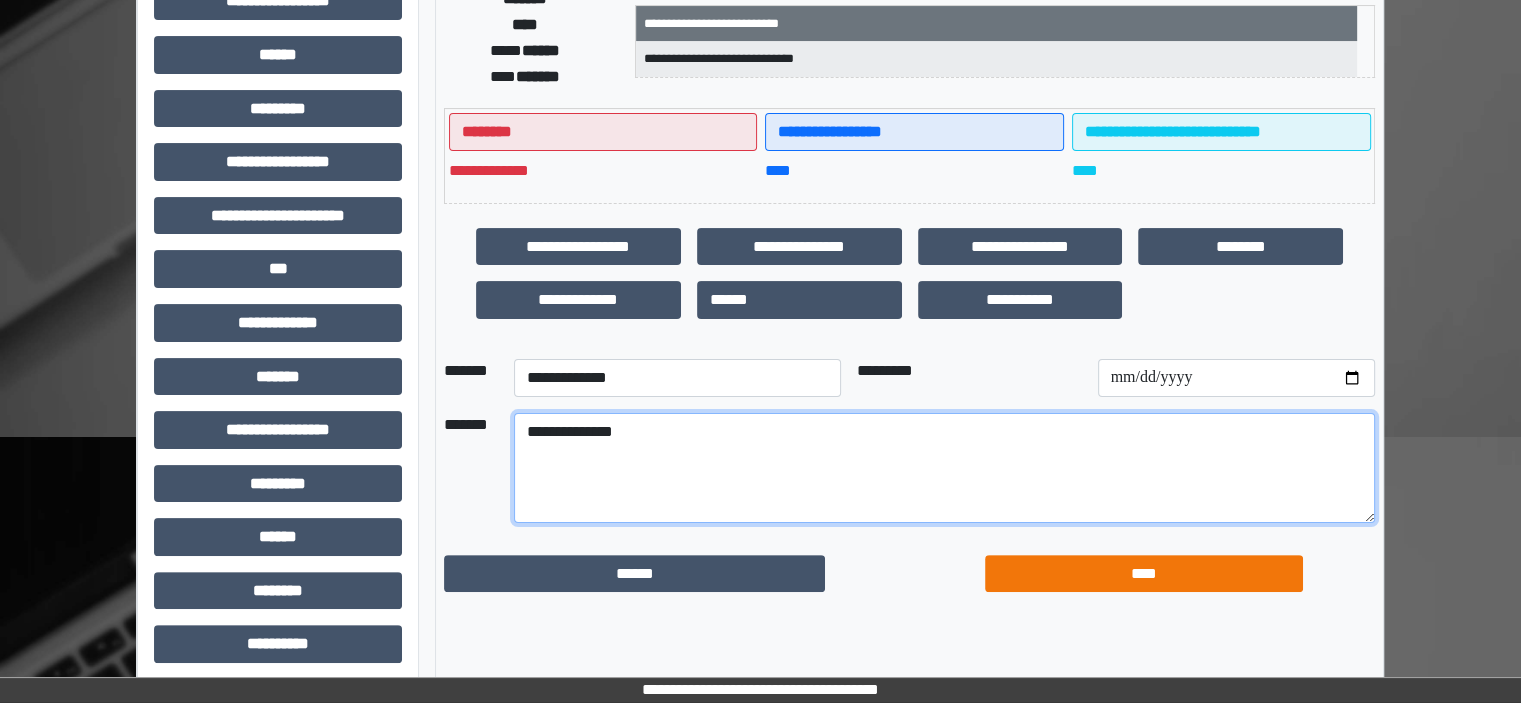 type on "**********" 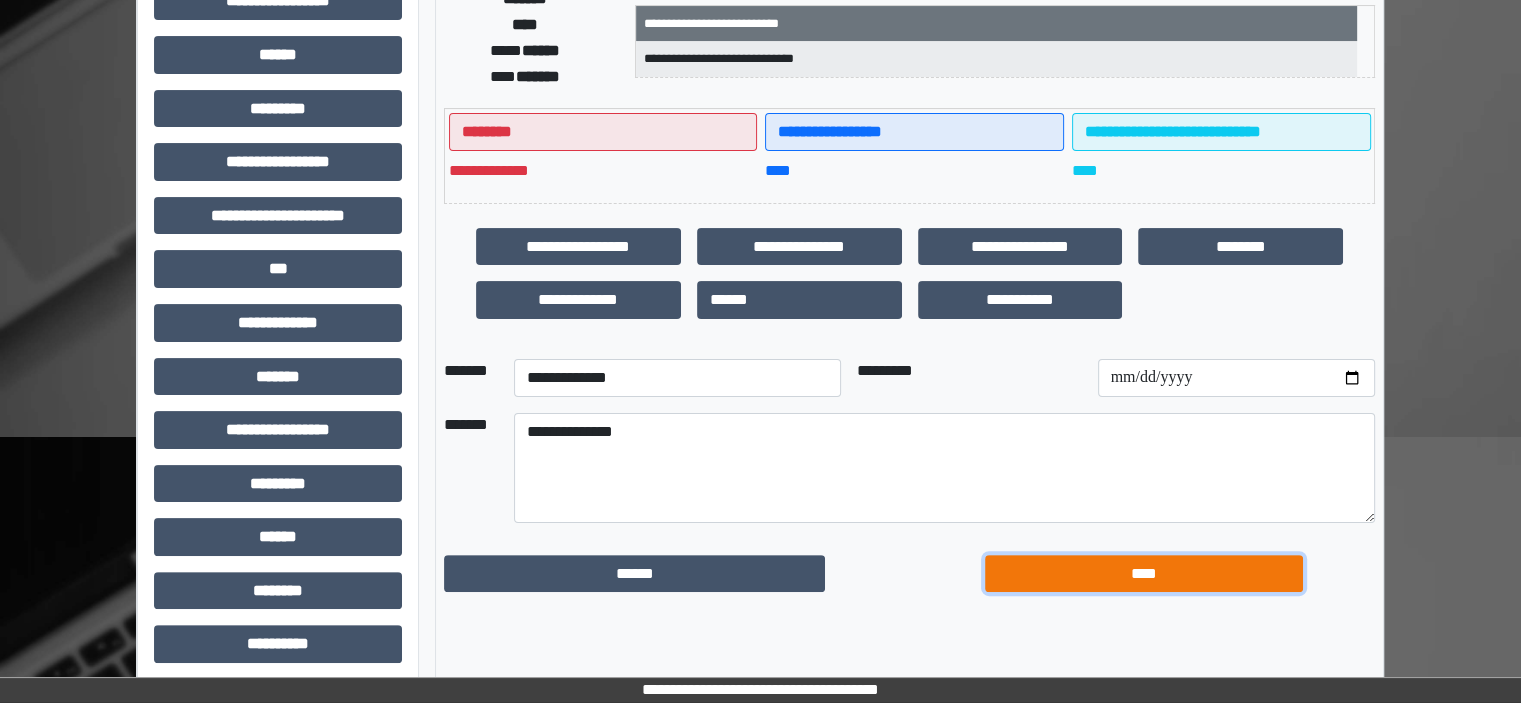 click on "****" at bounding box center [1144, 574] 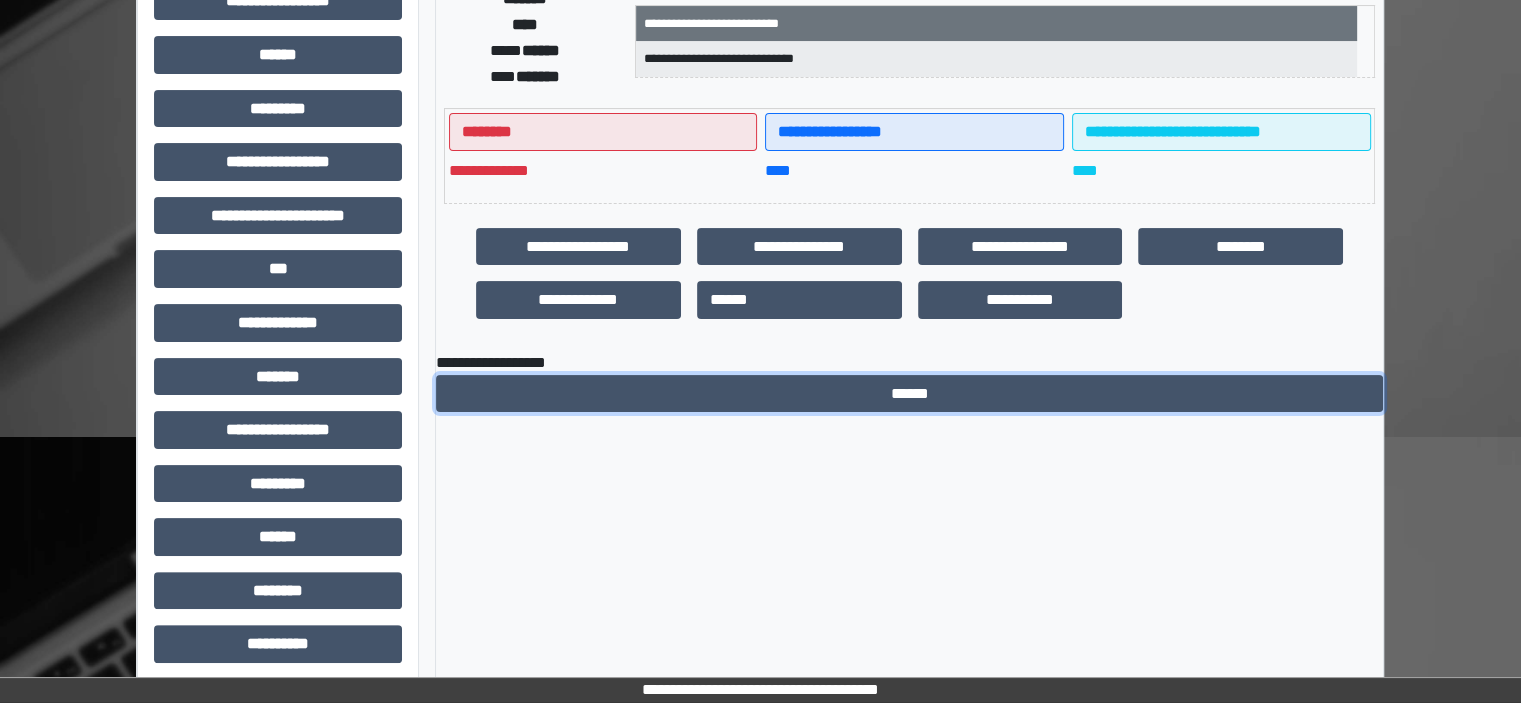 click on "******" at bounding box center [909, 394] 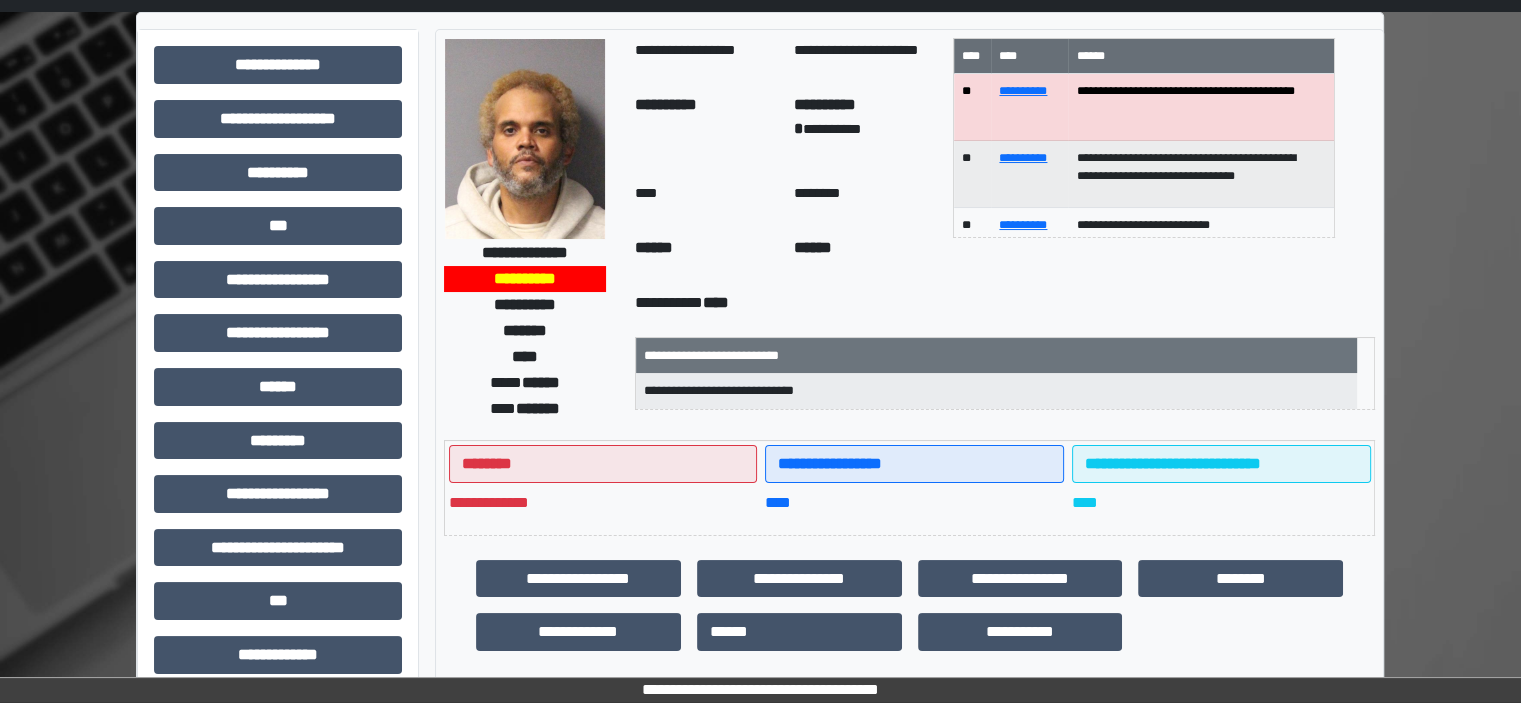 scroll, scrollTop: 0, scrollLeft: 0, axis: both 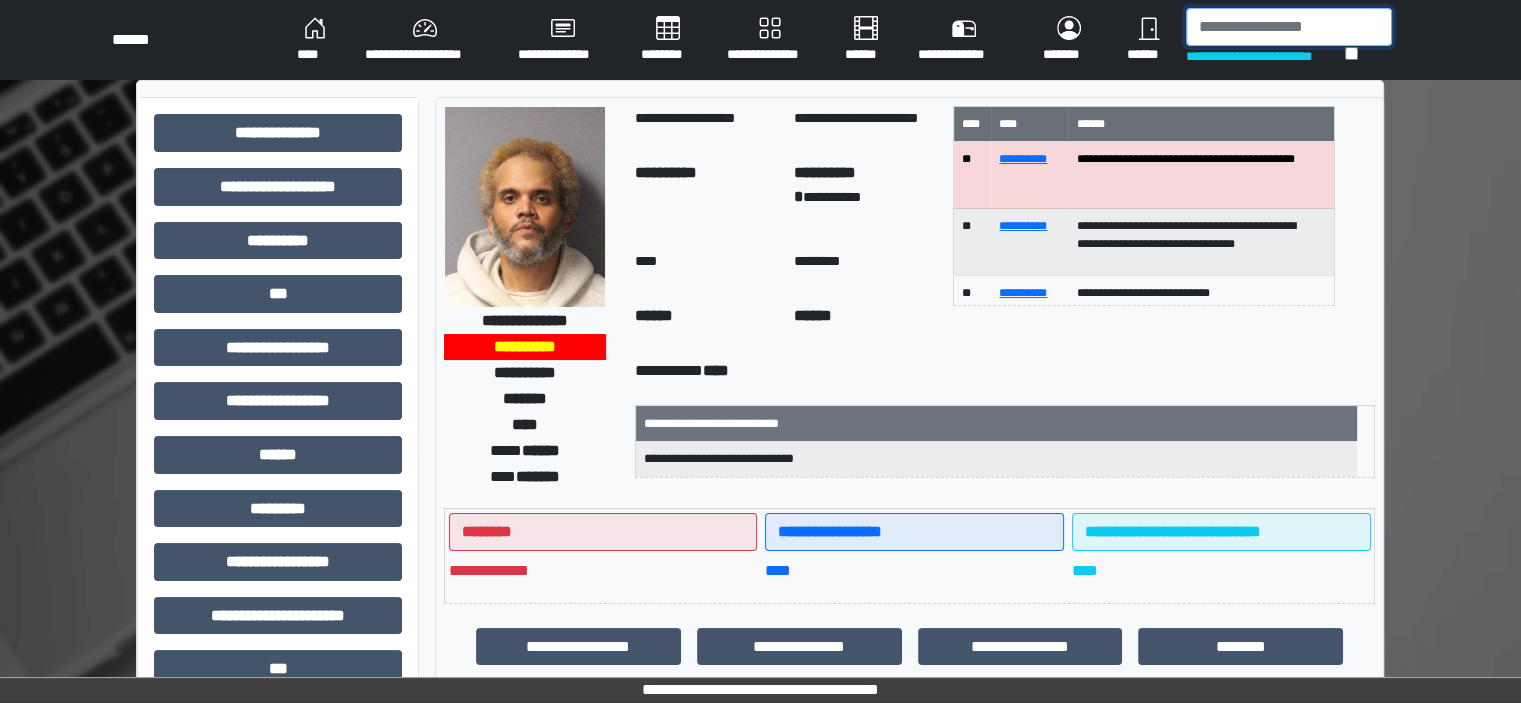 click at bounding box center [1289, 27] 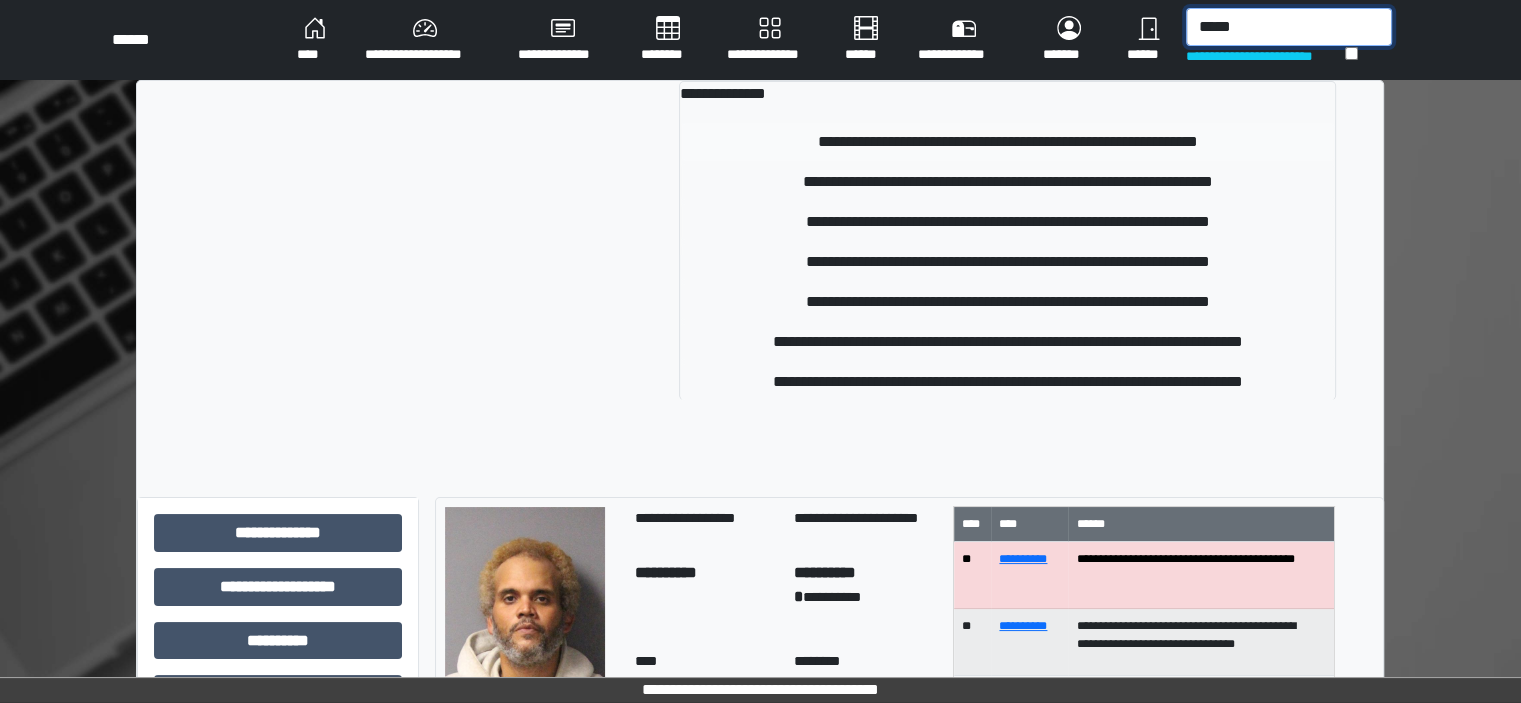 type on "*****" 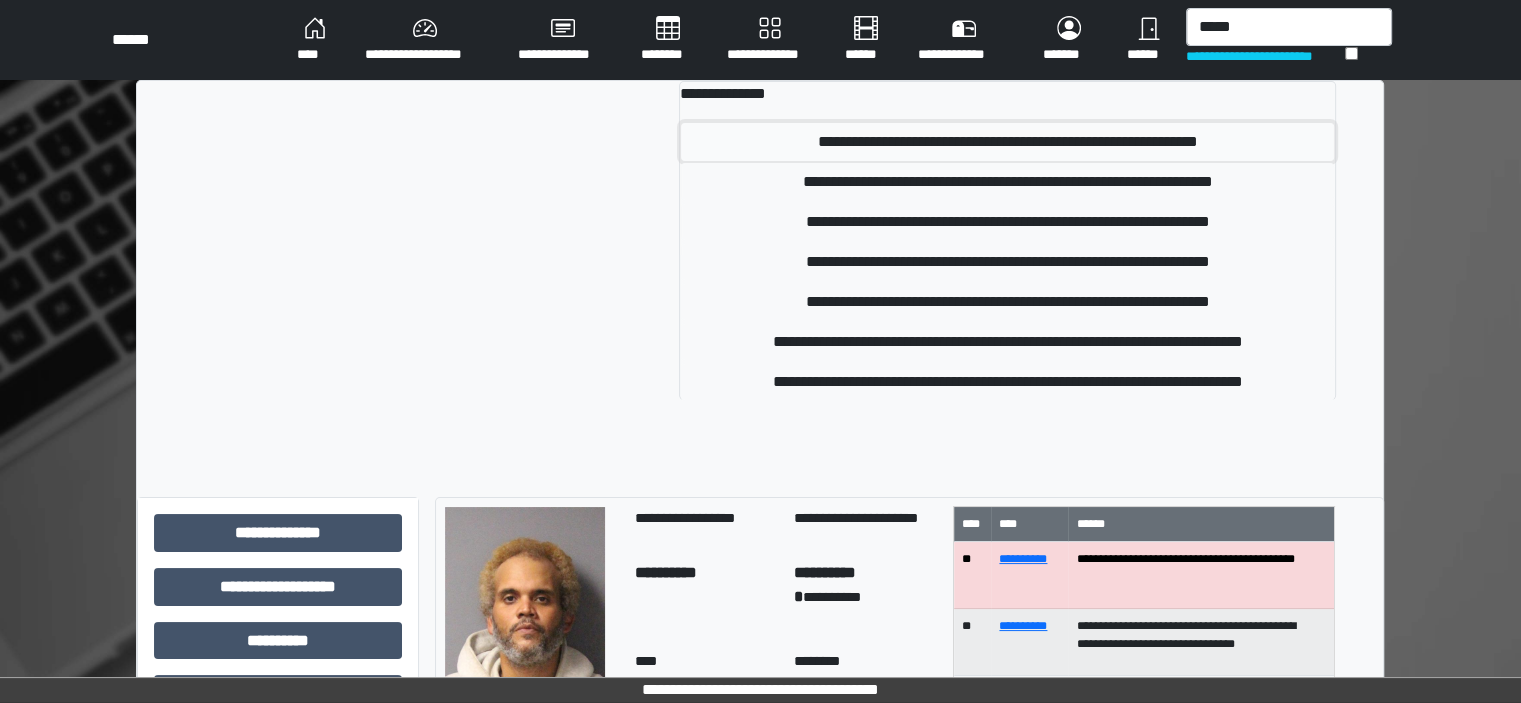 click on "**********" at bounding box center [1007, 142] 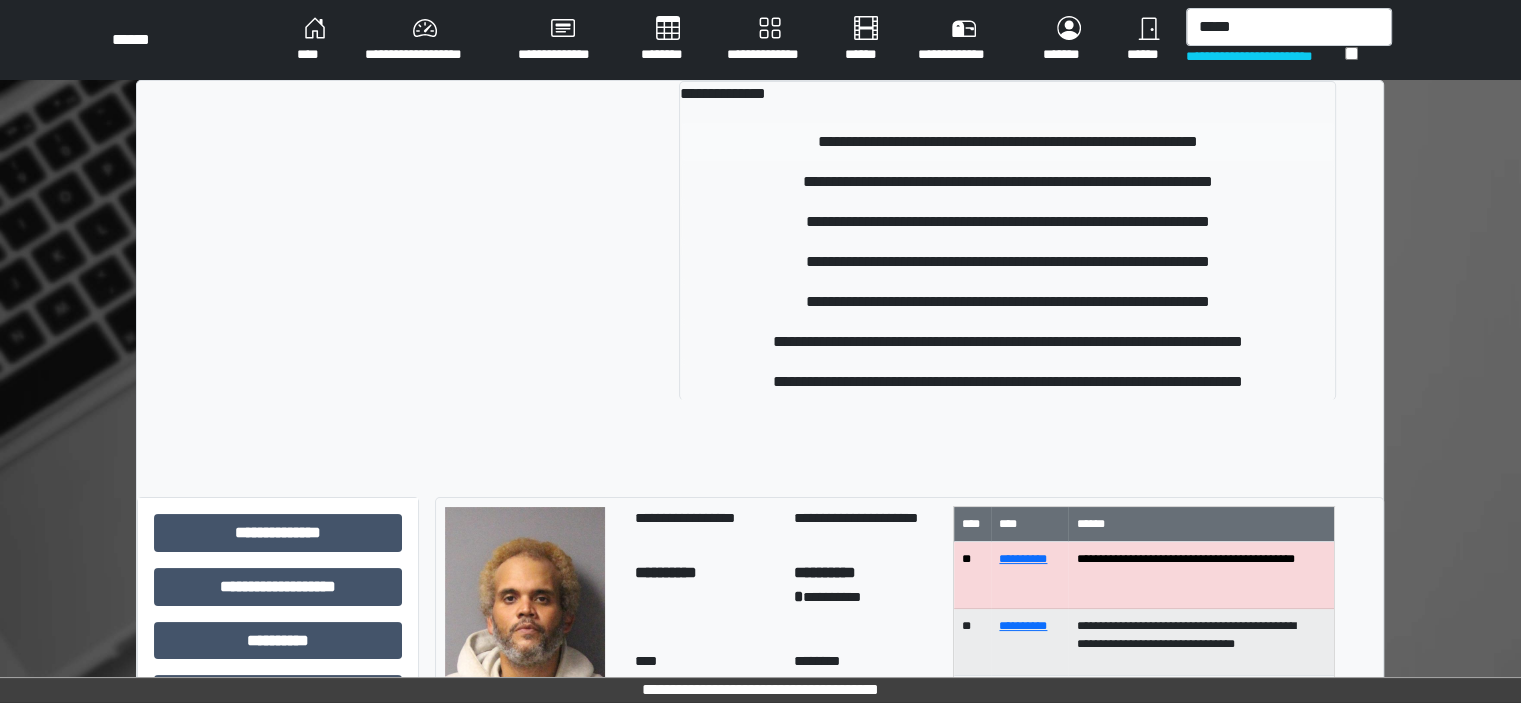 type 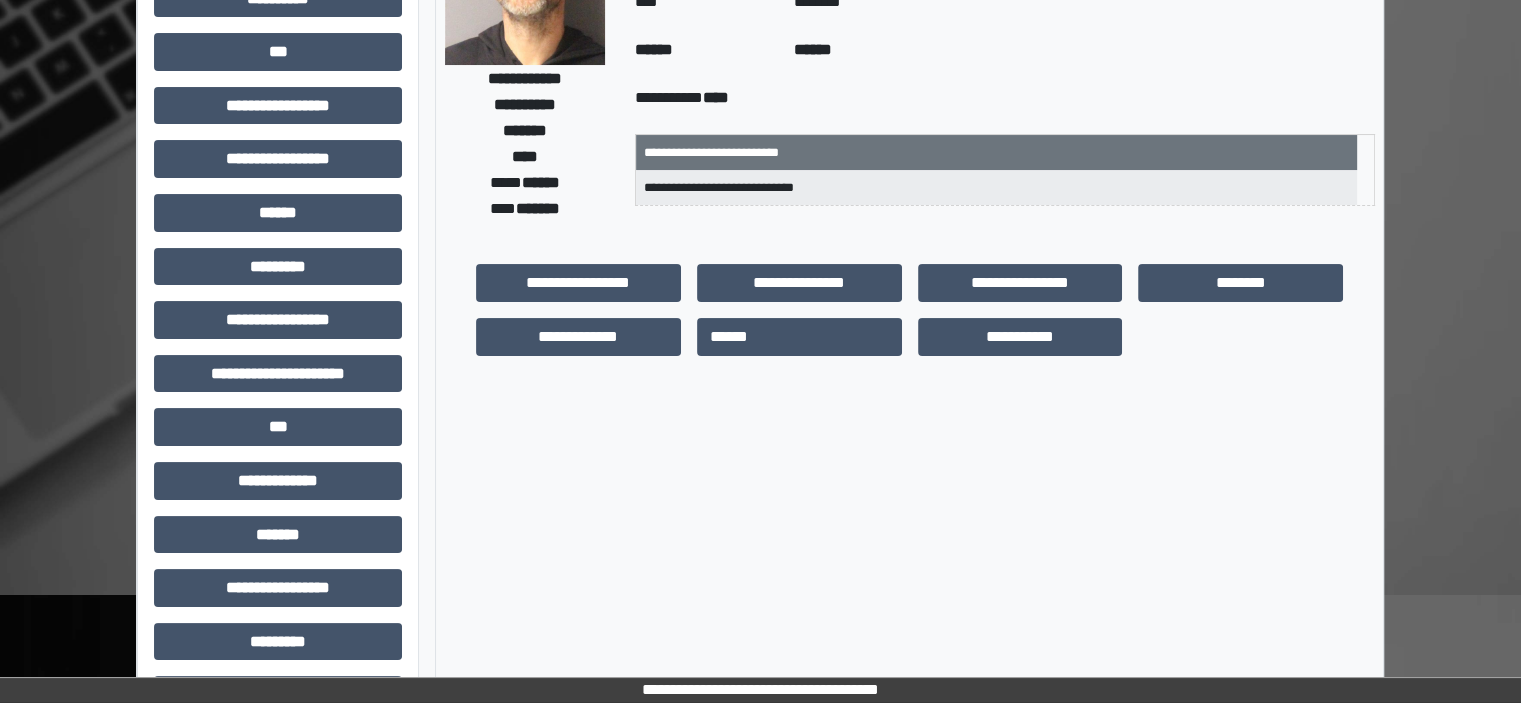 scroll, scrollTop: 300, scrollLeft: 0, axis: vertical 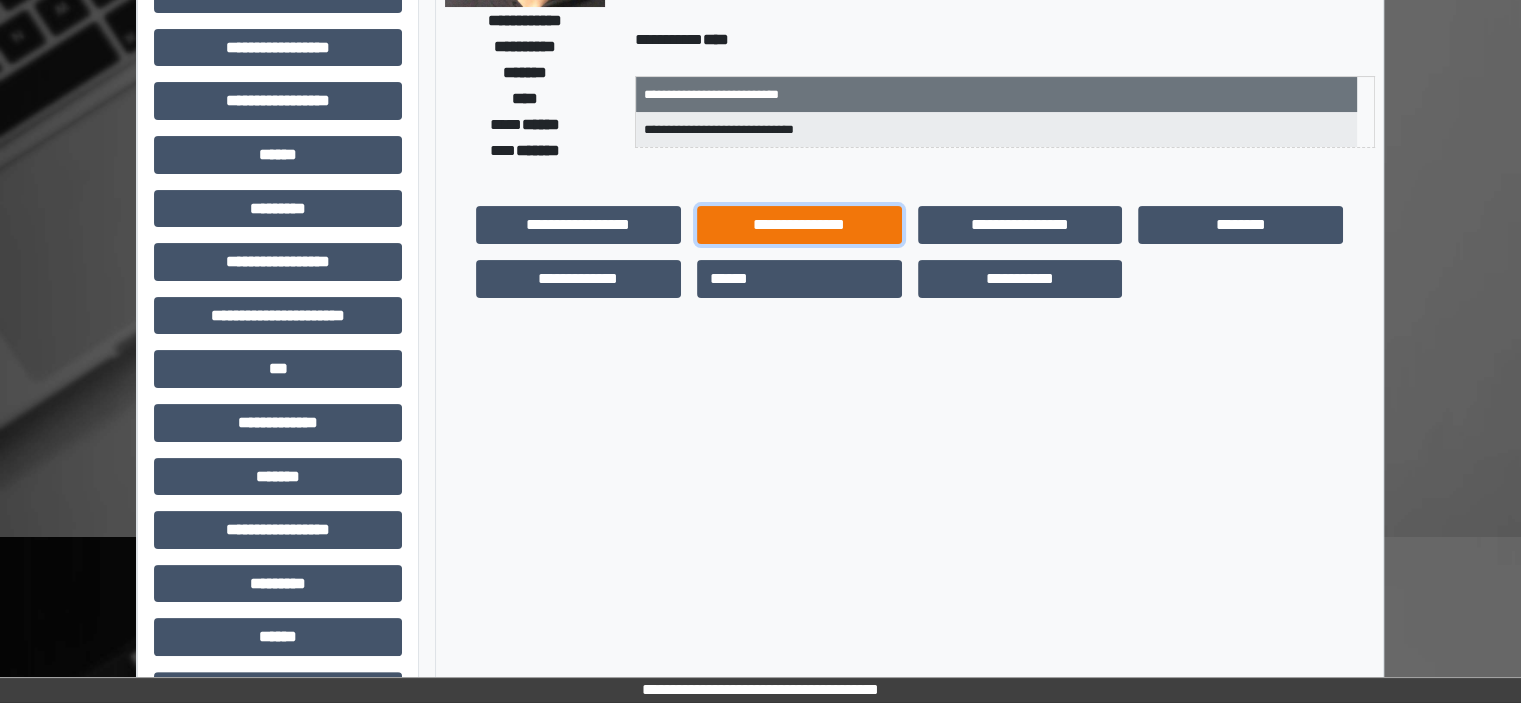 click on "**********" at bounding box center [799, 225] 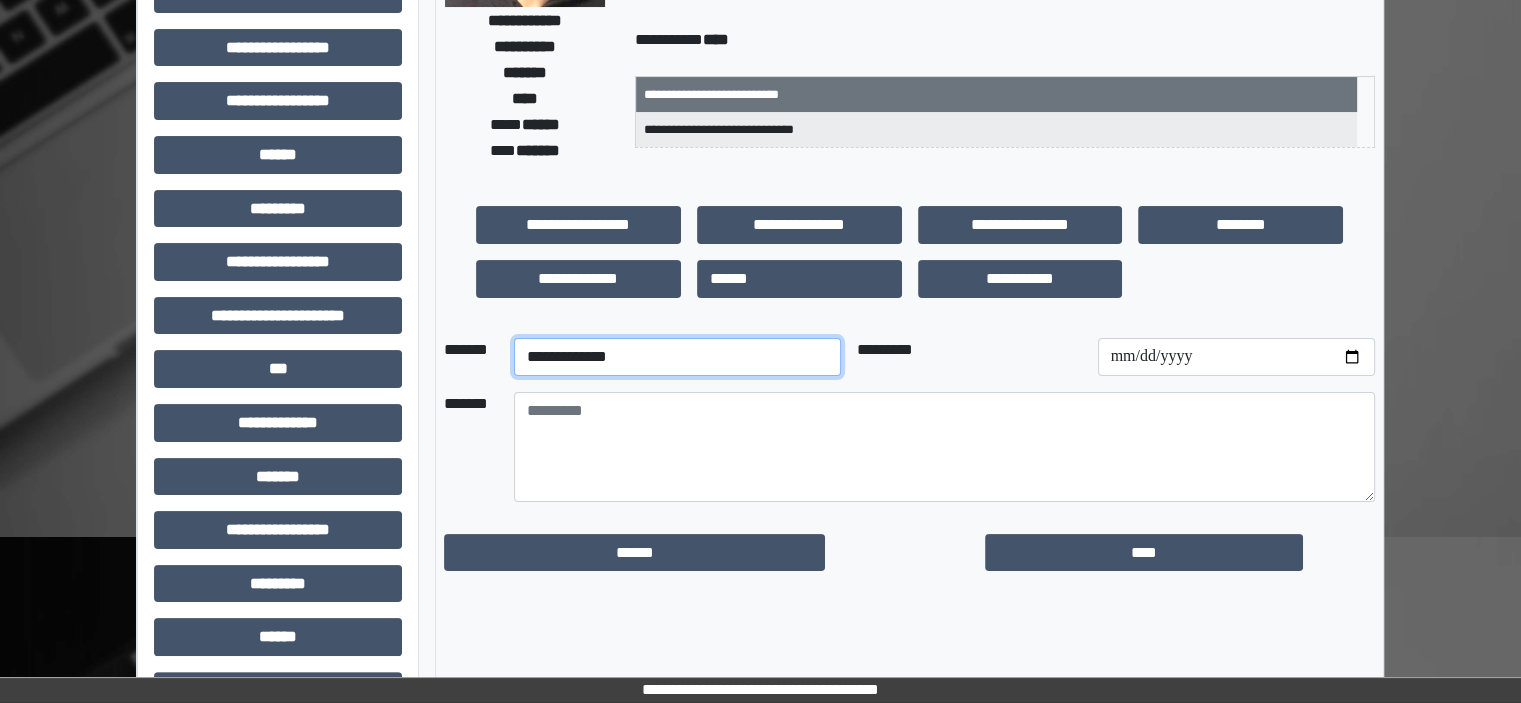 click on "**********" at bounding box center (677, 357) 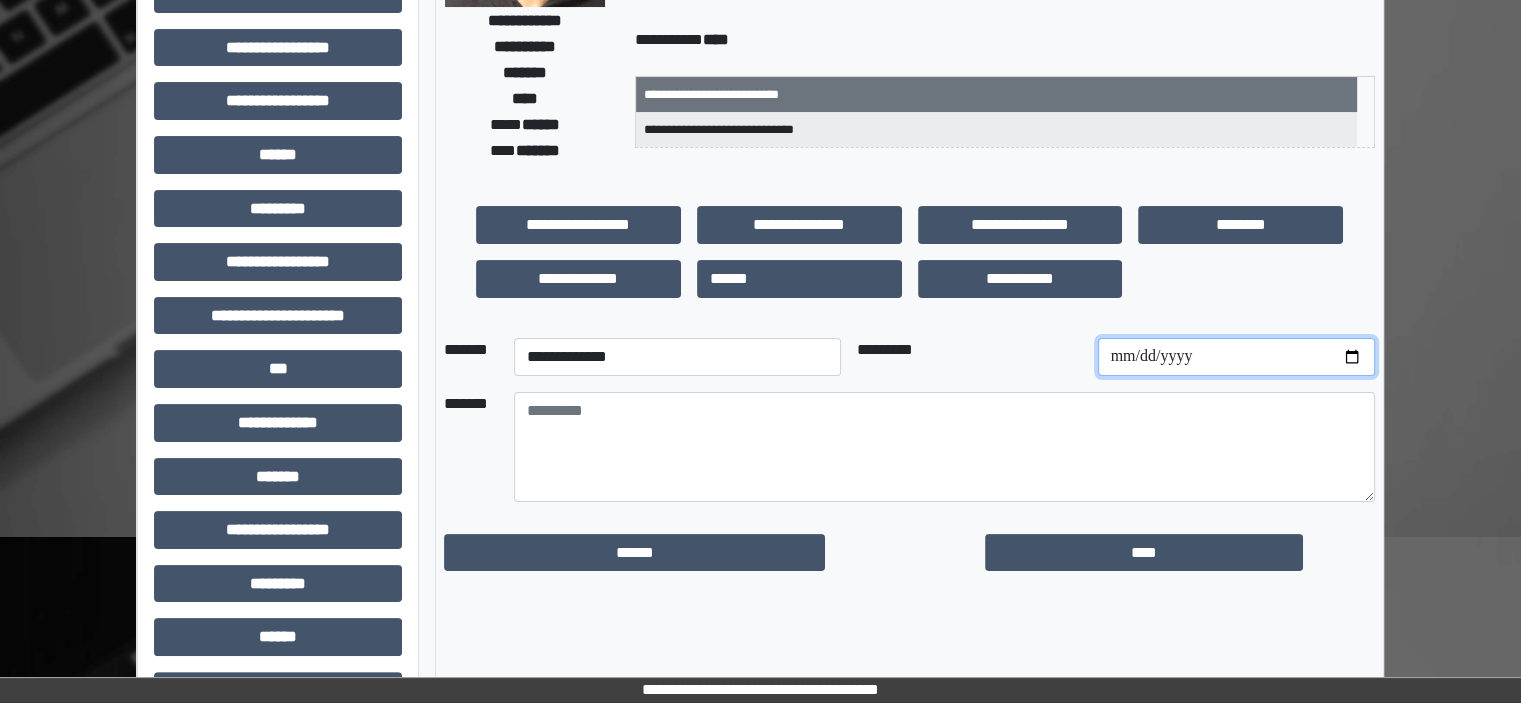 click at bounding box center [1236, 357] 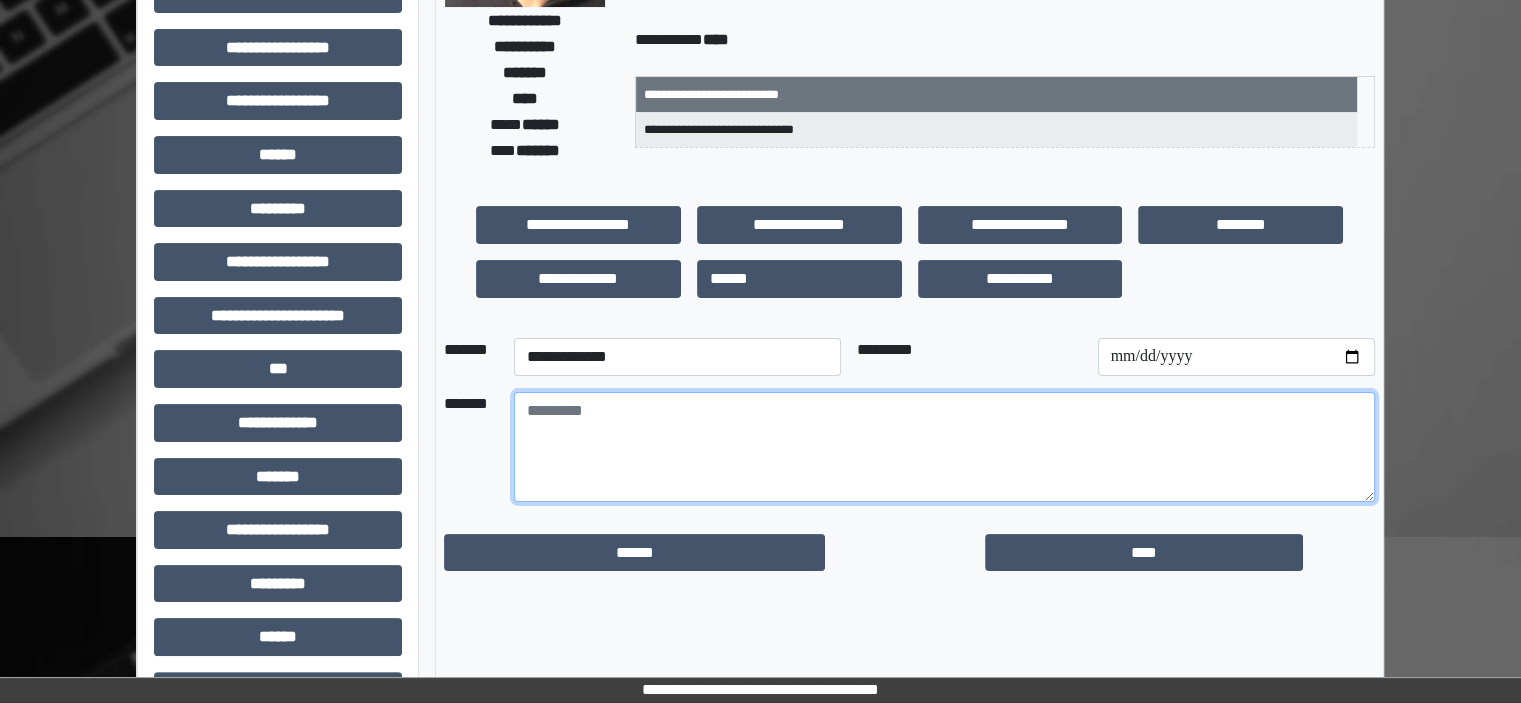 drag, startPoint x: 1013, startPoint y: 439, endPoint x: 1018, endPoint y: 419, distance: 20.615528 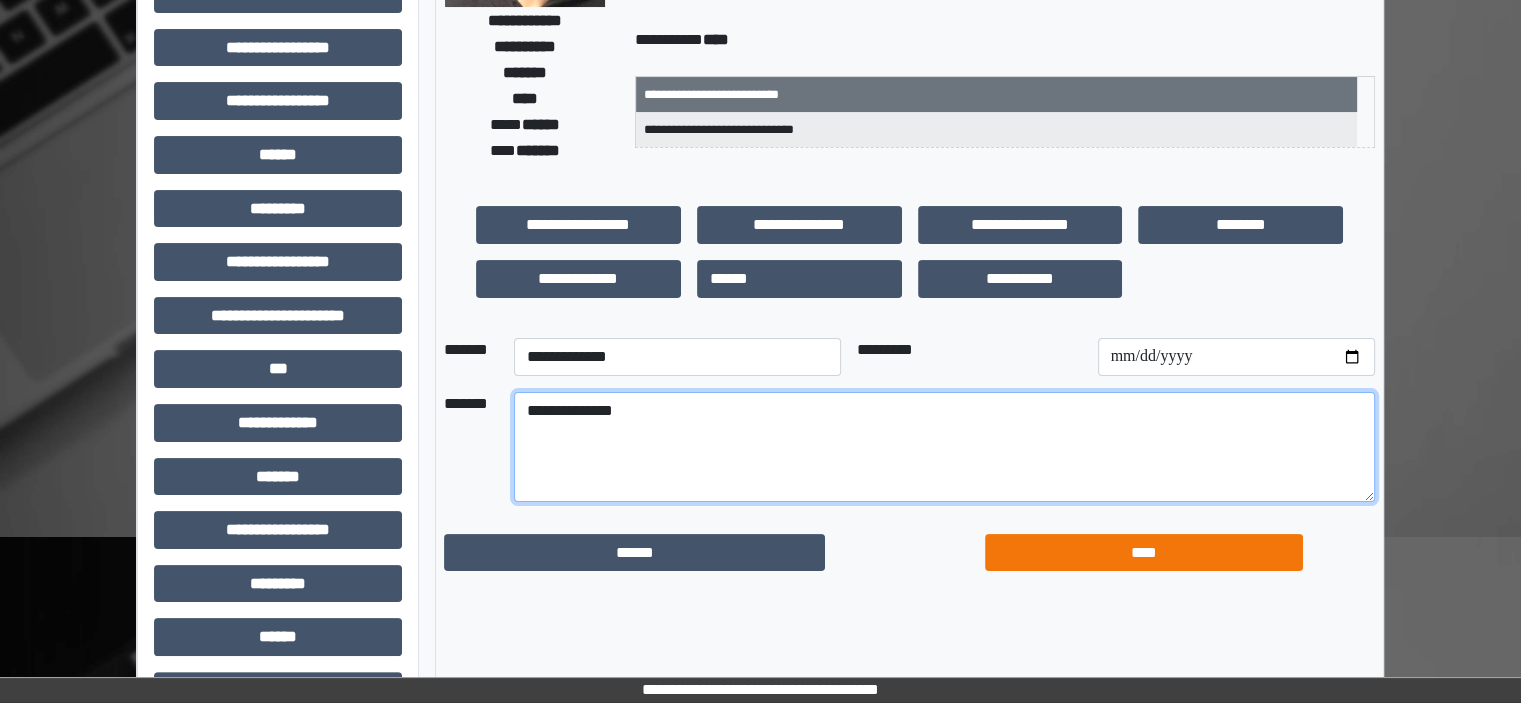 type on "**********" 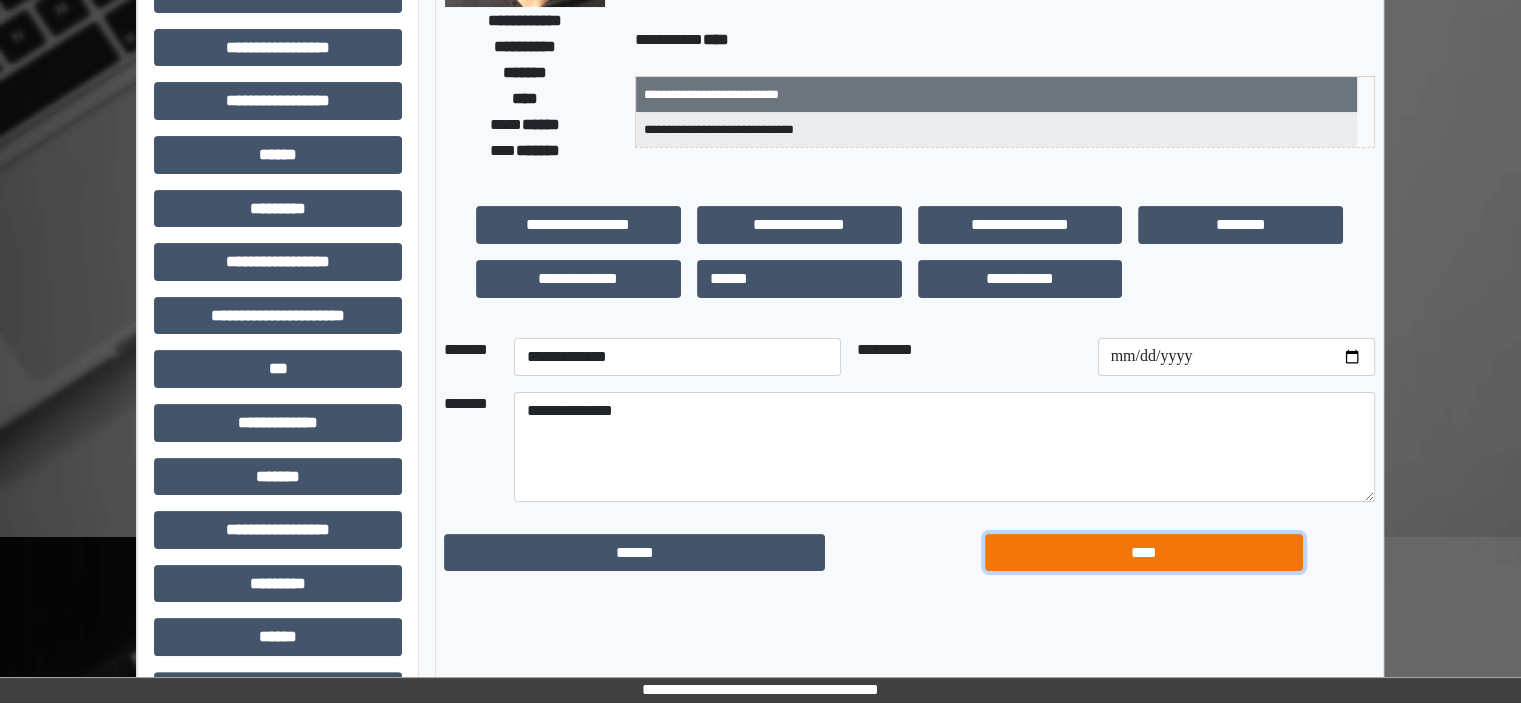 click on "****" at bounding box center (1144, 553) 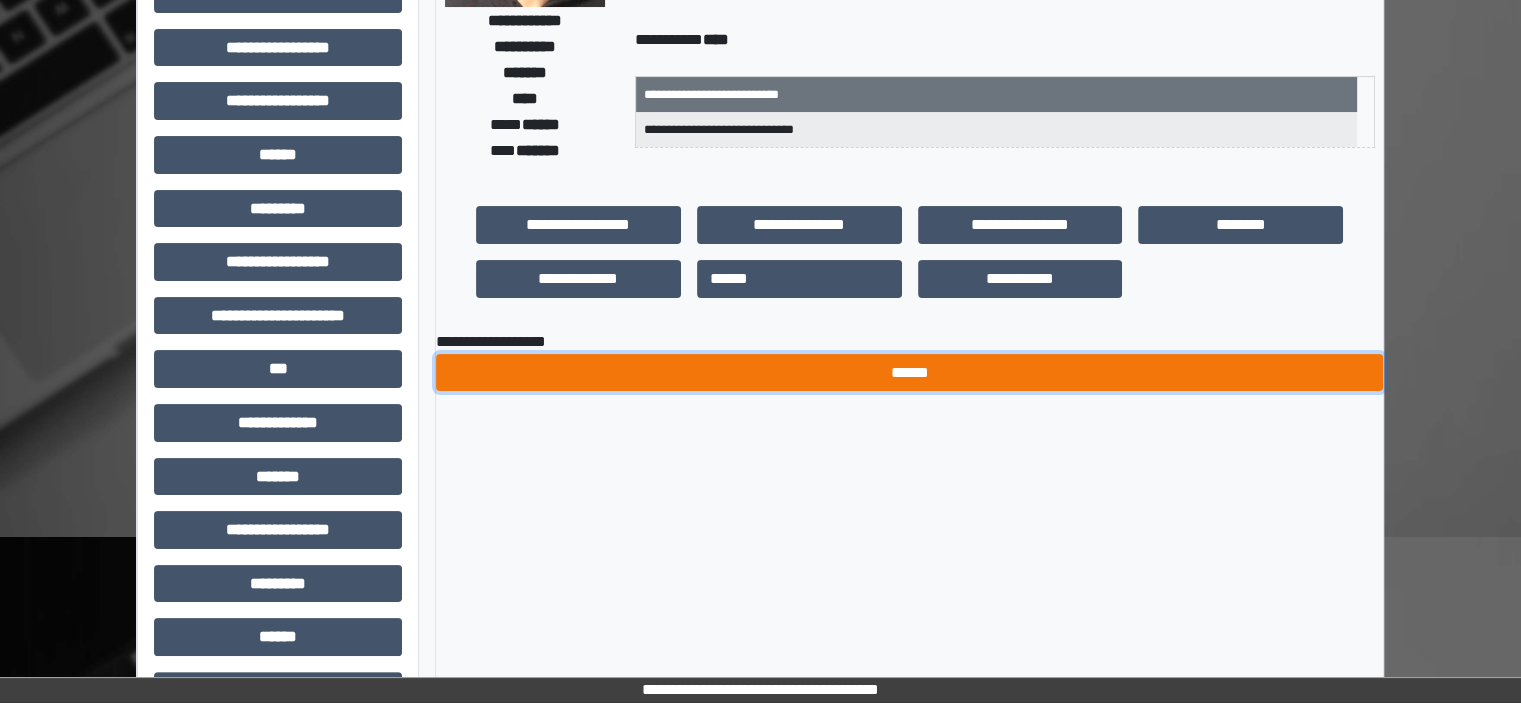 click on "******" at bounding box center [909, 373] 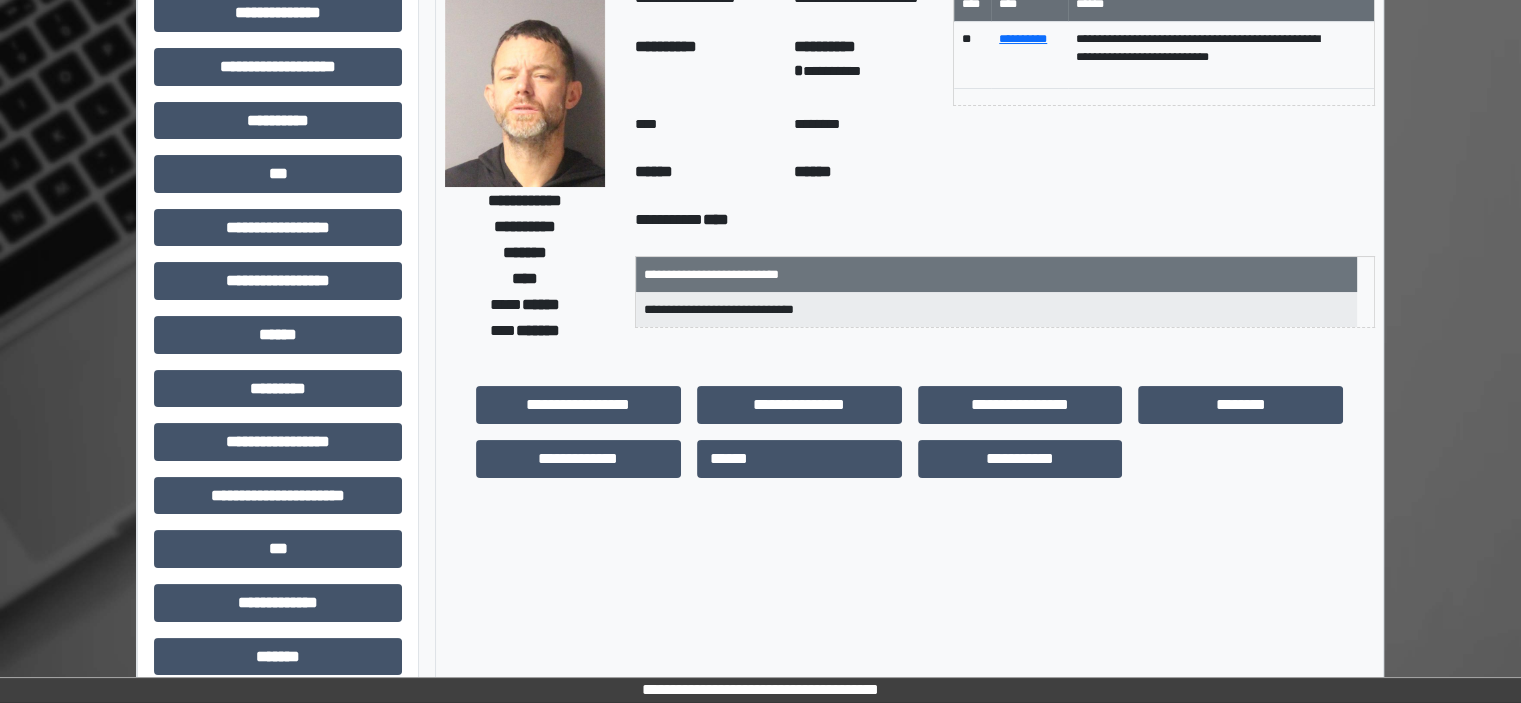 scroll, scrollTop: 0, scrollLeft: 0, axis: both 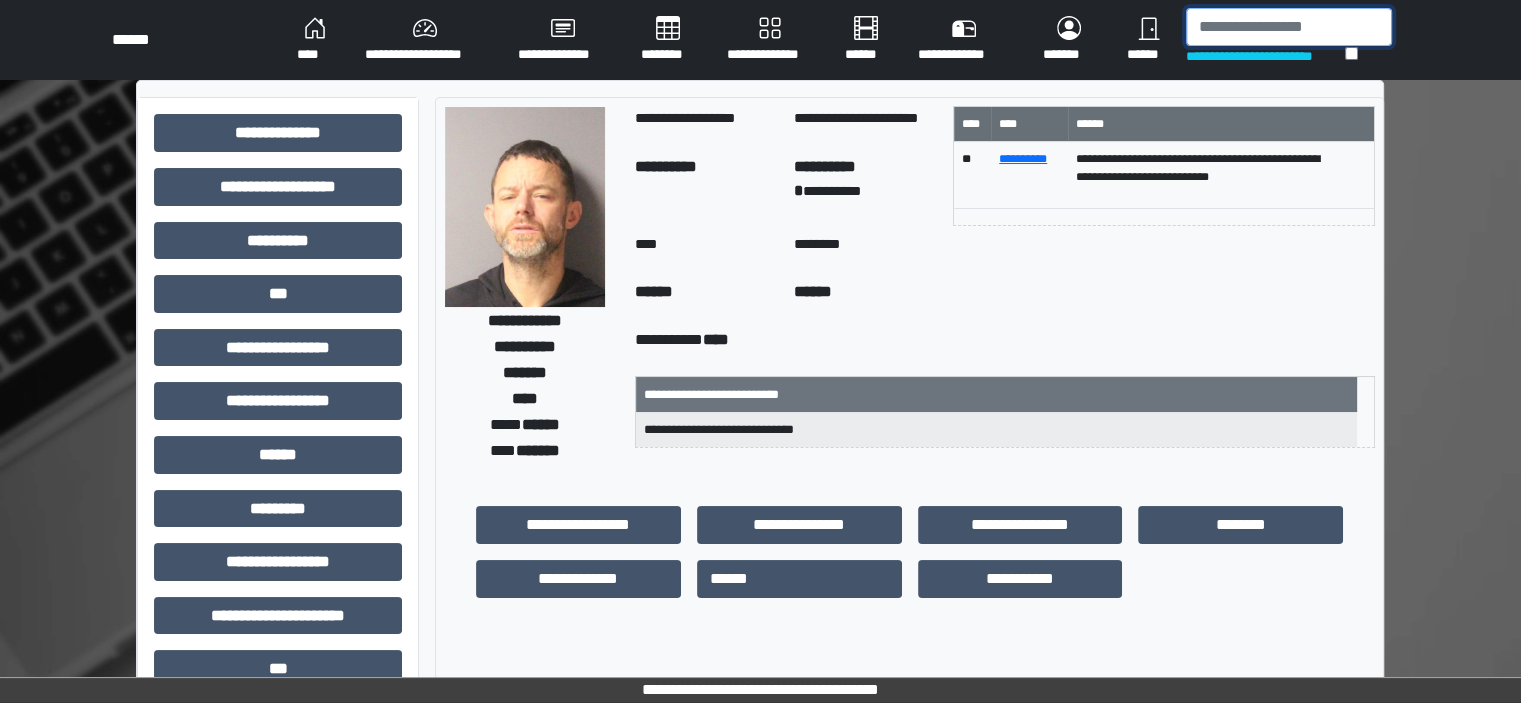 click at bounding box center (1289, 27) 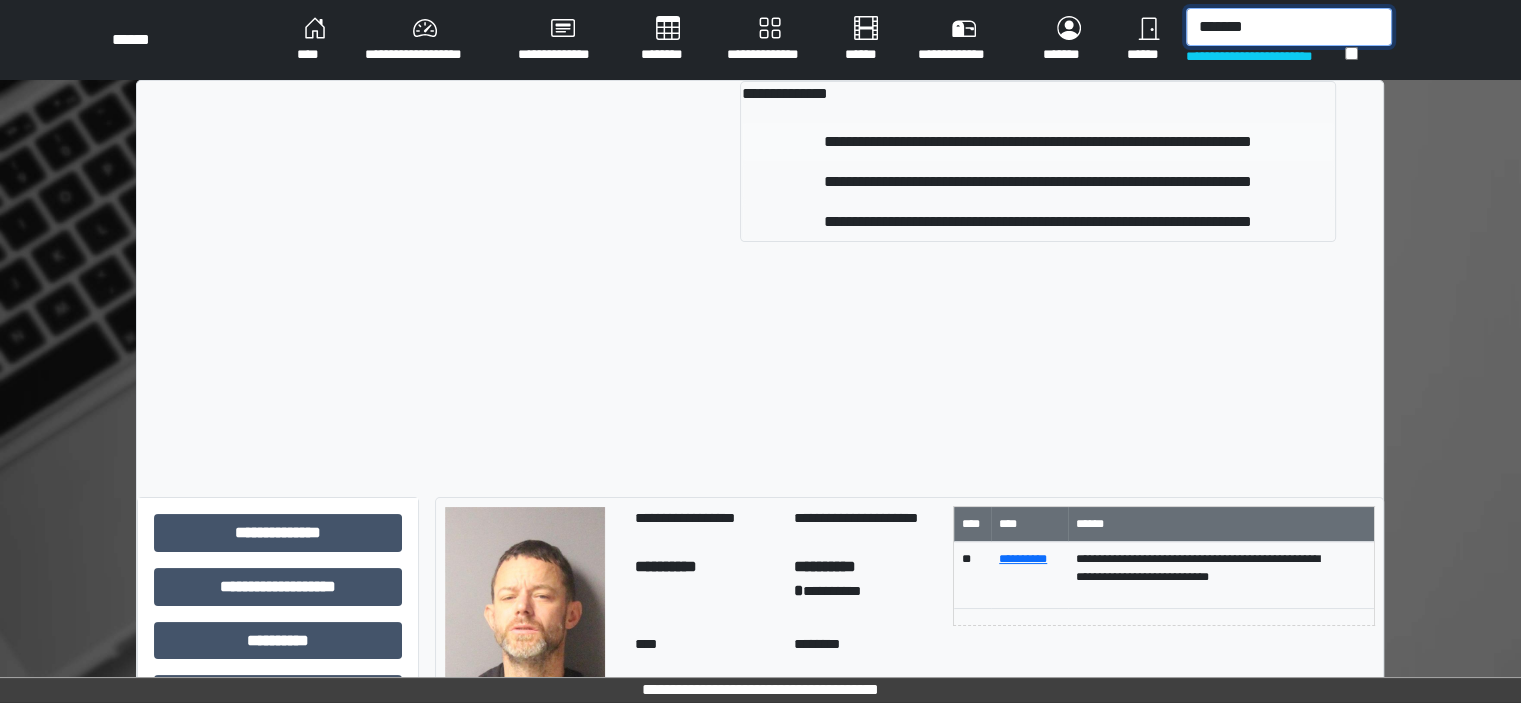 type on "*******" 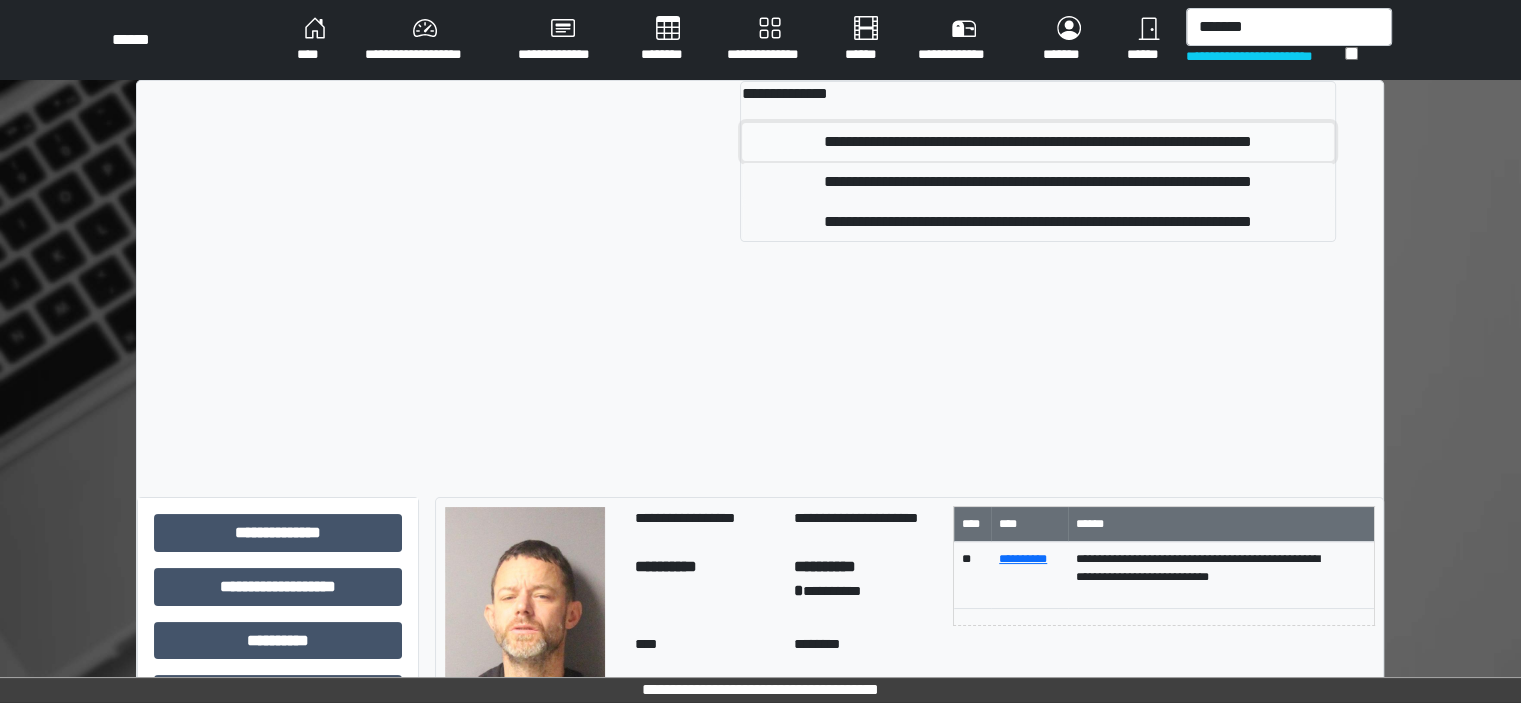 click on "**********" at bounding box center [1037, 142] 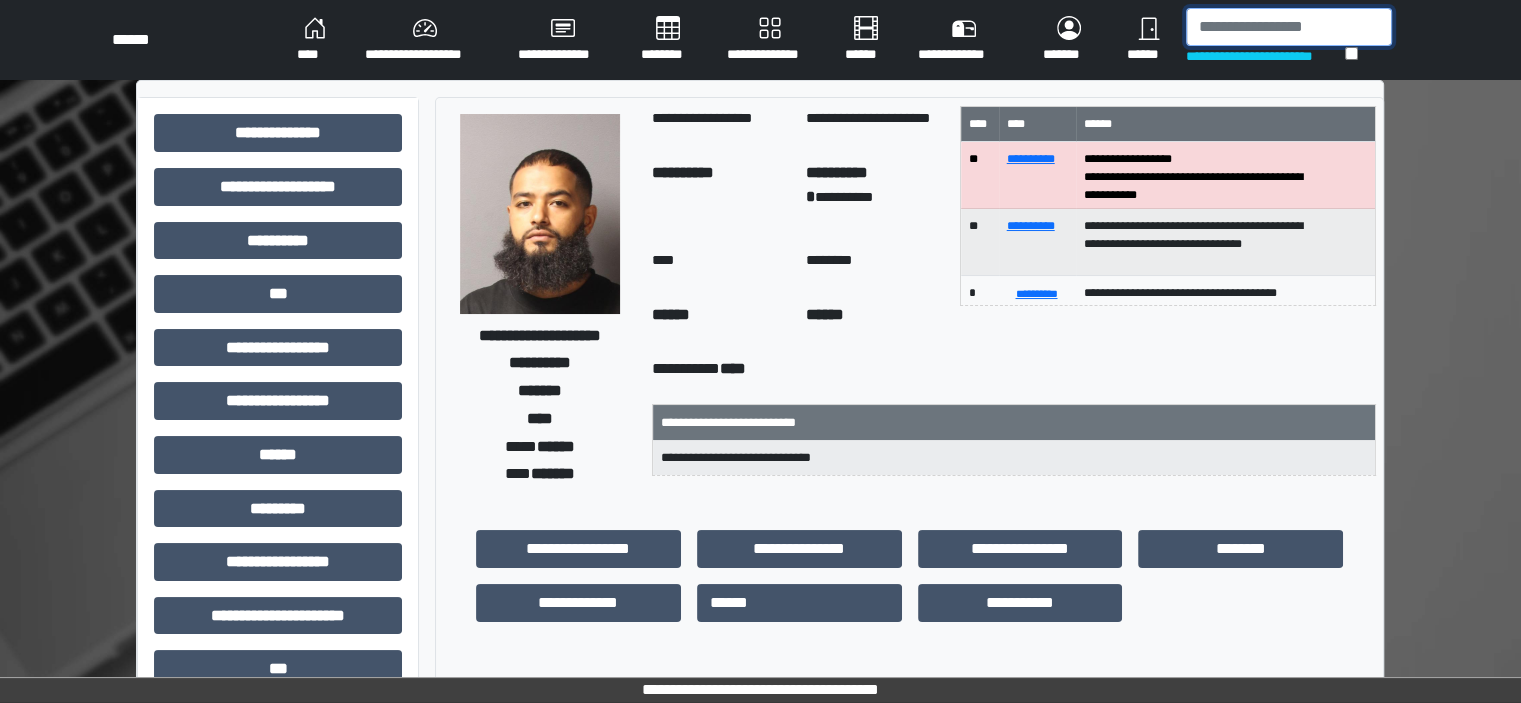 click at bounding box center (1289, 27) 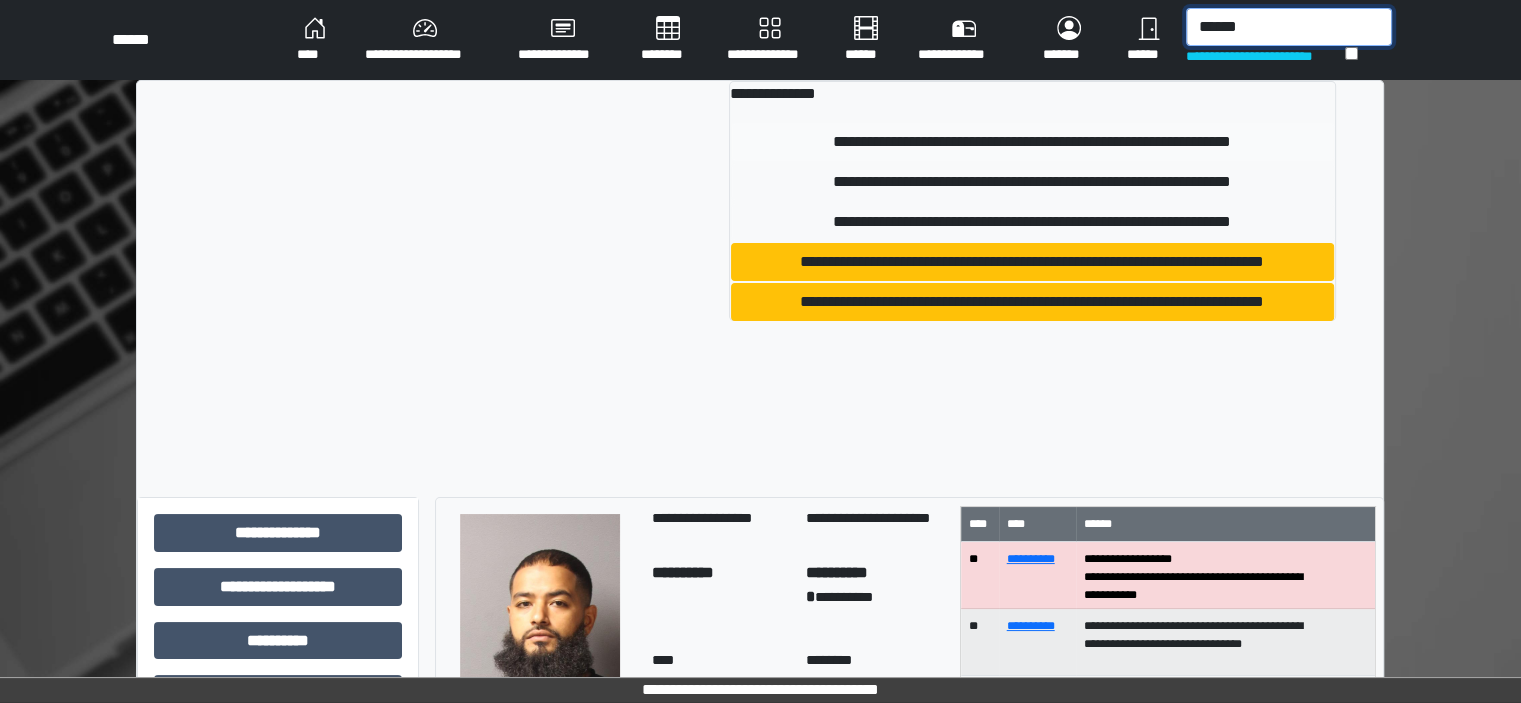 type on "******" 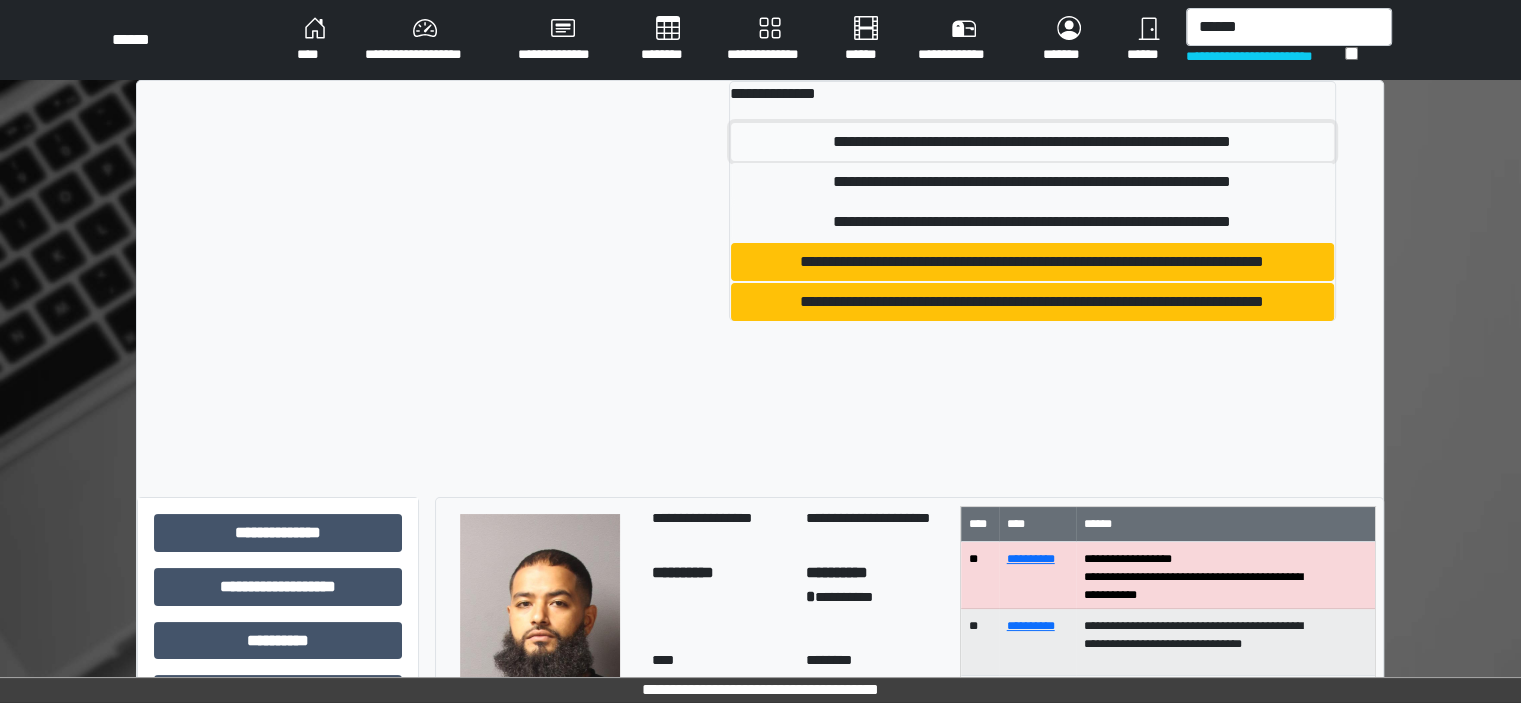 click on "**********" at bounding box center [1032, 142] 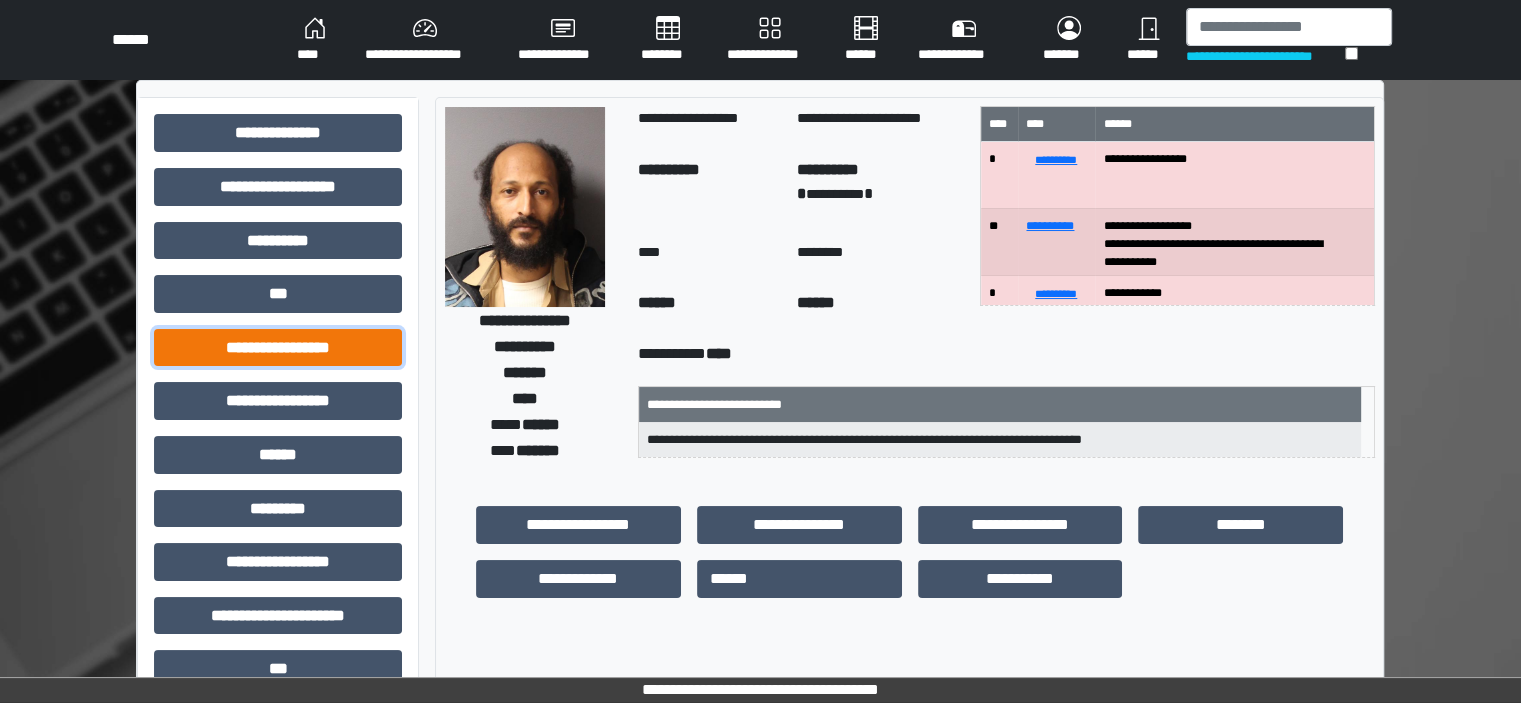 click on "**********" at bounding box center (278, 348) 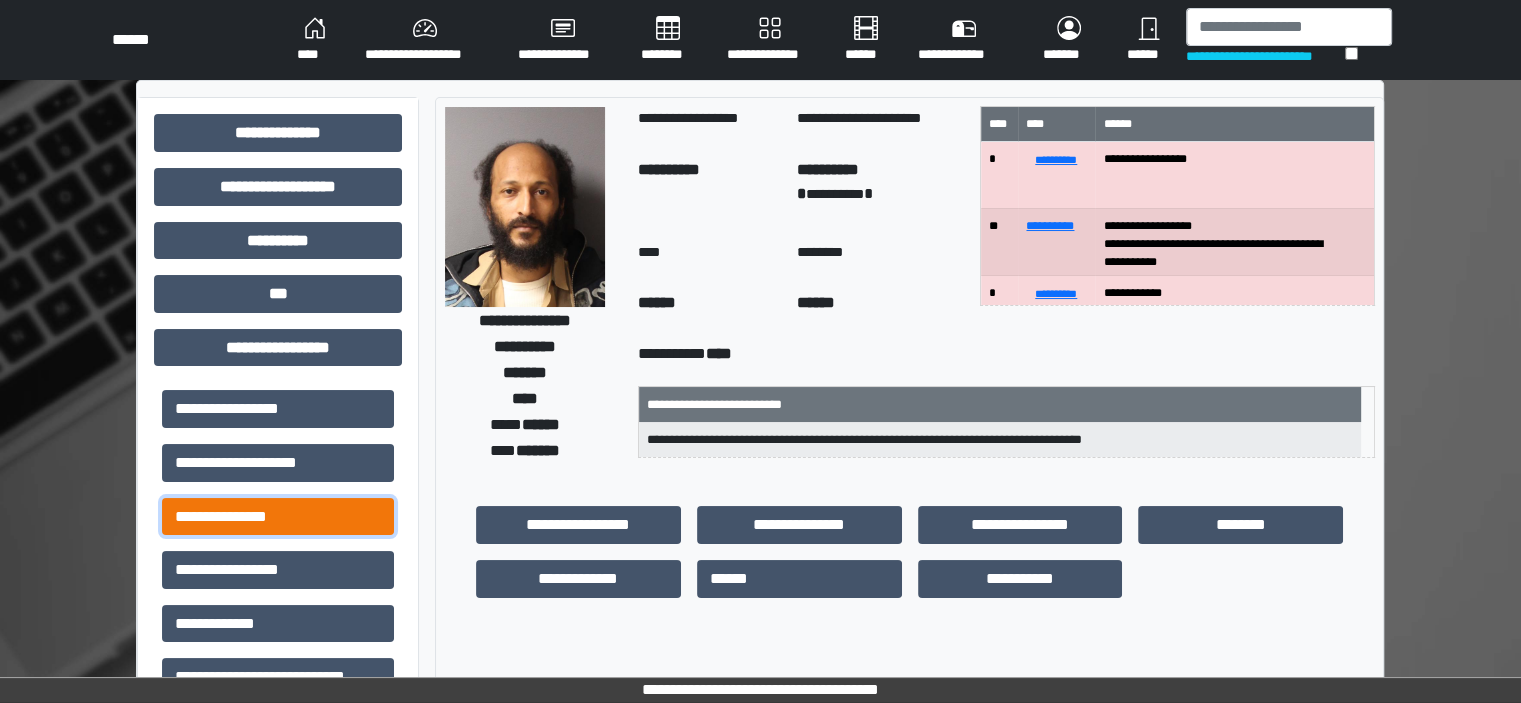 click on "**********" at bounding box center [278, 517] 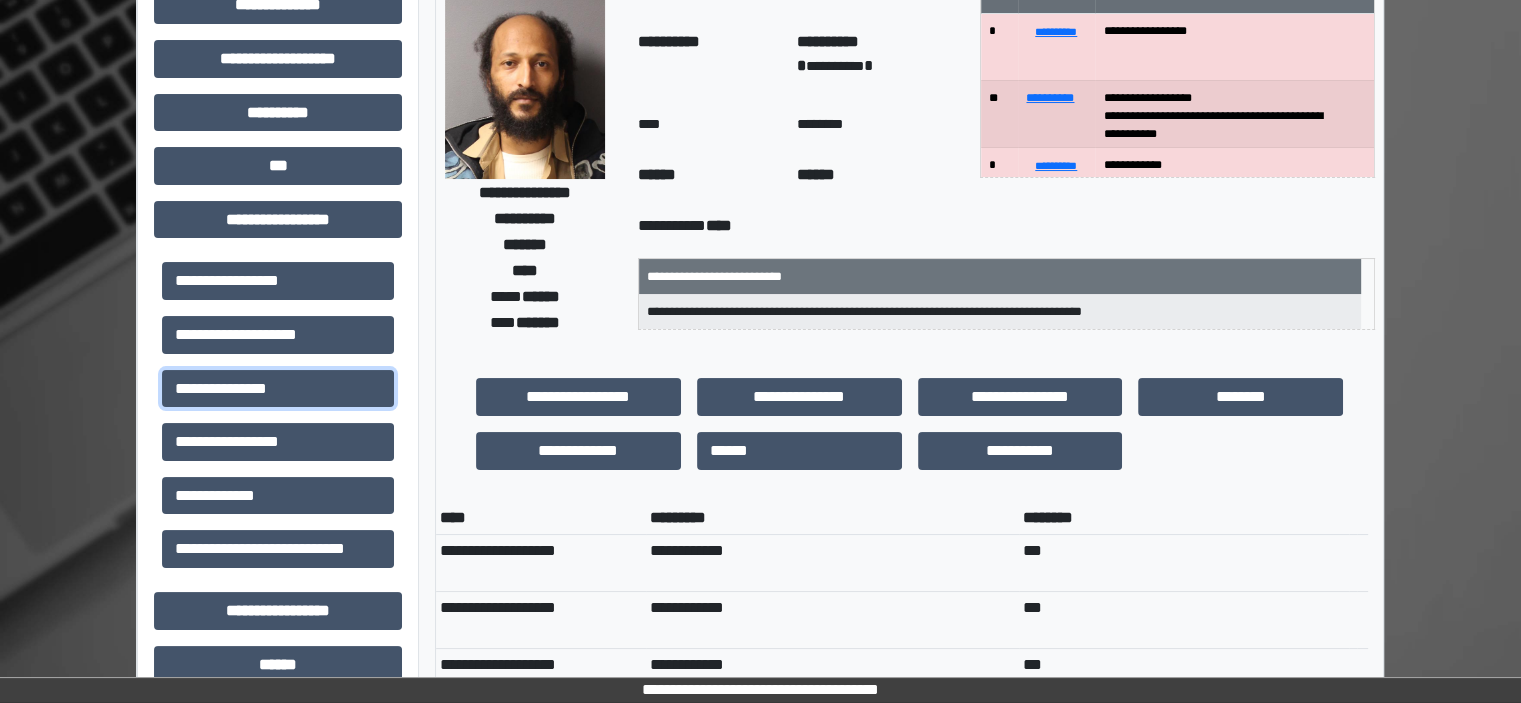 scroll, scrollTop: 200, scrollLeft: 0, axis: vertical 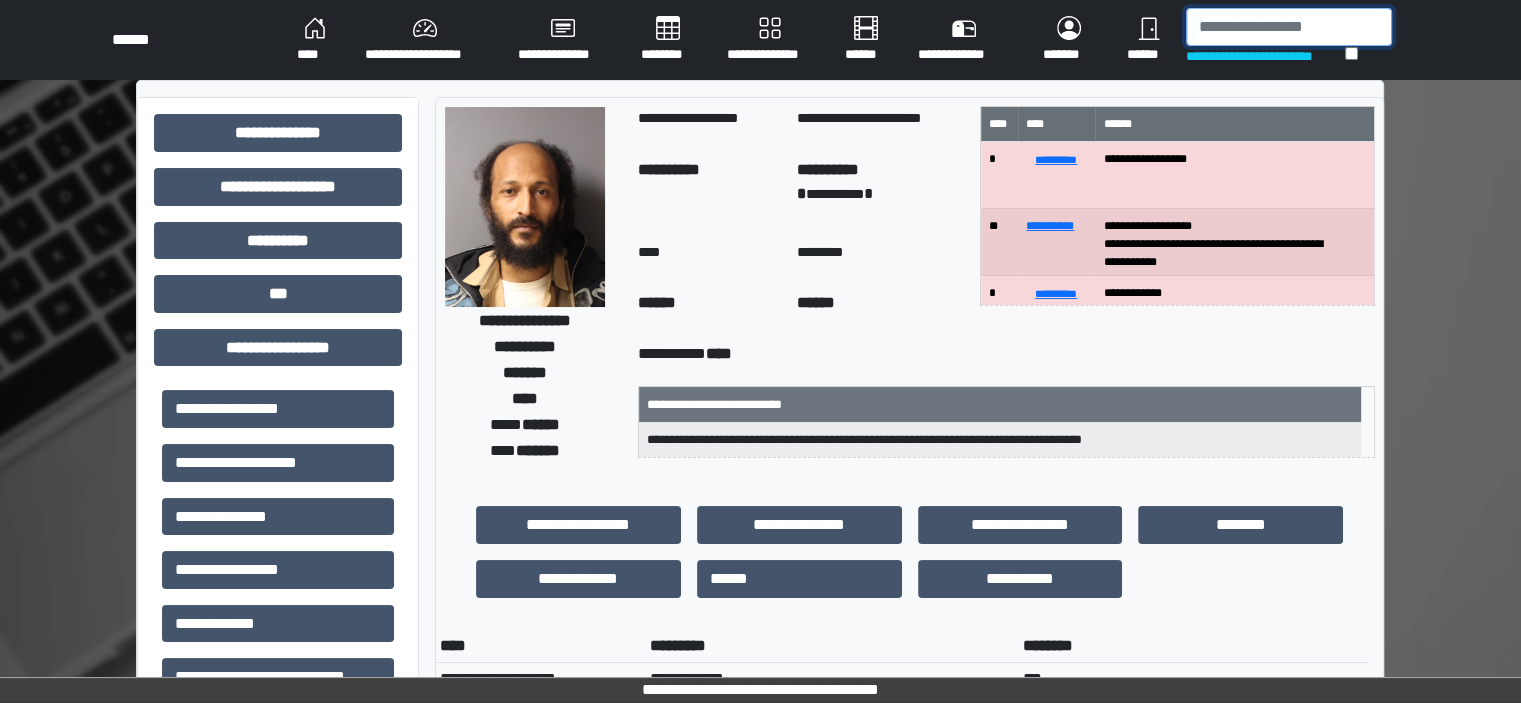 click at bounding box center (1289, 27) 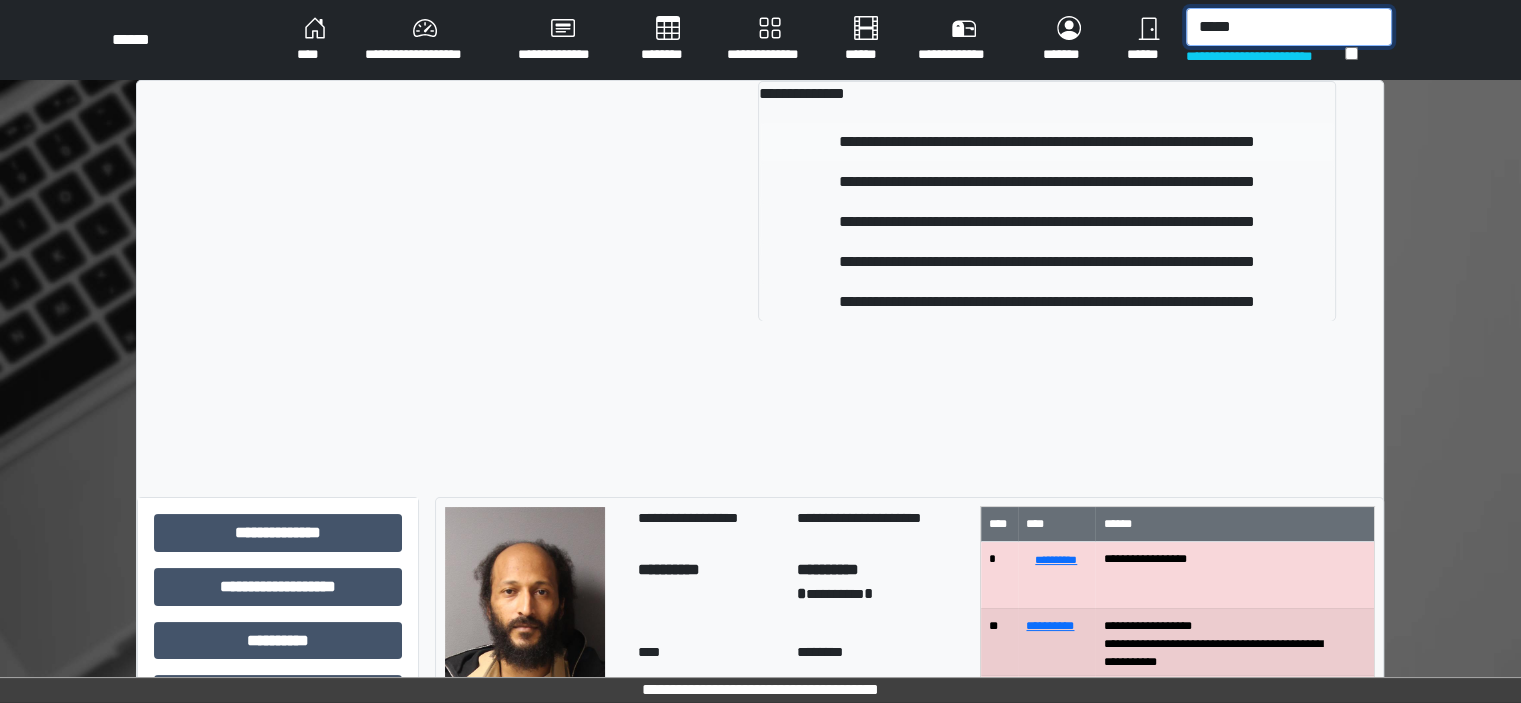 type on "*****" 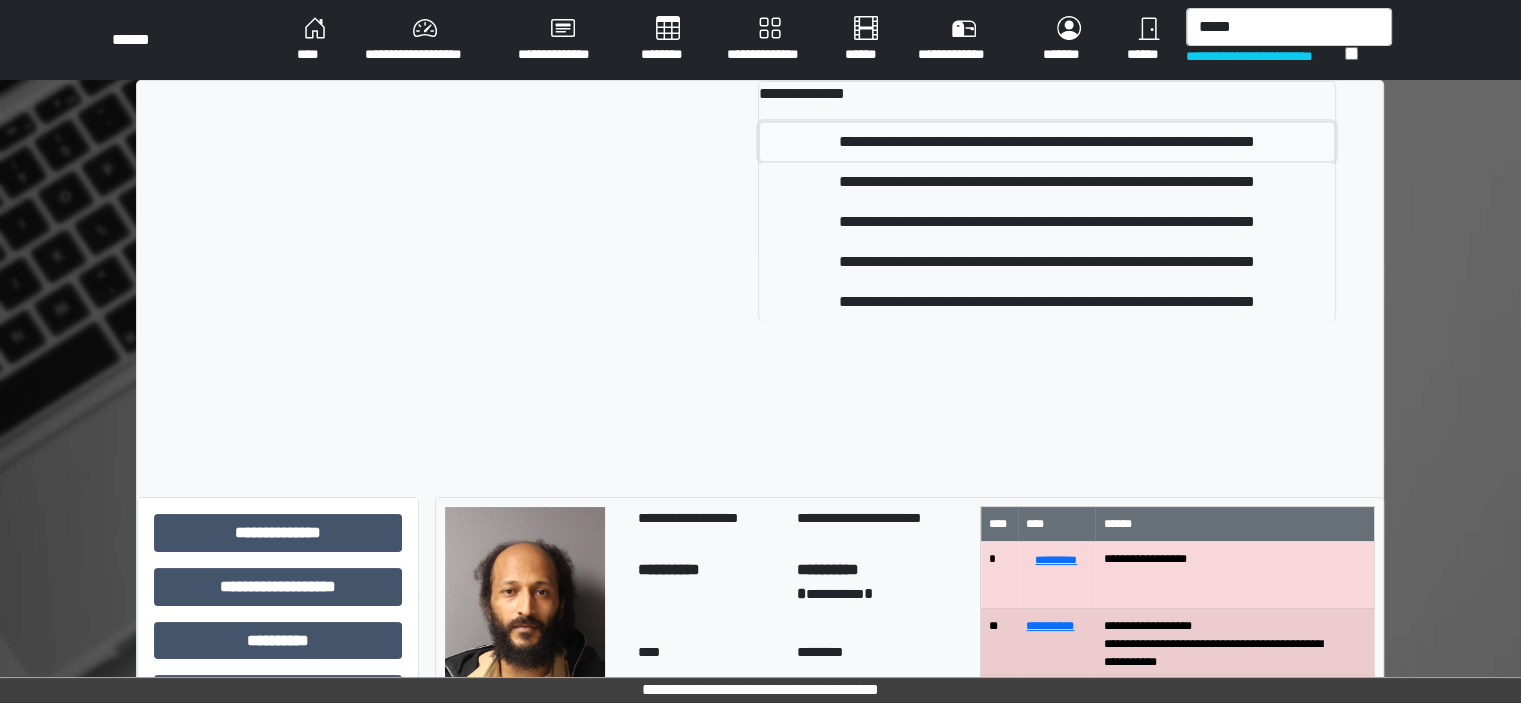 click on "**********" at bounding box center [1047, 142] 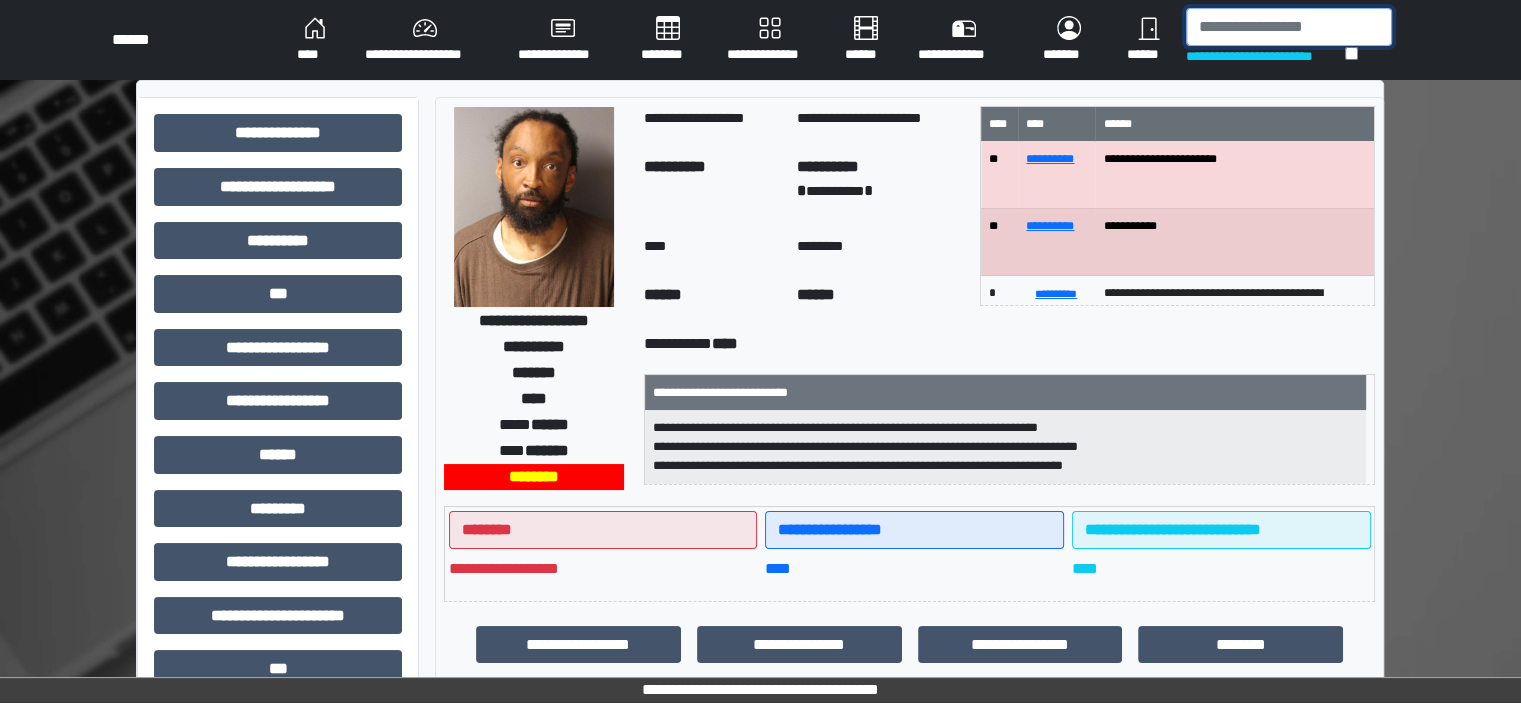 click at bounding box center (1289, 27) 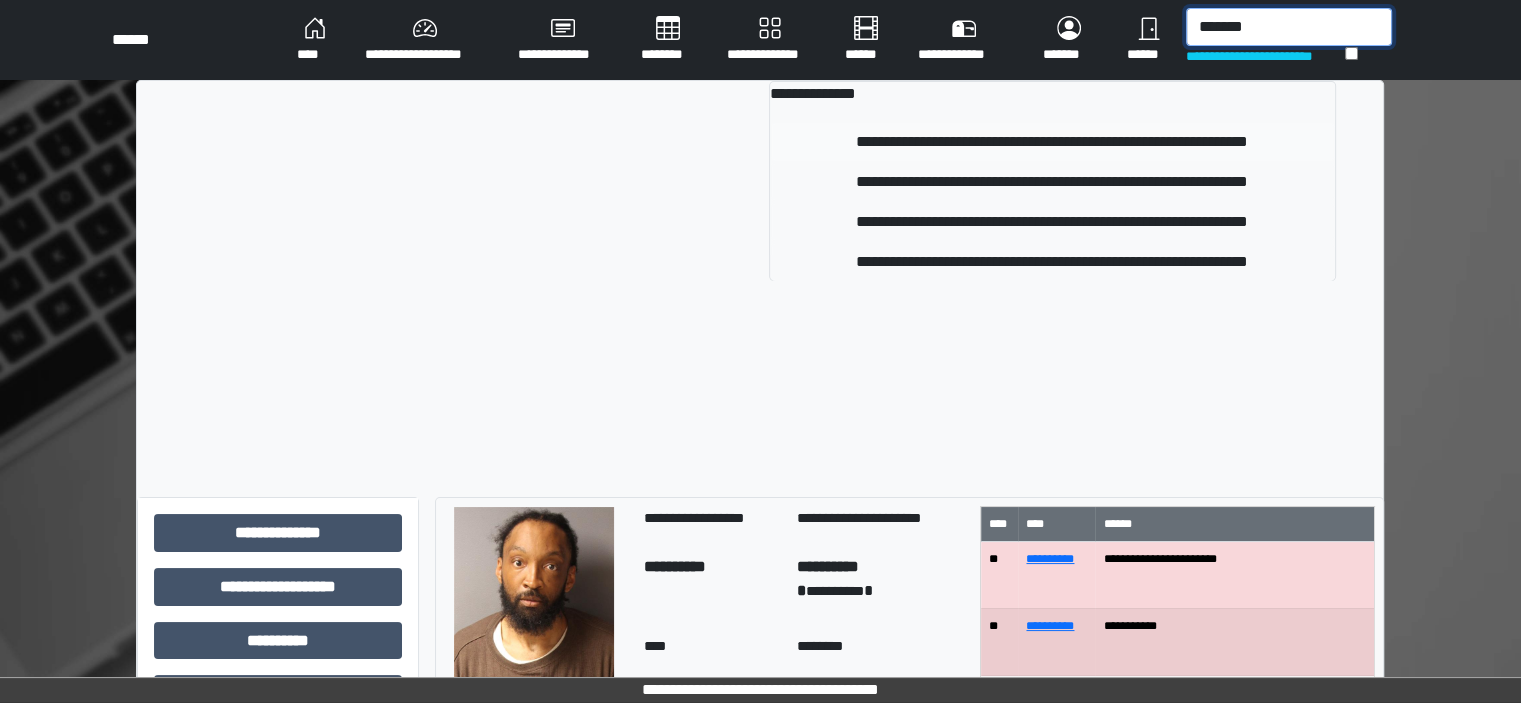 type on "*******" 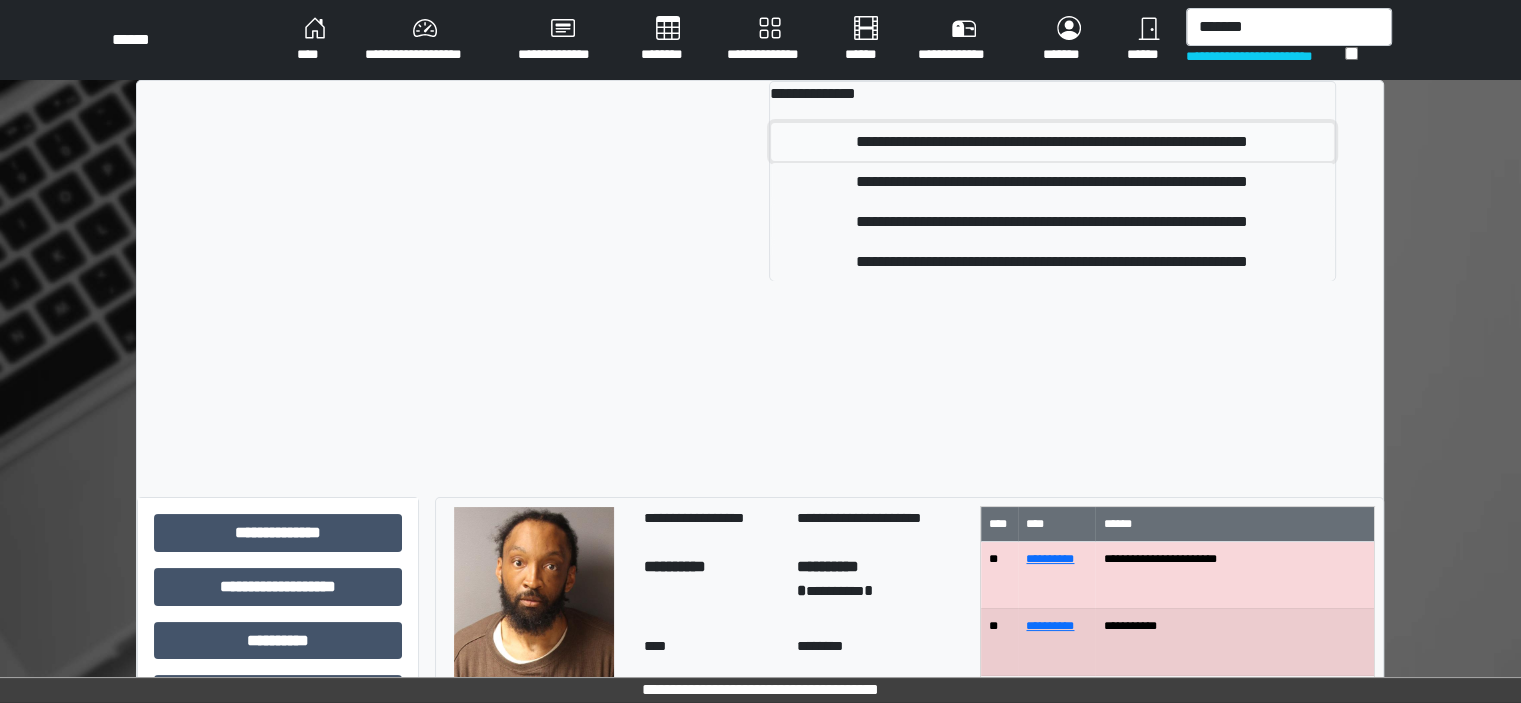 click on "**********" at bounding box center (1052, 142) 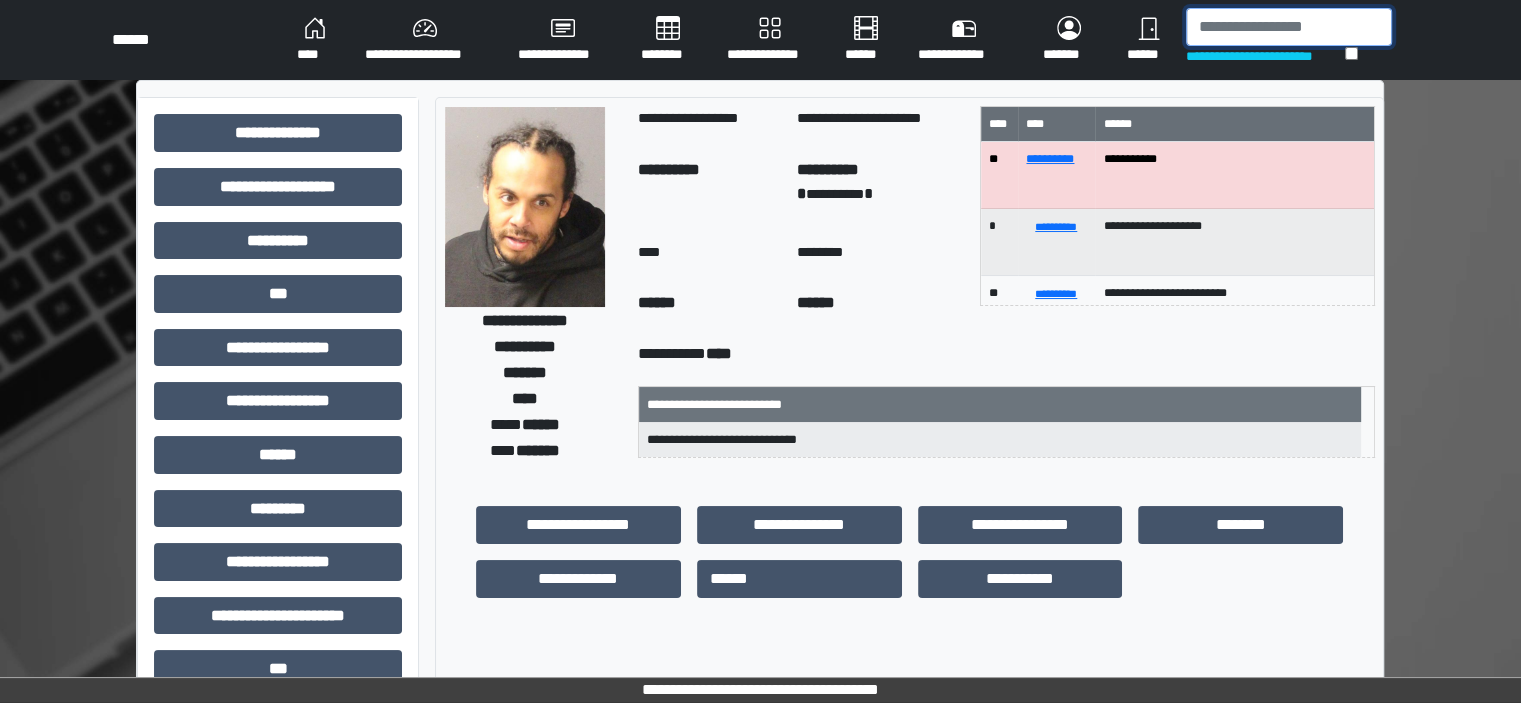 click at bounding box center (1289, 27) 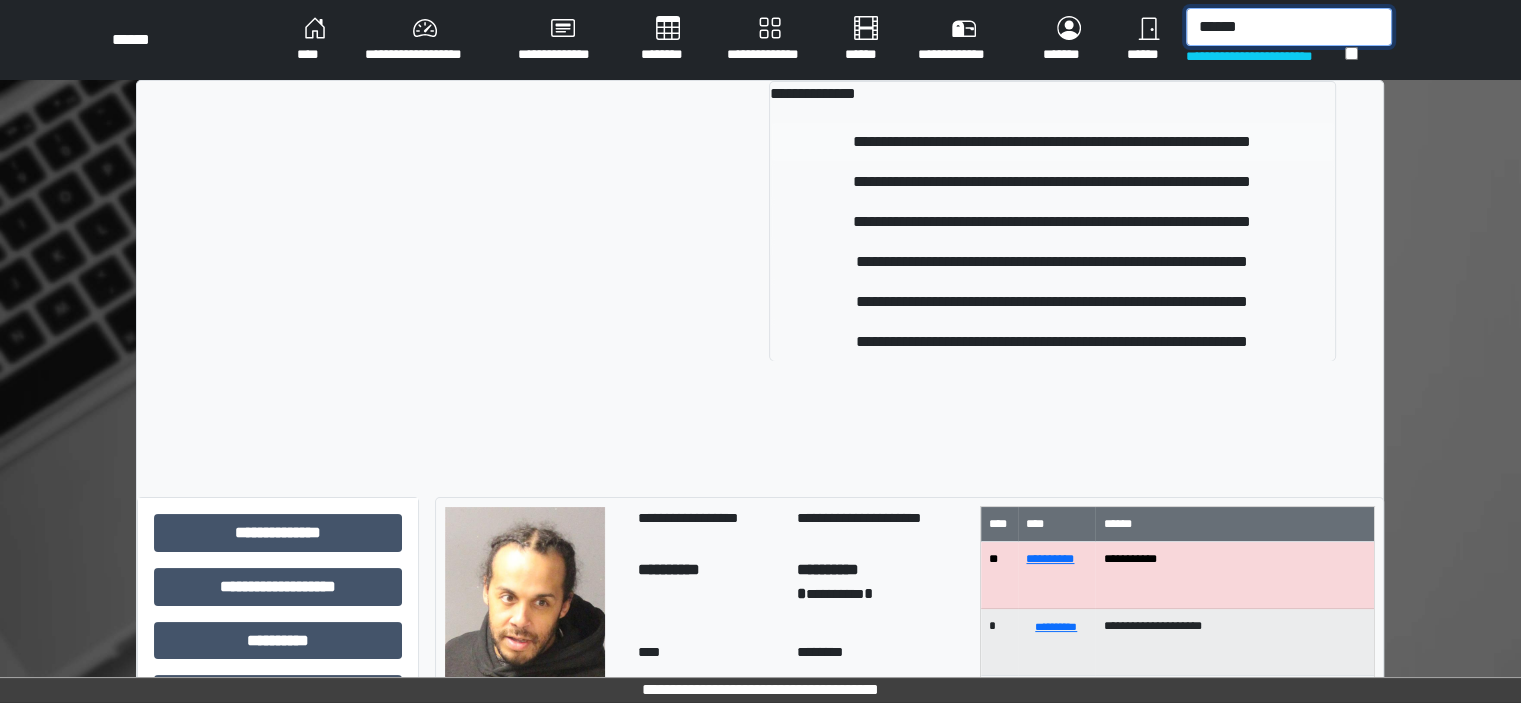 type on "******" 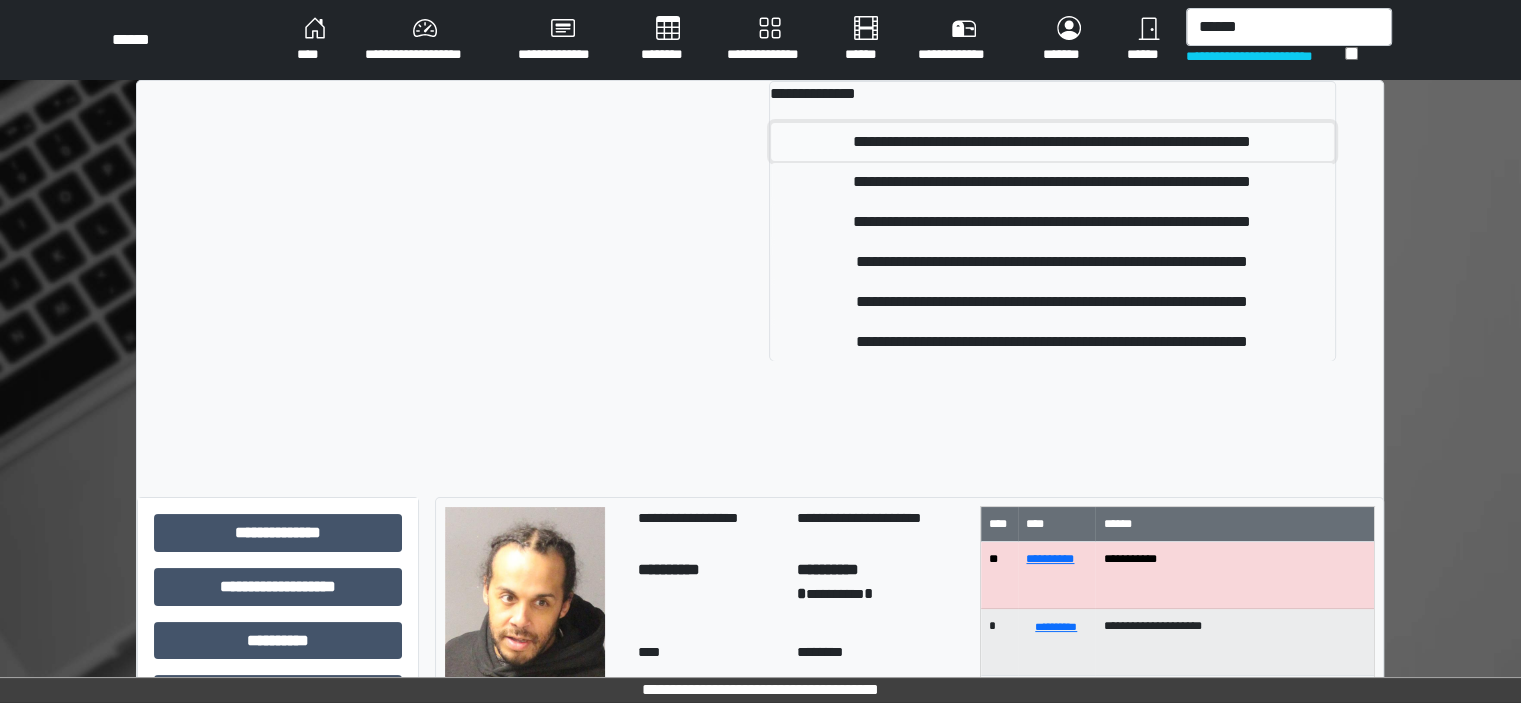click on "**********" at bounding box center (1052, 142) 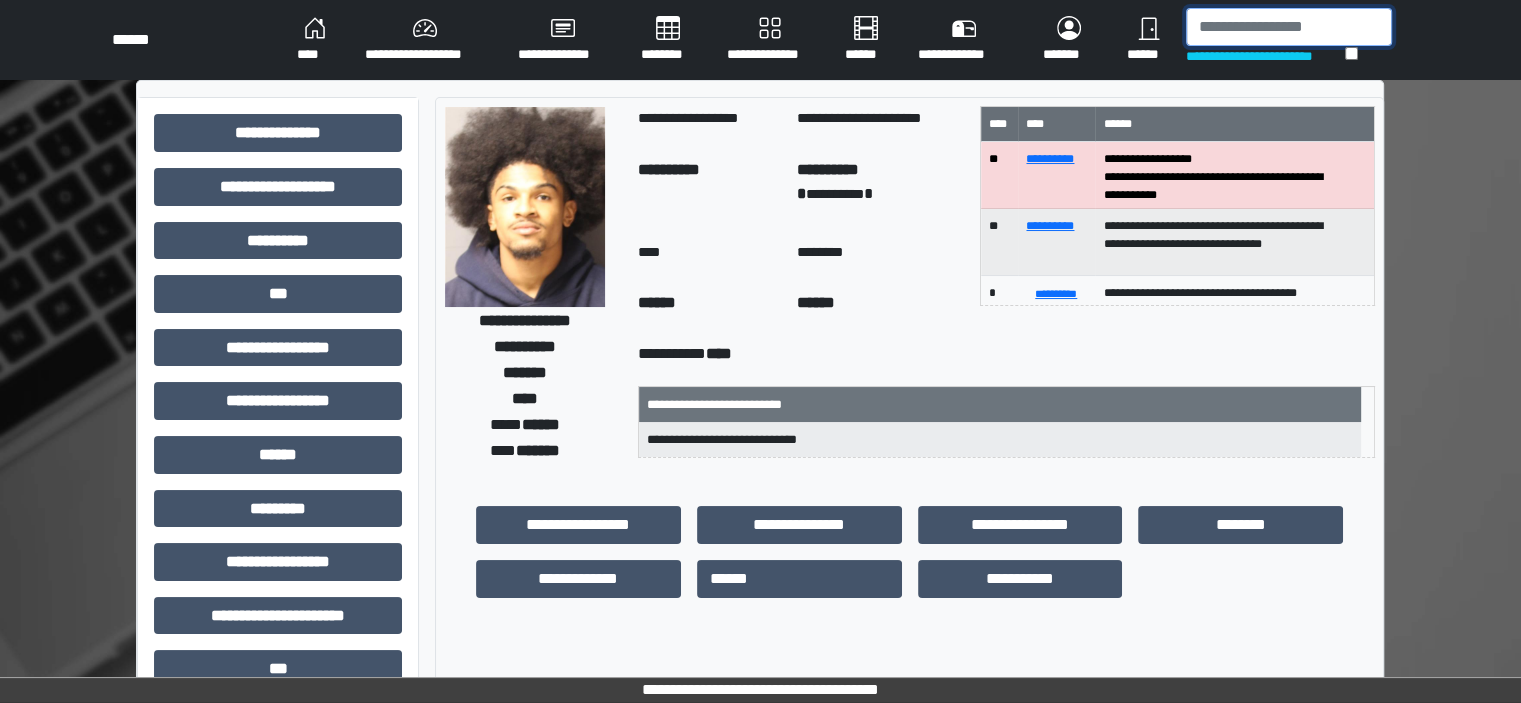 click at bounding box center [1289, 27] 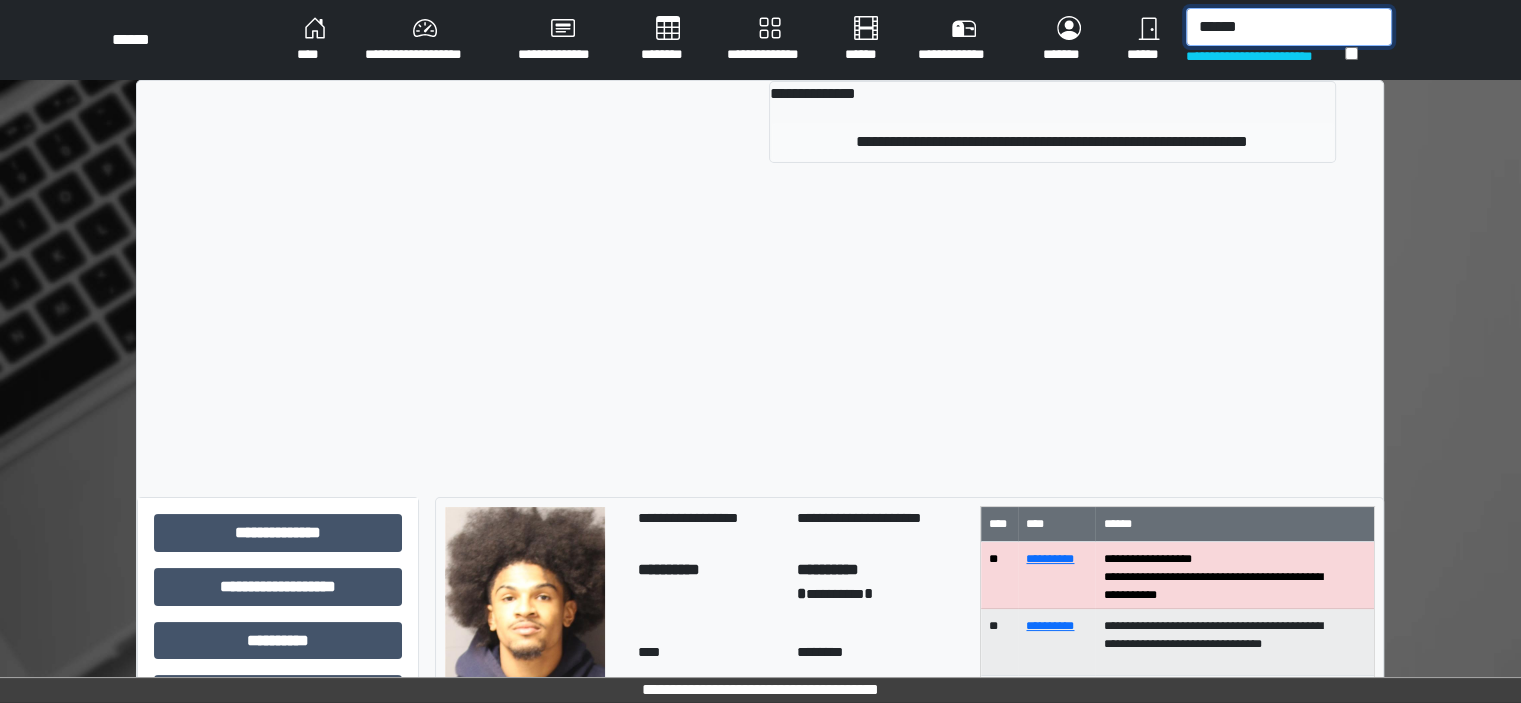 type on "******" 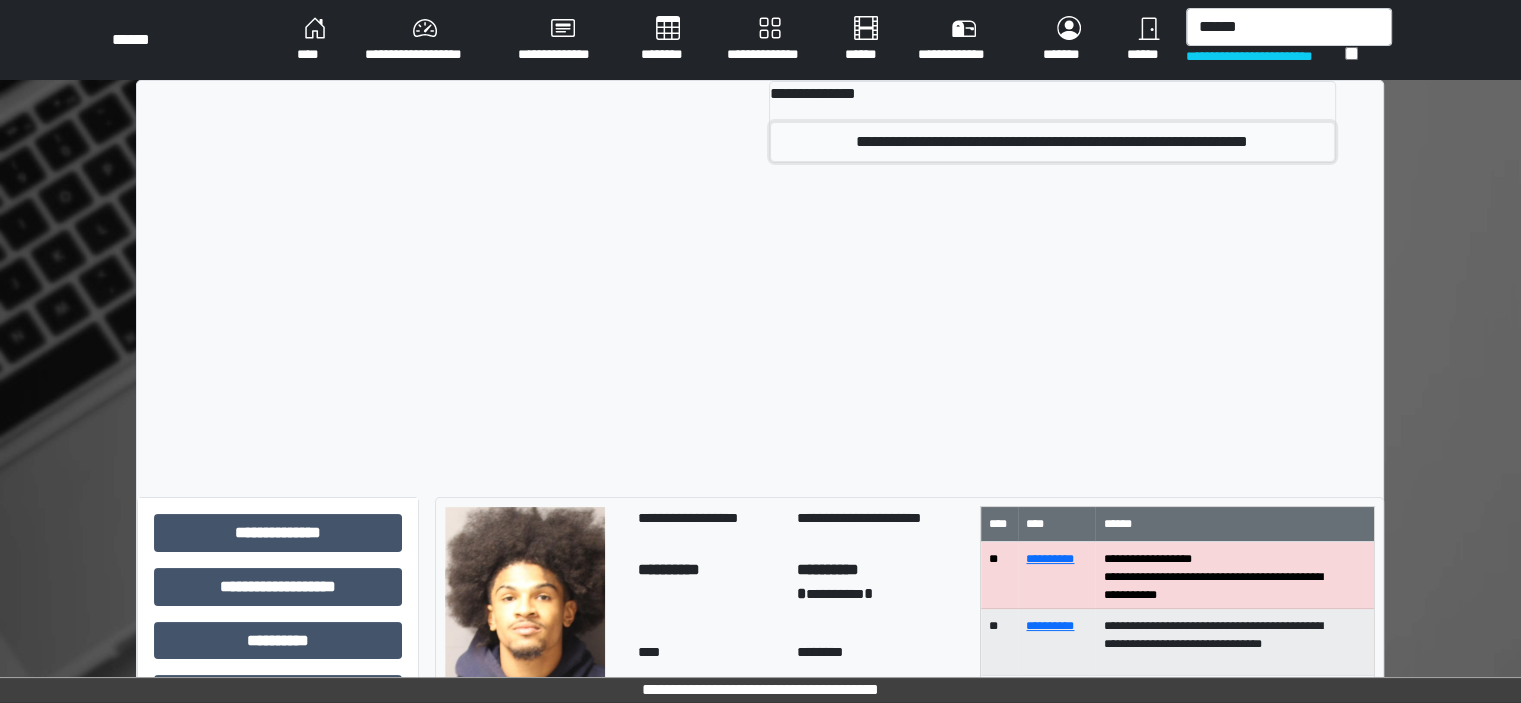 click on "**********" at bounding box center [1052, 142] 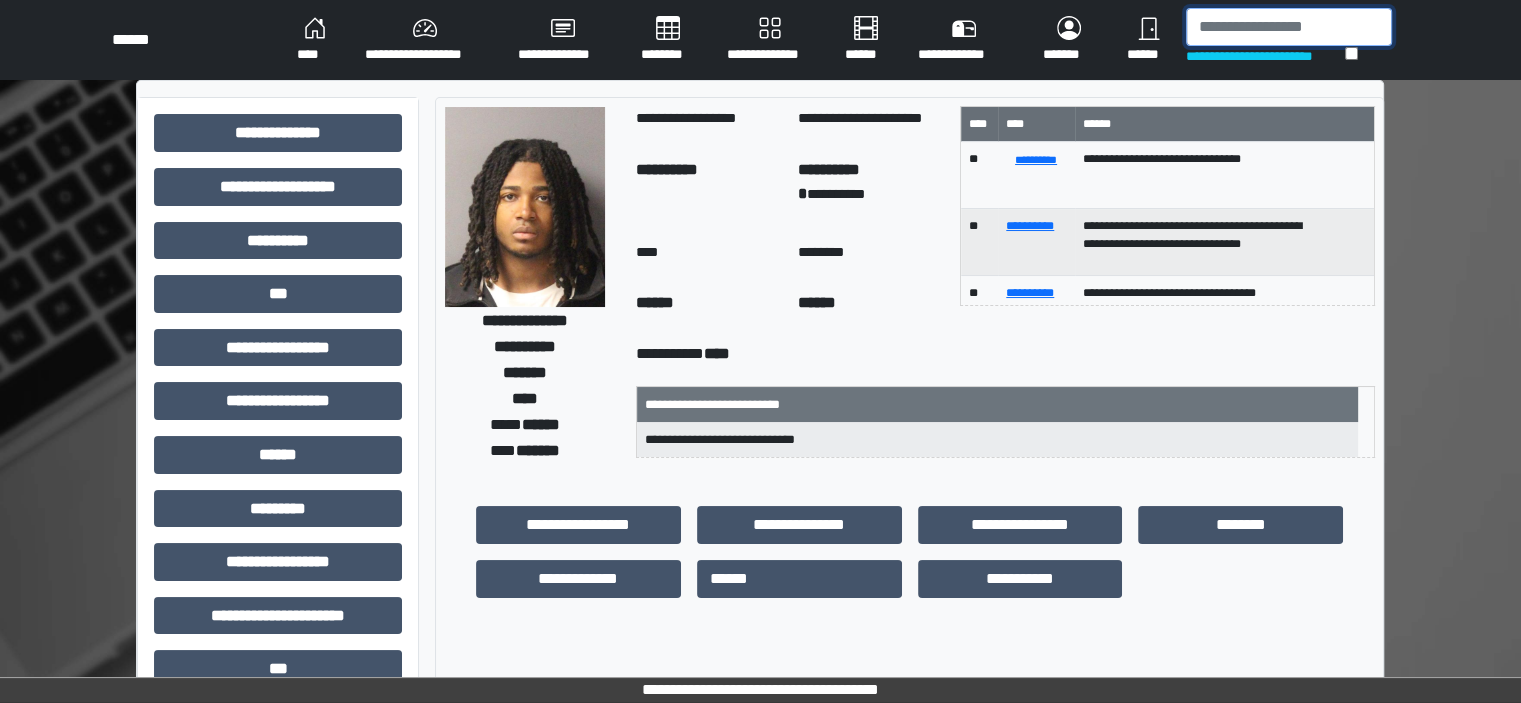 click at bounding box center (1289, 27) 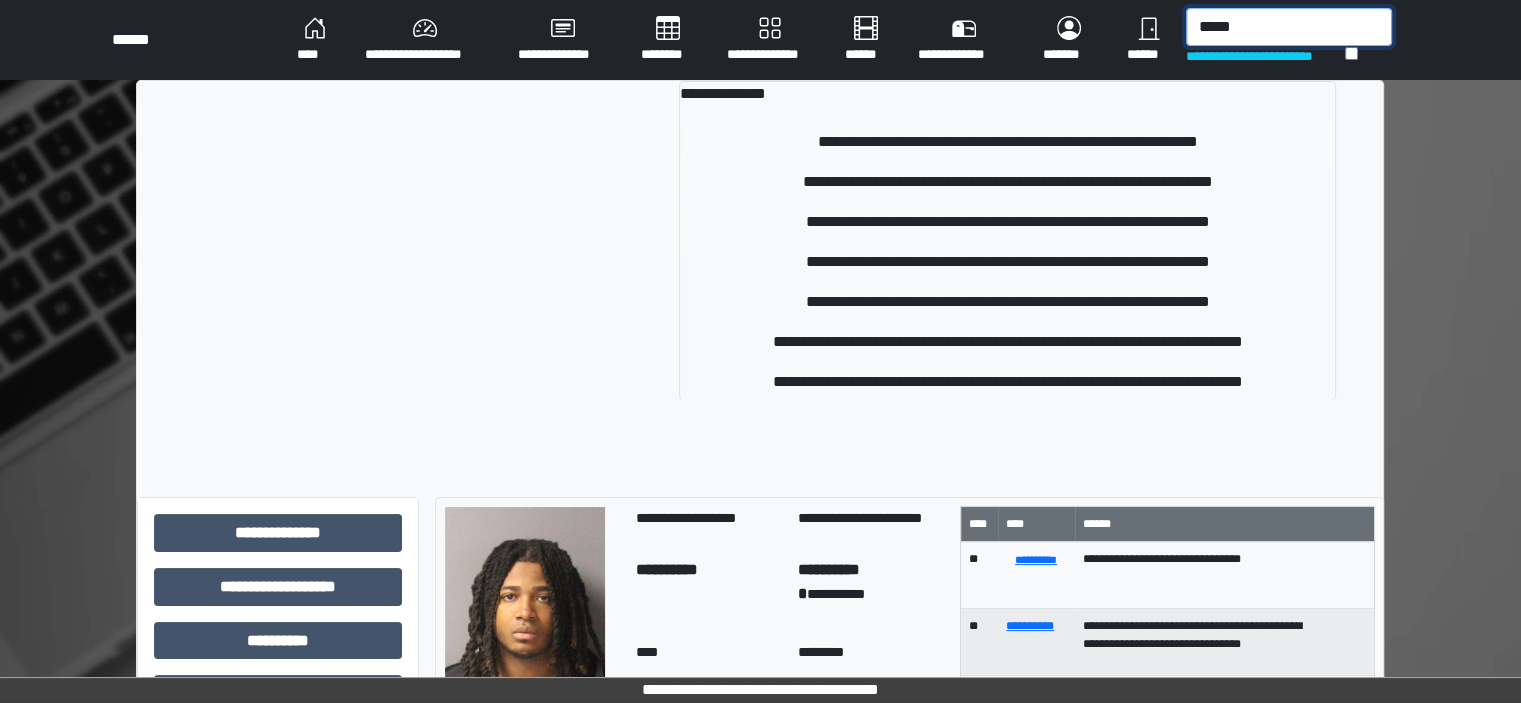 type on "*****" 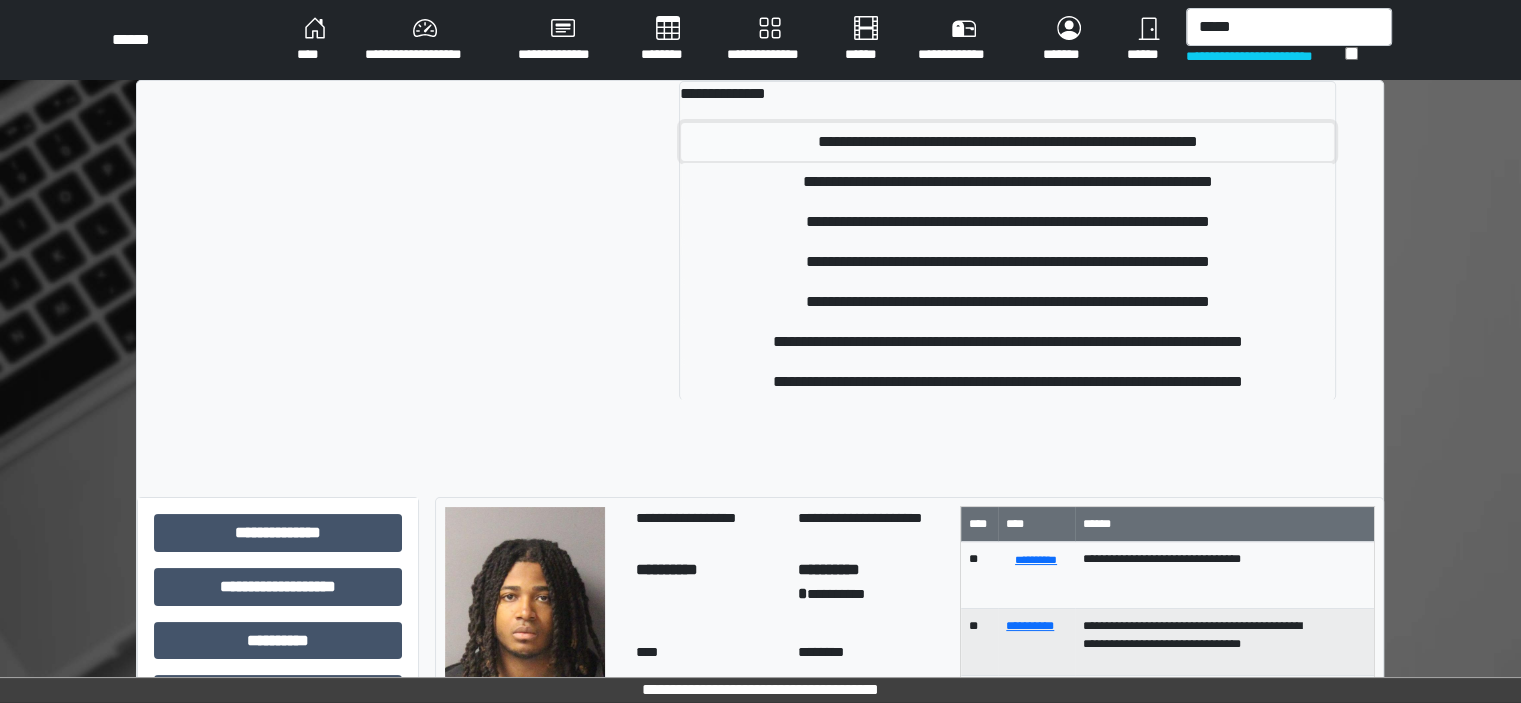 click on "**********" at bounding box center (1007, 142) 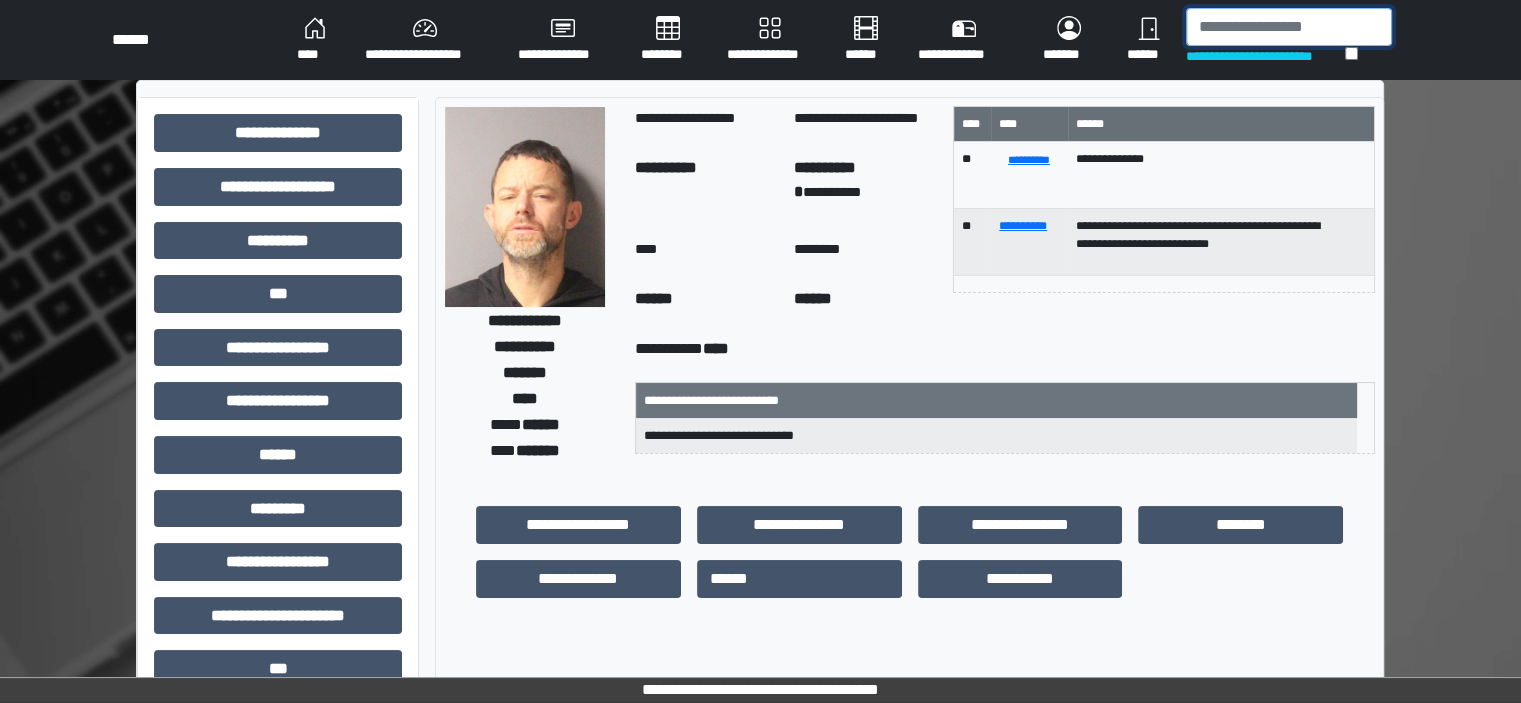 click at bounding box center [1289, 27] 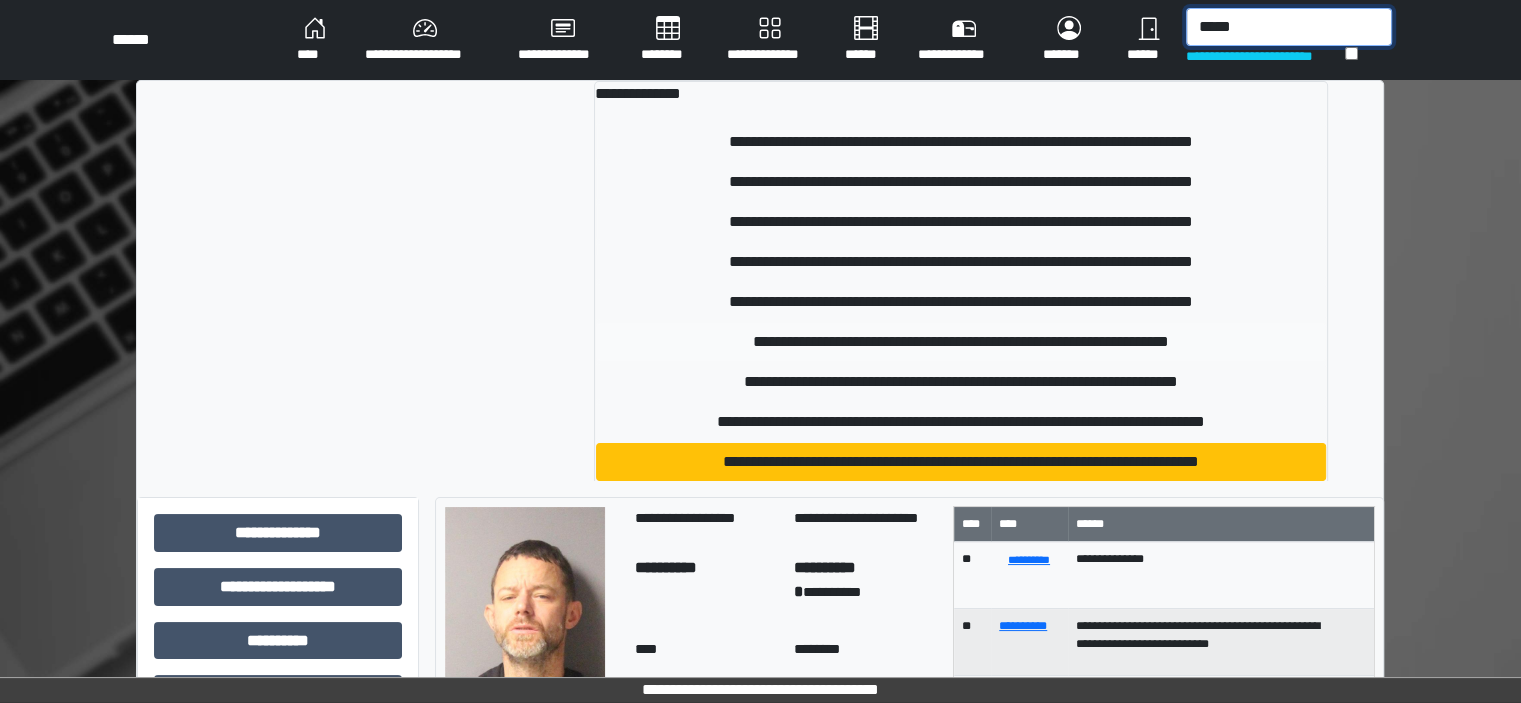 type on "*****" 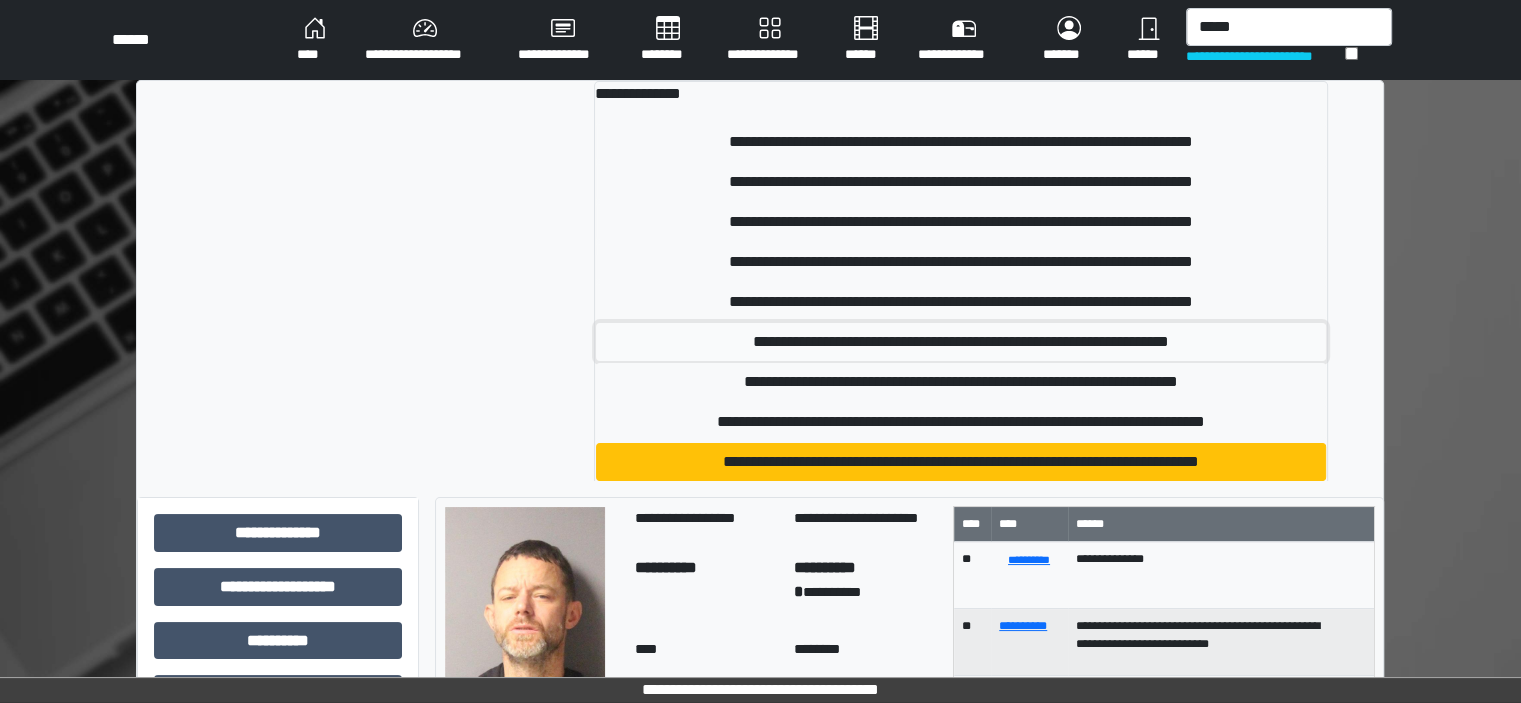click on "**********" at bounding box center (961, 342) 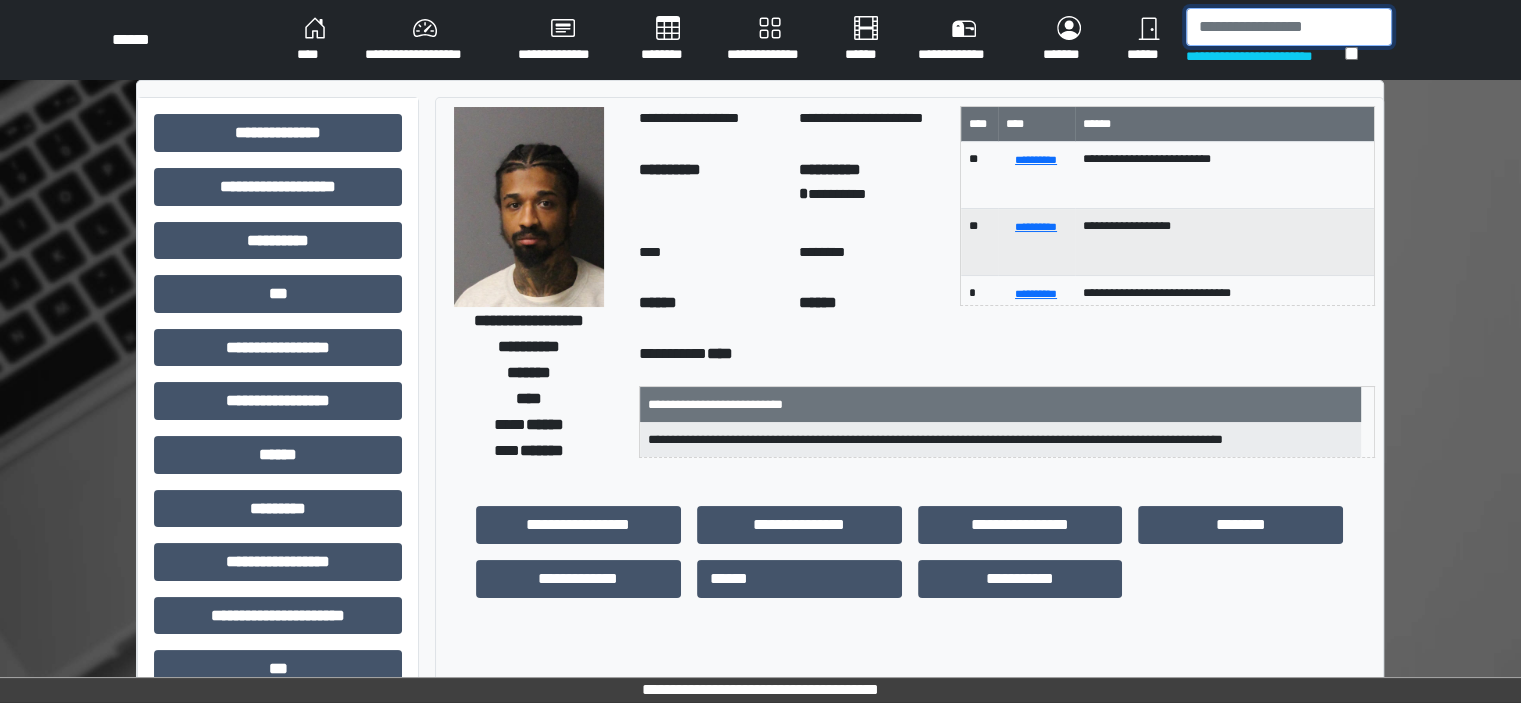 click at bounding box center [1289, 27] 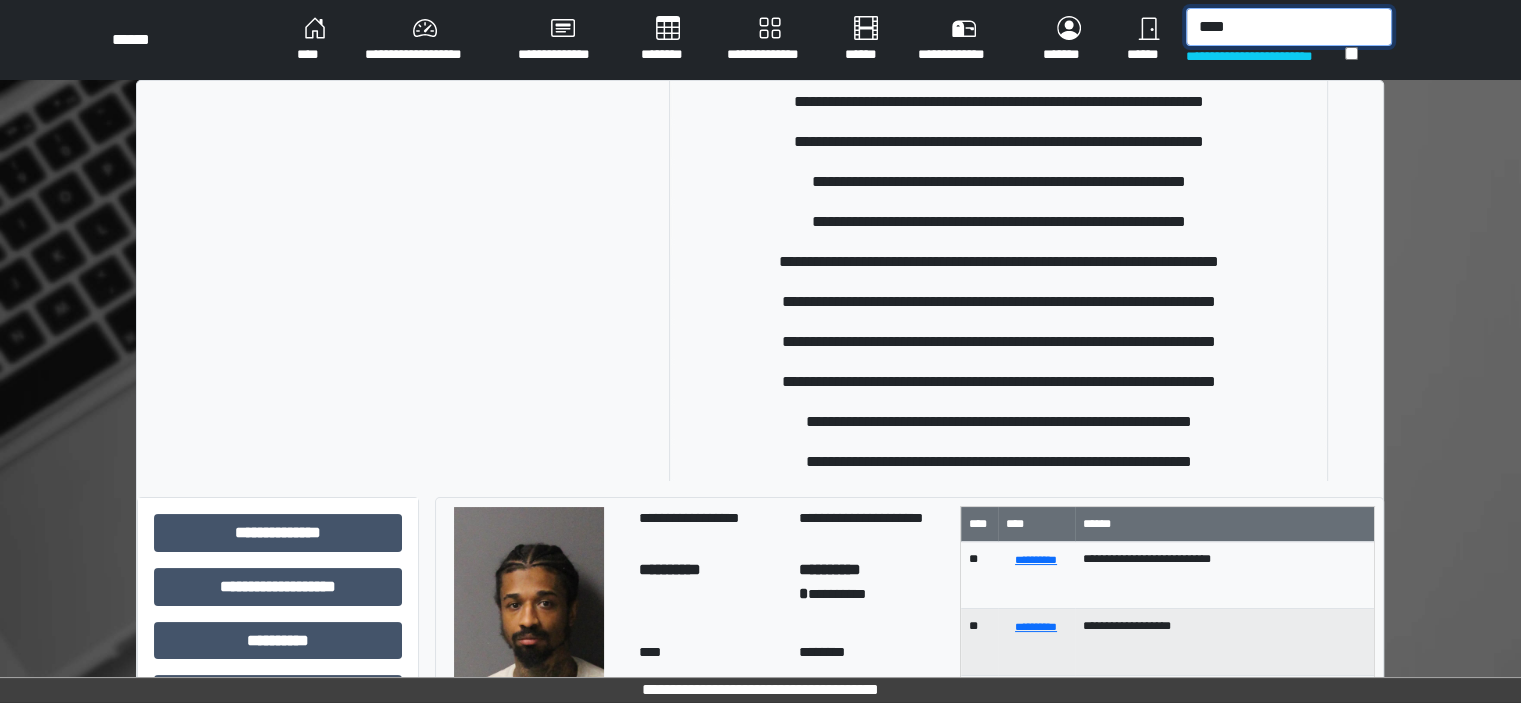 scroll, scrollTop: 500, scrollLeft: 0, axis: vertical 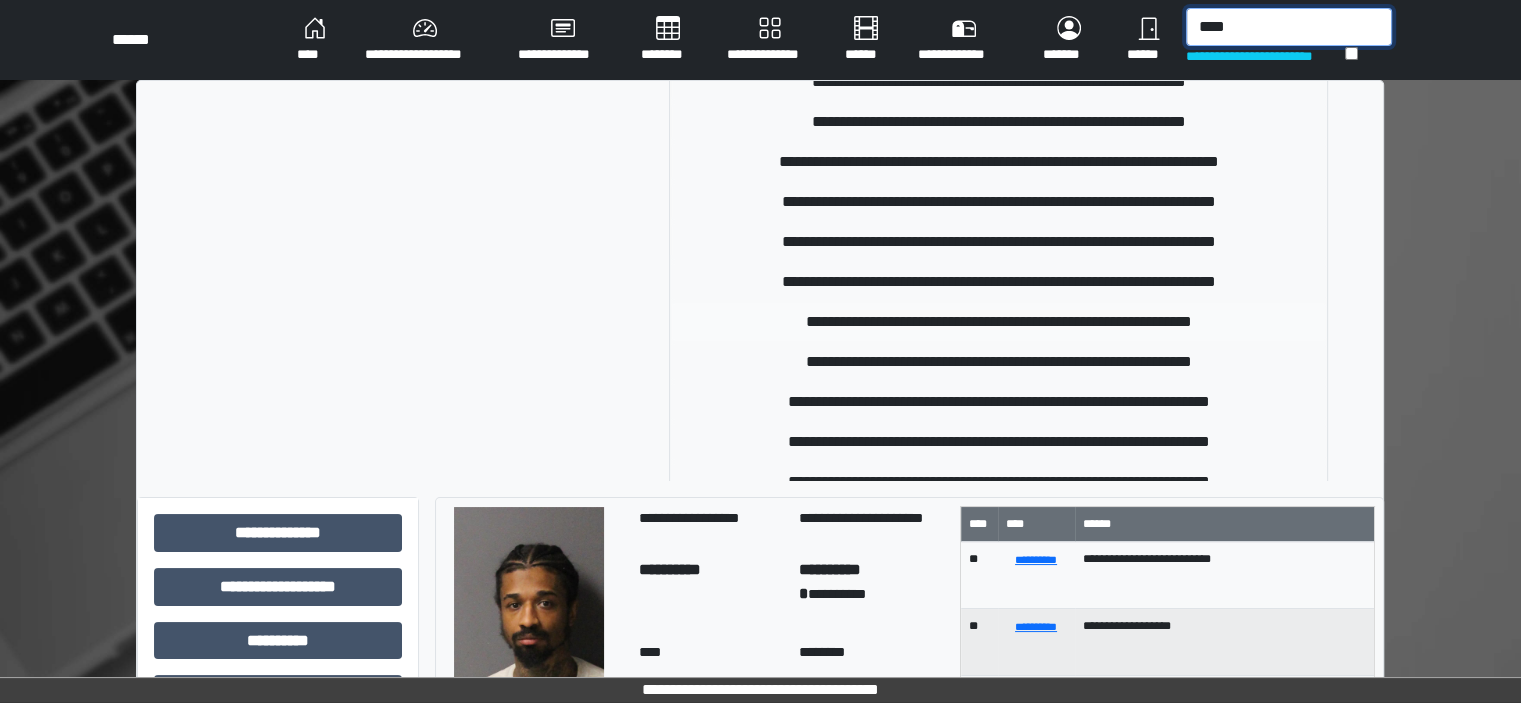 type on "****" 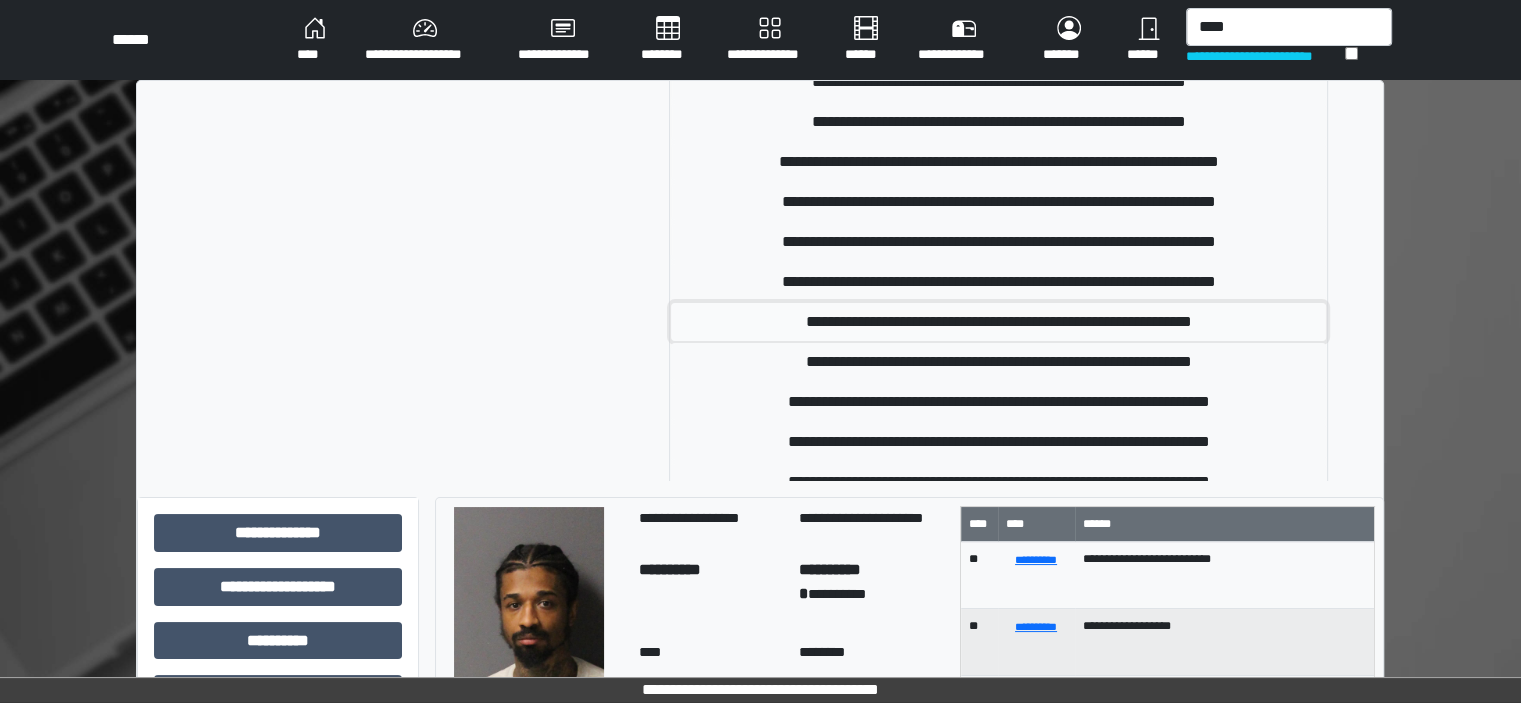 click on "**********" at bounding box center (998, 322) 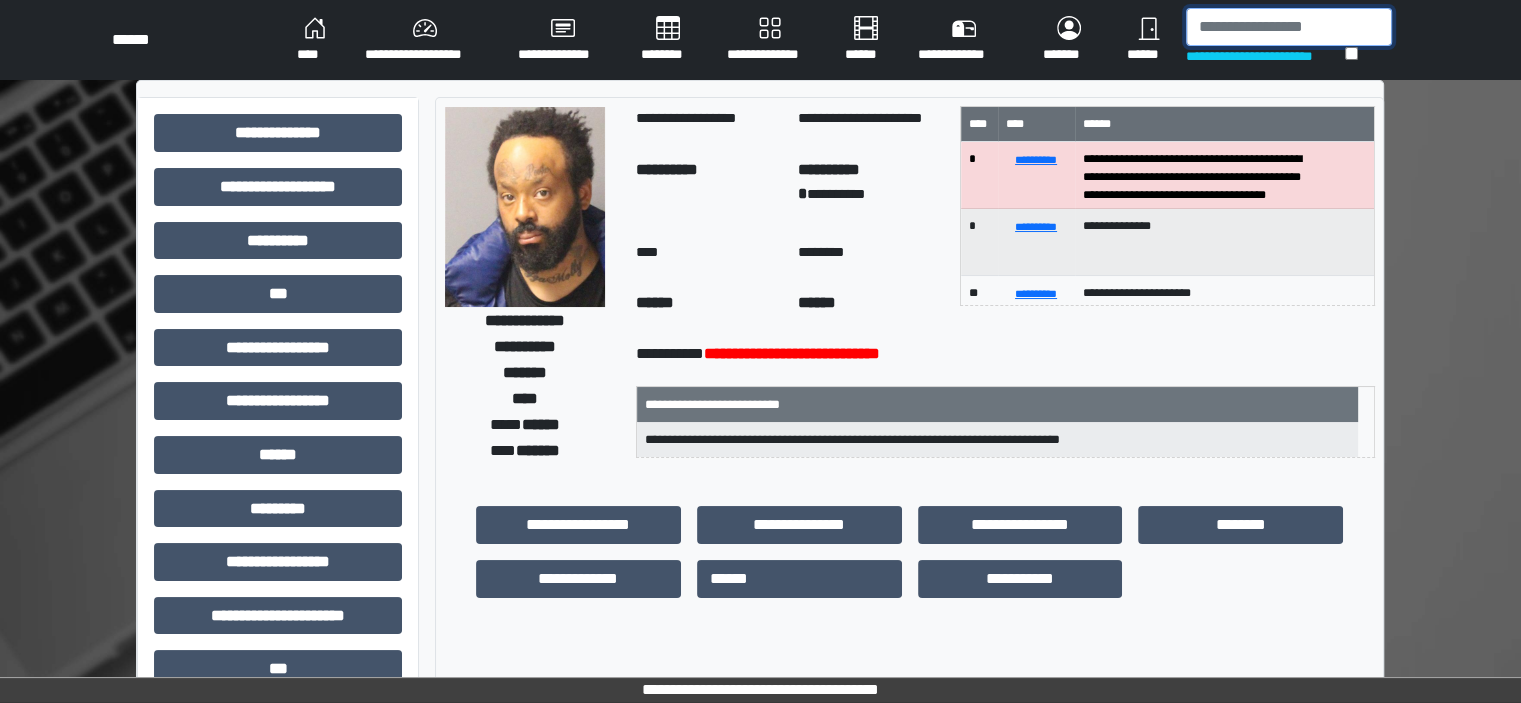 click at bounding box center [1289, 27] 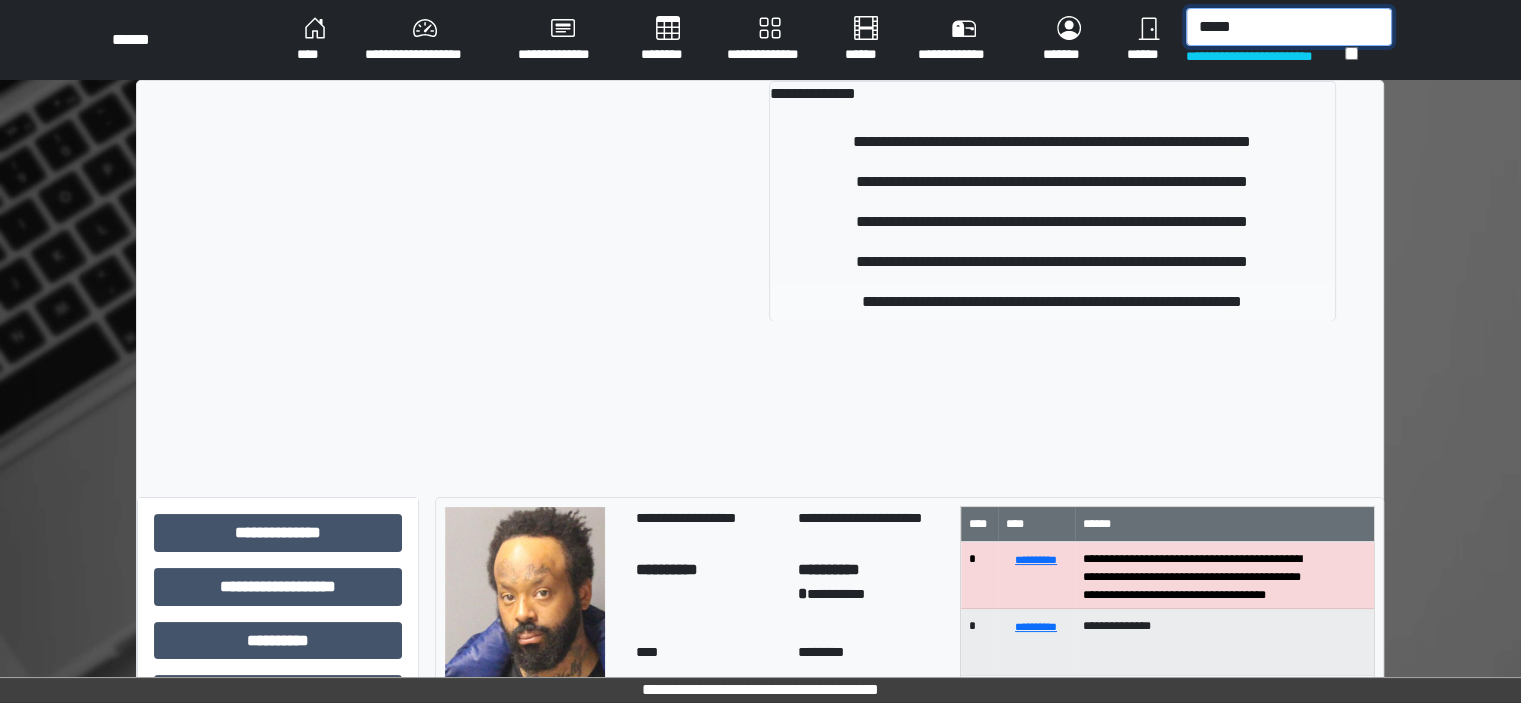 type on "*****" 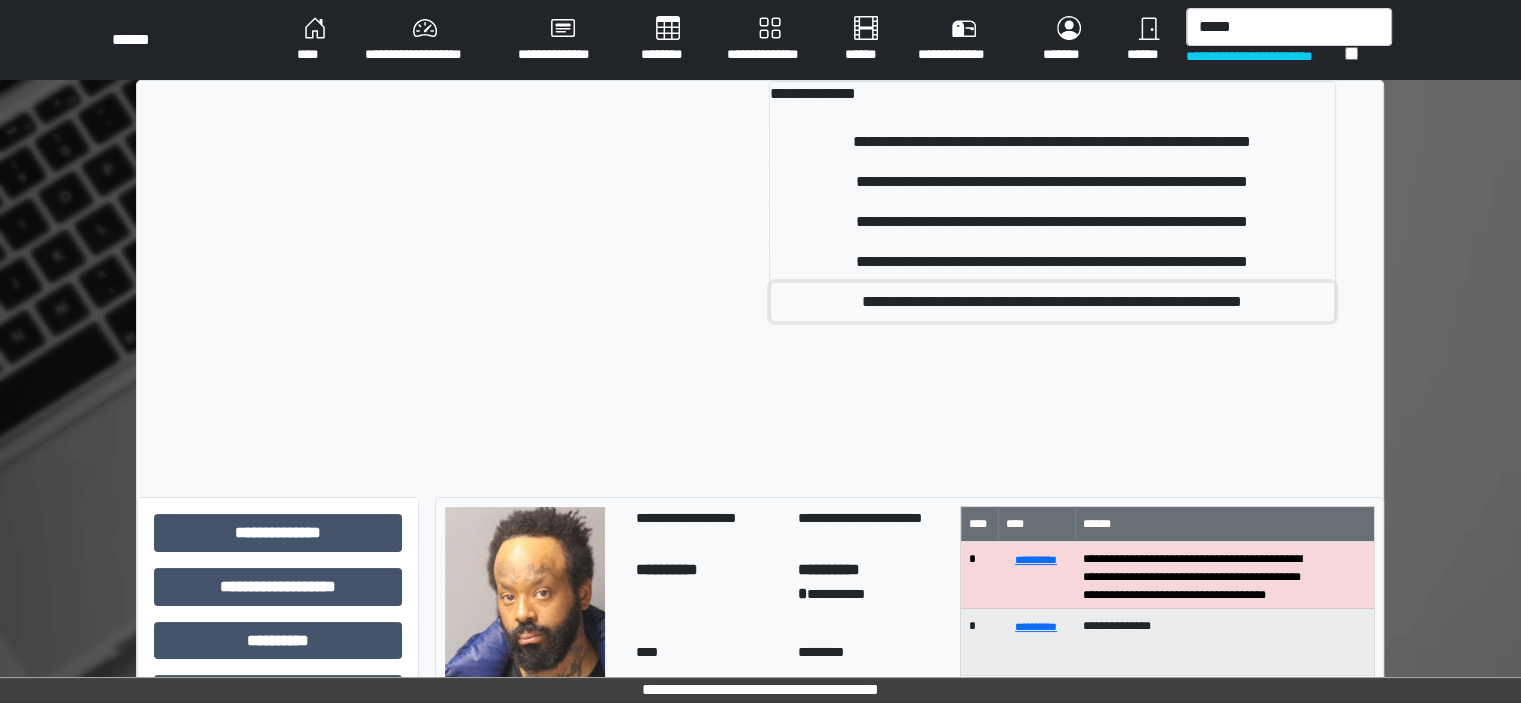 click on "**********" at bounding box center (1052, 302) 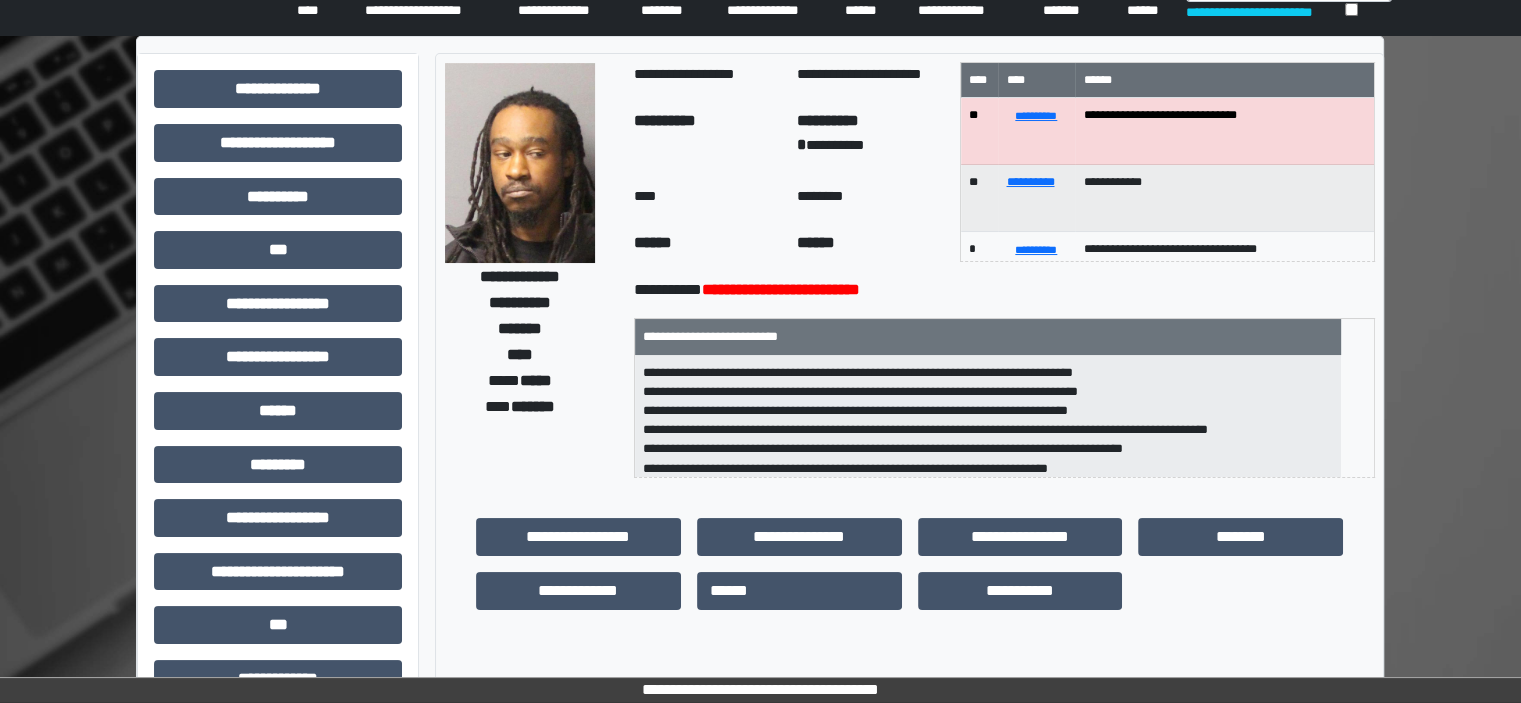 scroll, scrollTop: 0, scrollLeft: 0, axis: both 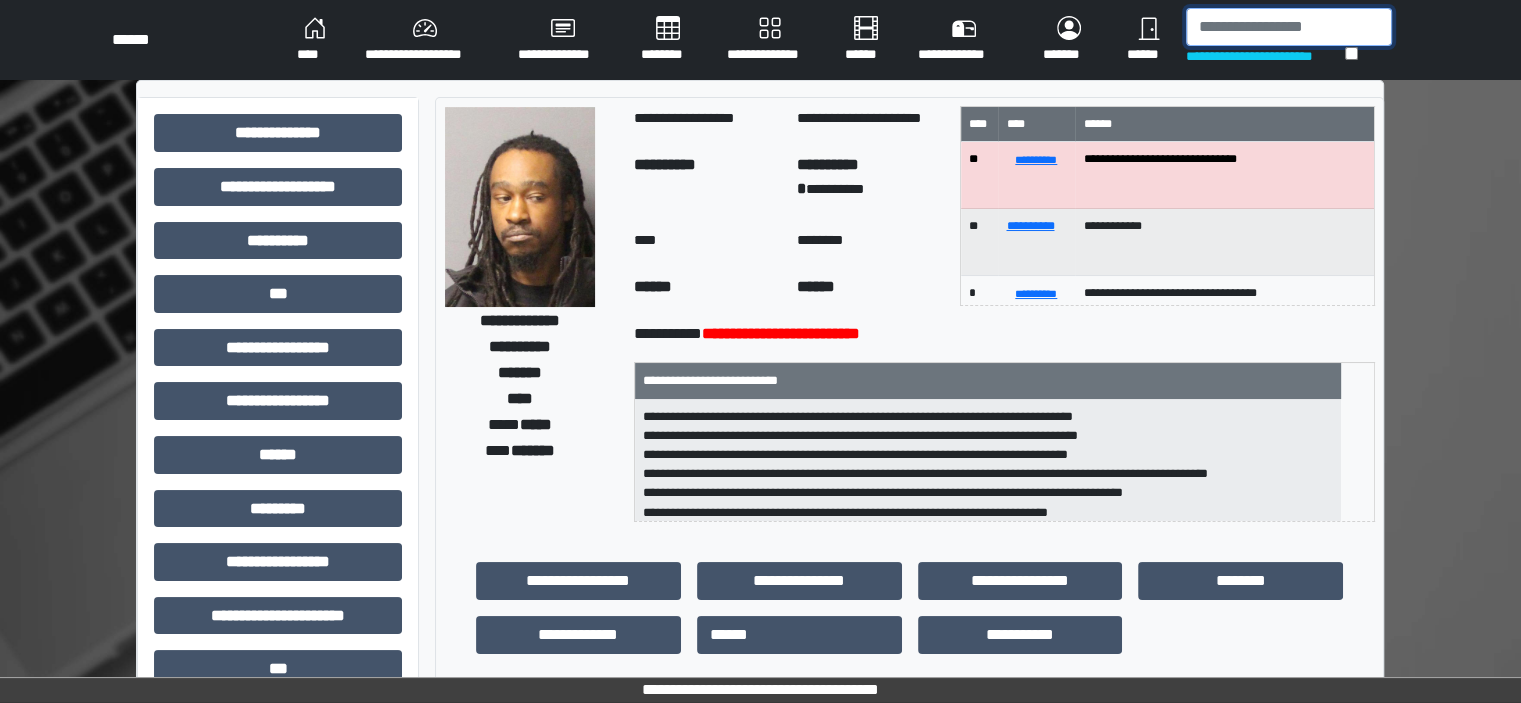 click at bounding box center [1289, 27] 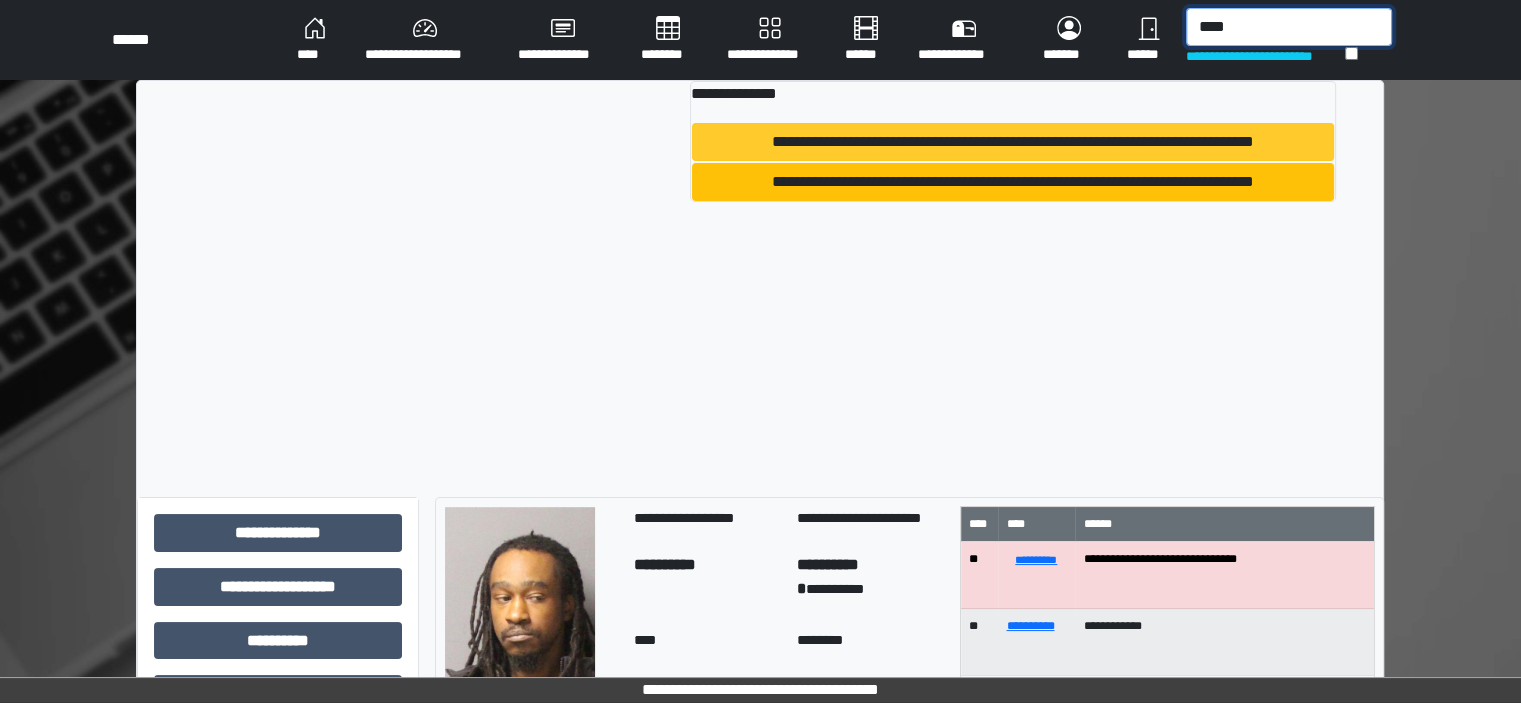 type on "****" 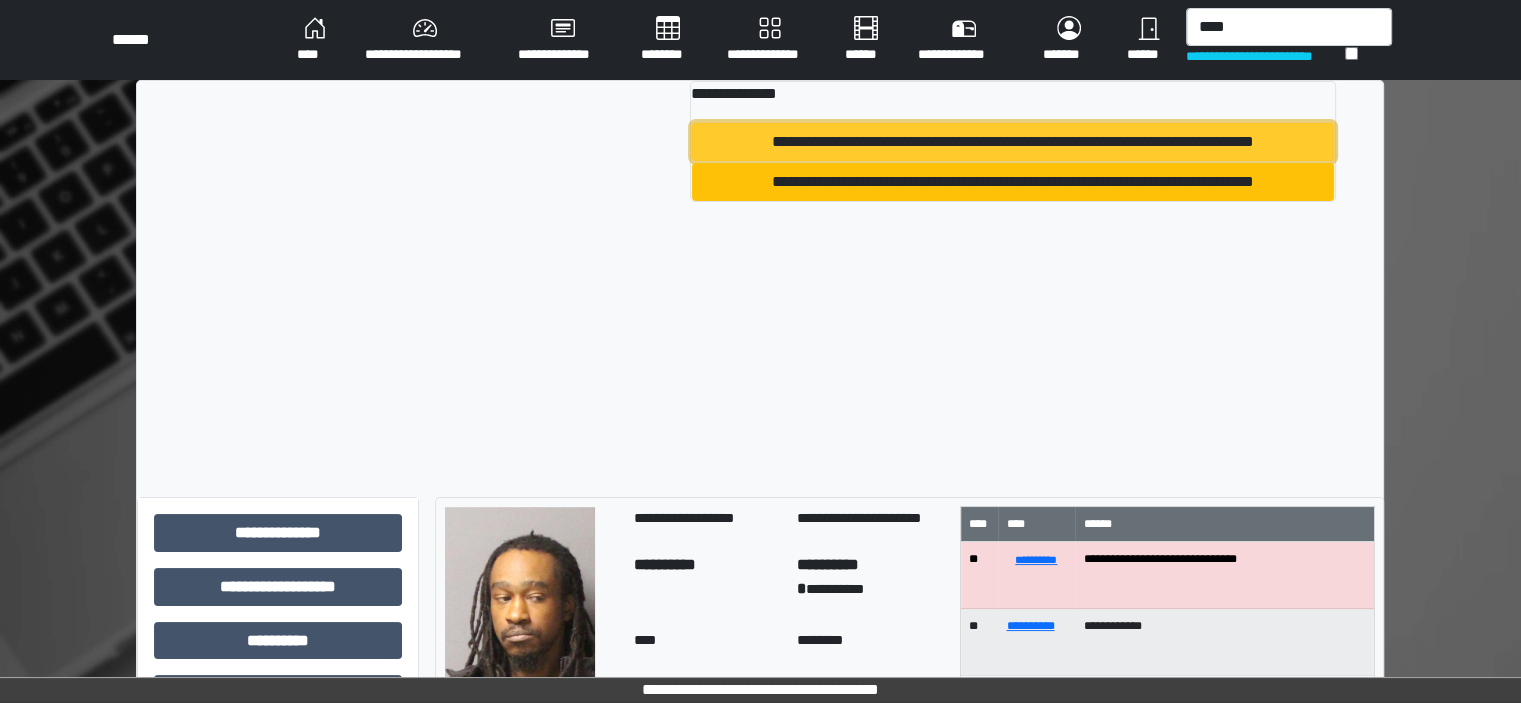 click on "**********" at bounding box center (1013, 142) 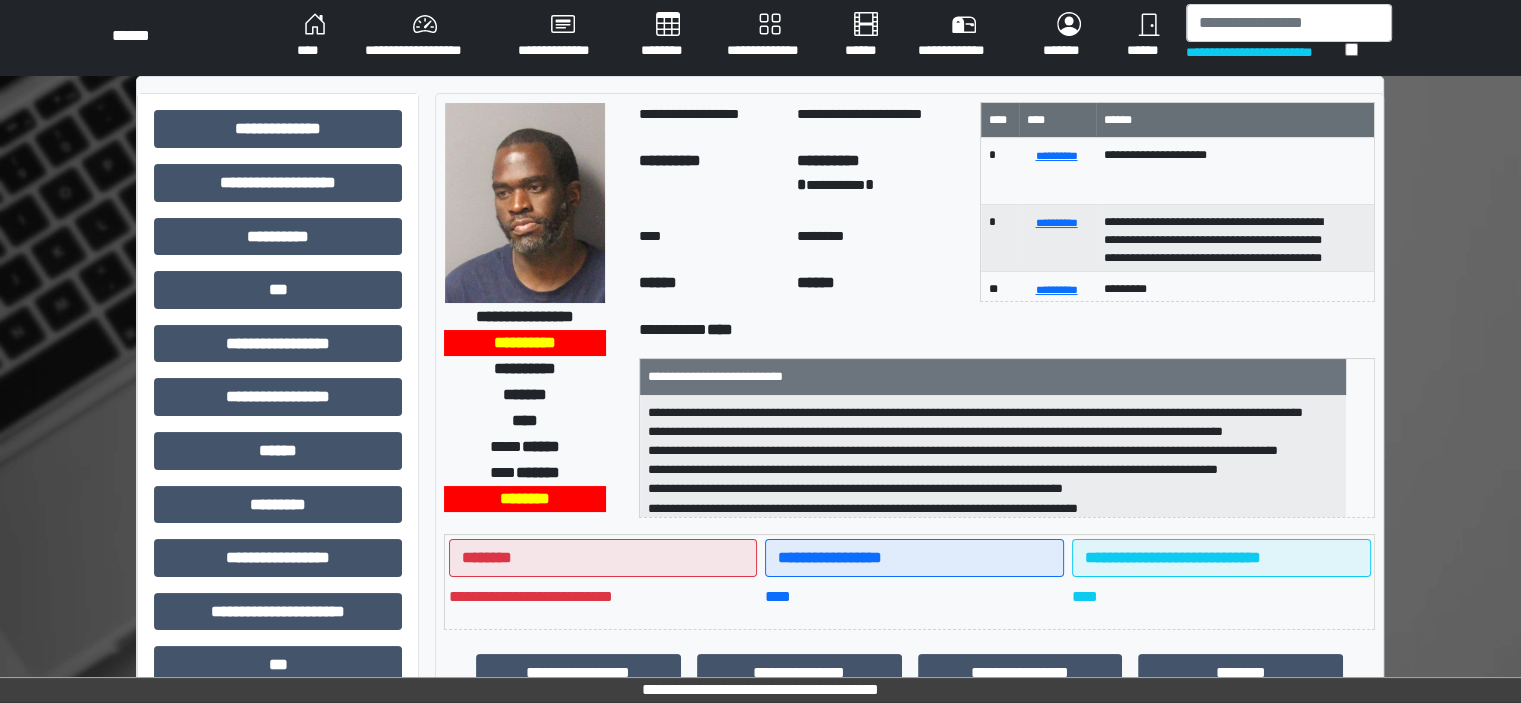 scroll, scrollTop: 0, scrollLeft: 0, axis: both 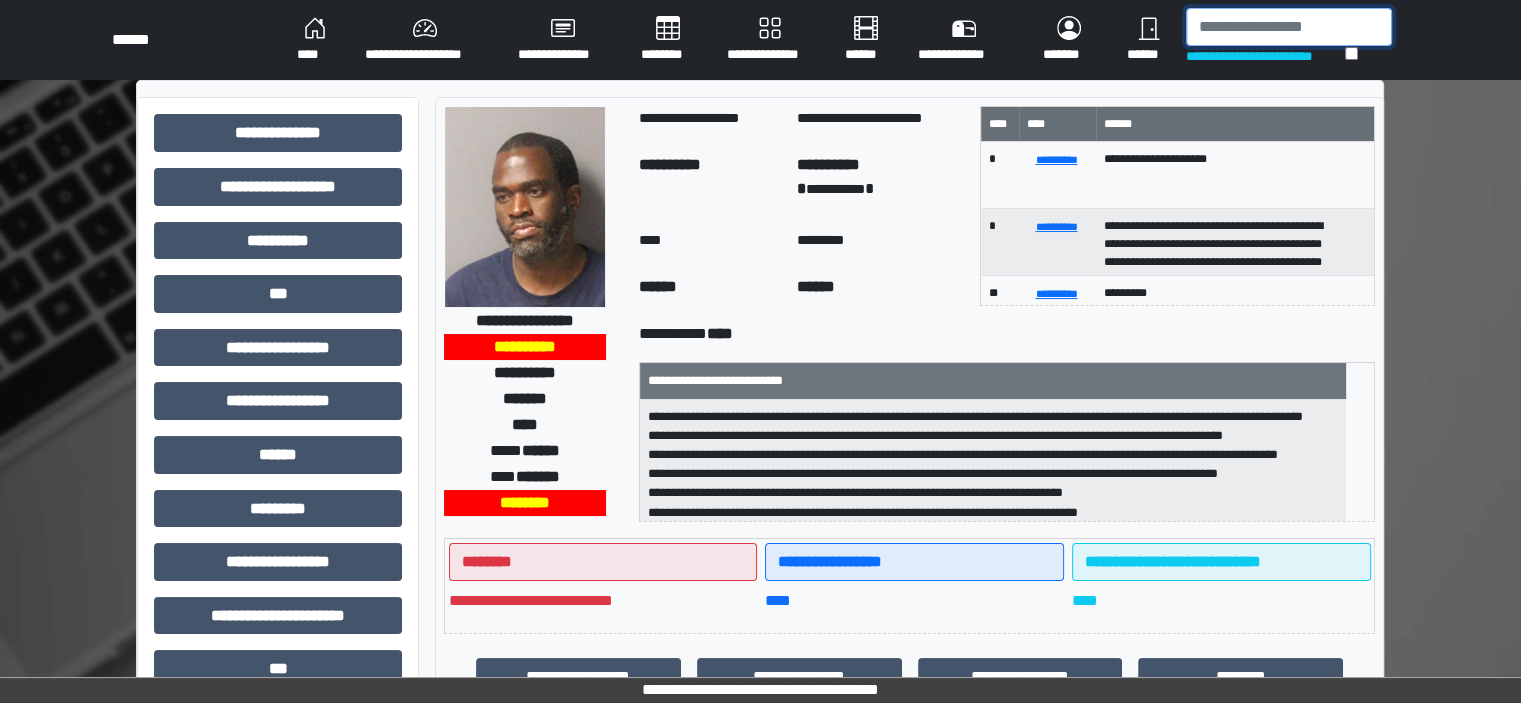 click at bounding box center (1289, 27) 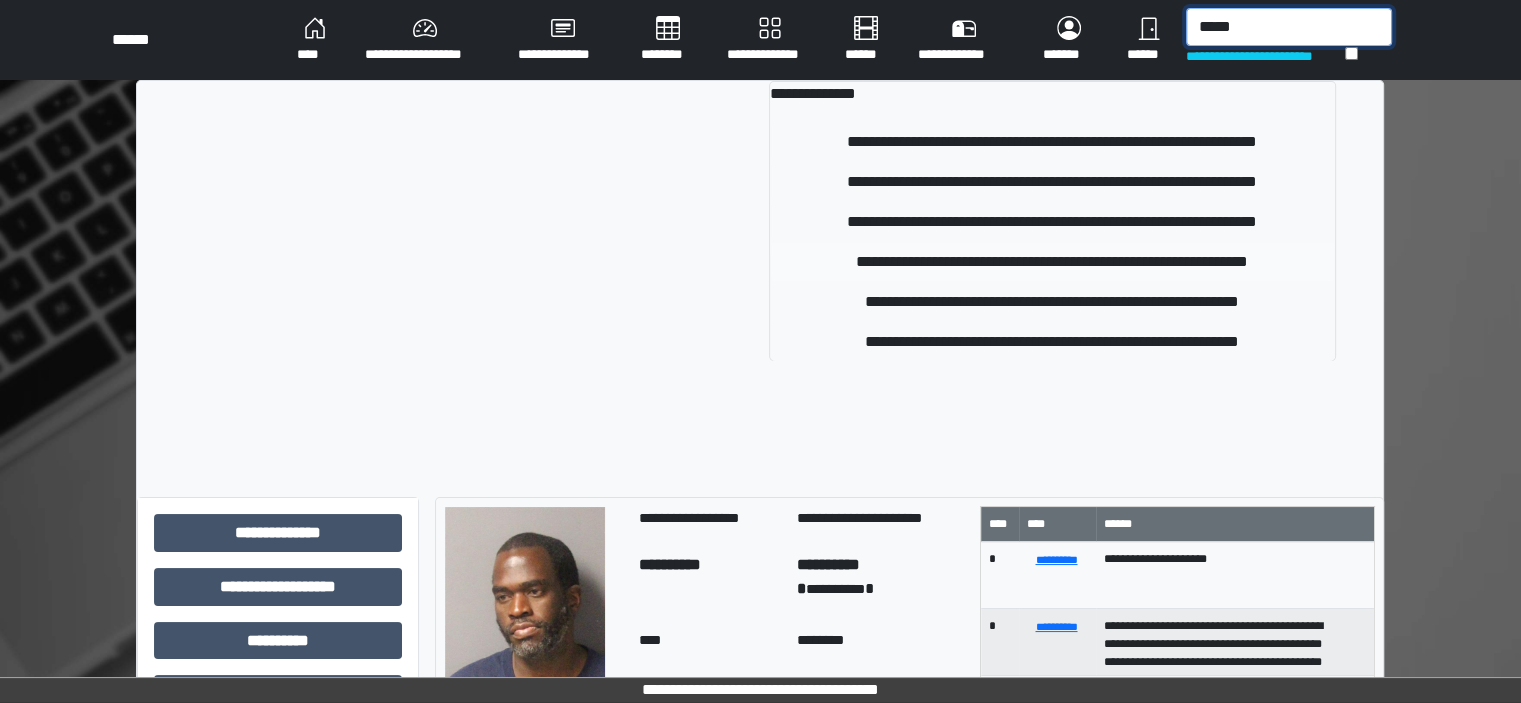 type on "*****" 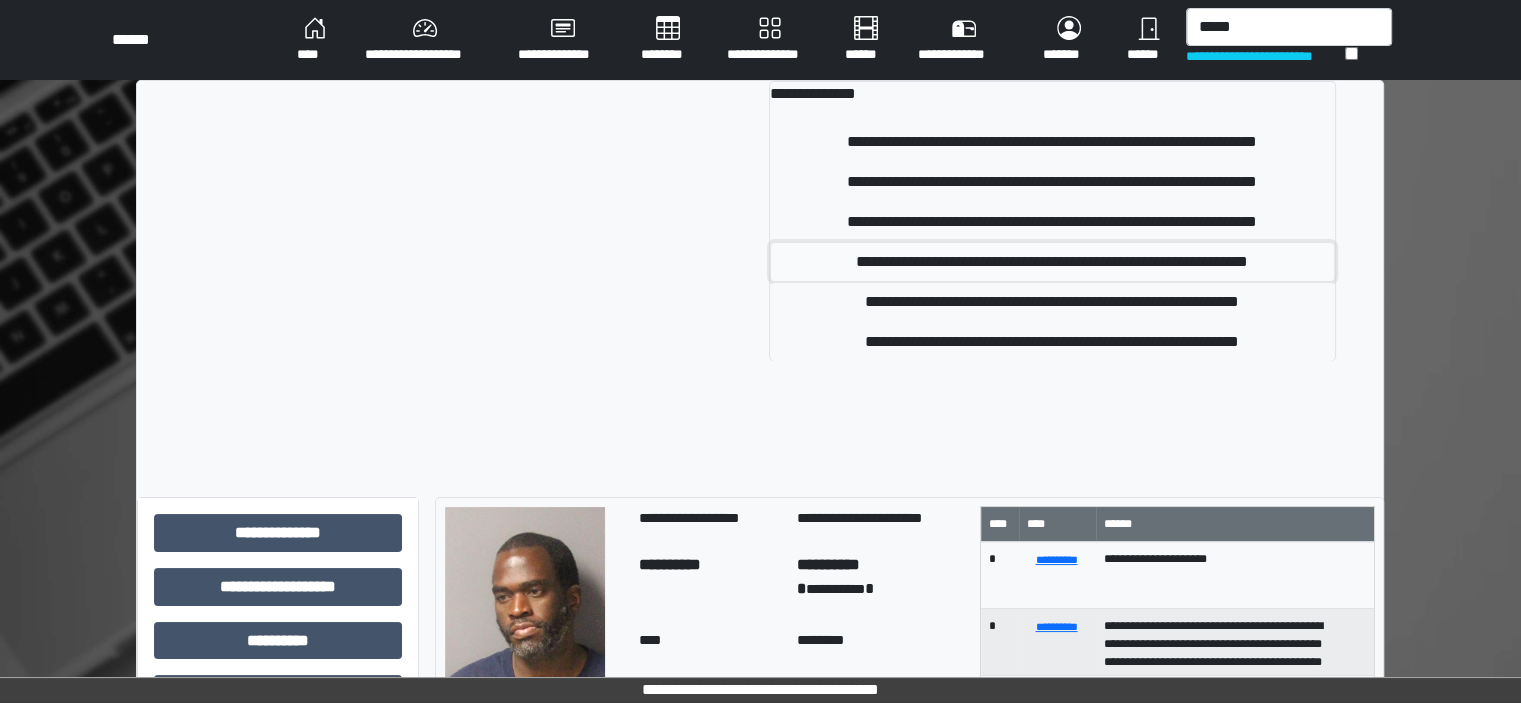 click on "**********" at bounding box center (1052, 262) 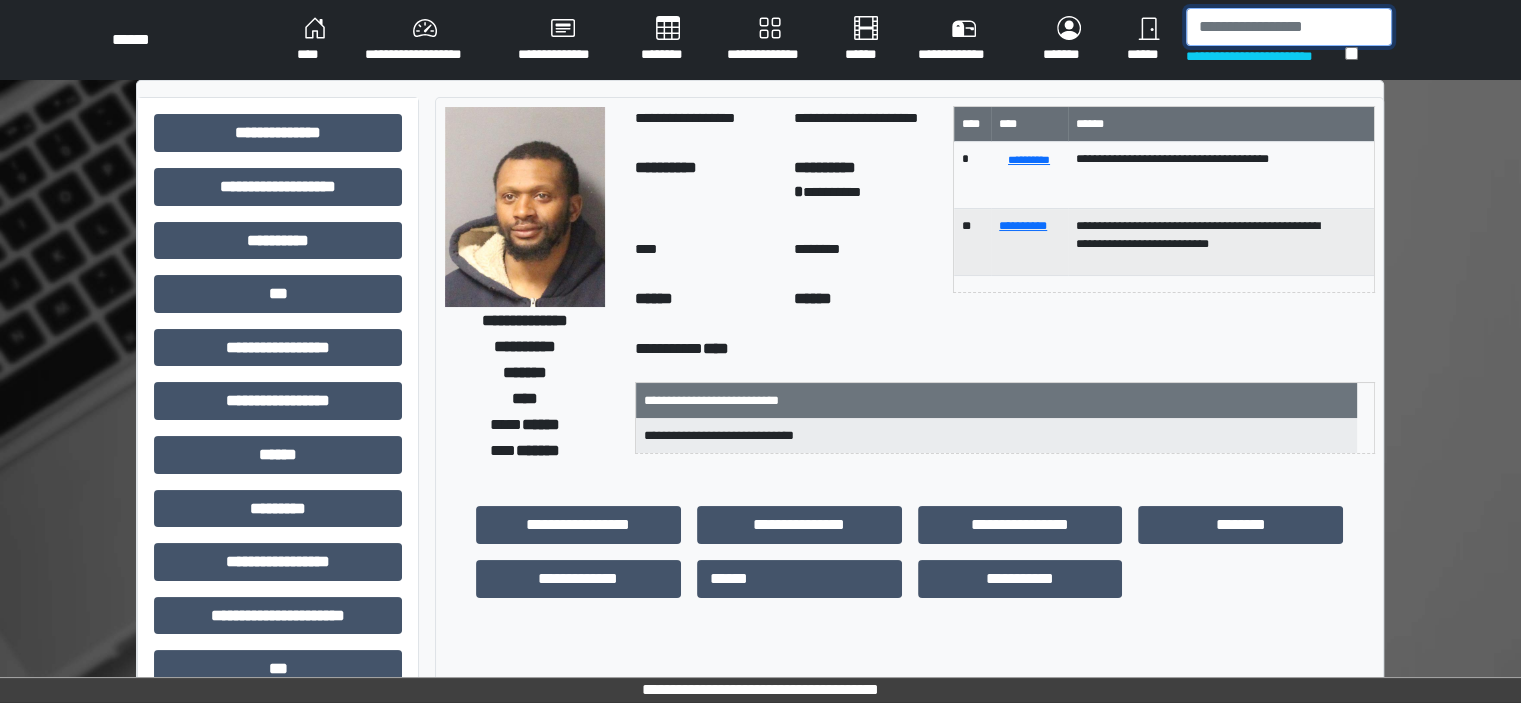 click at bounding box center [1289, 27] 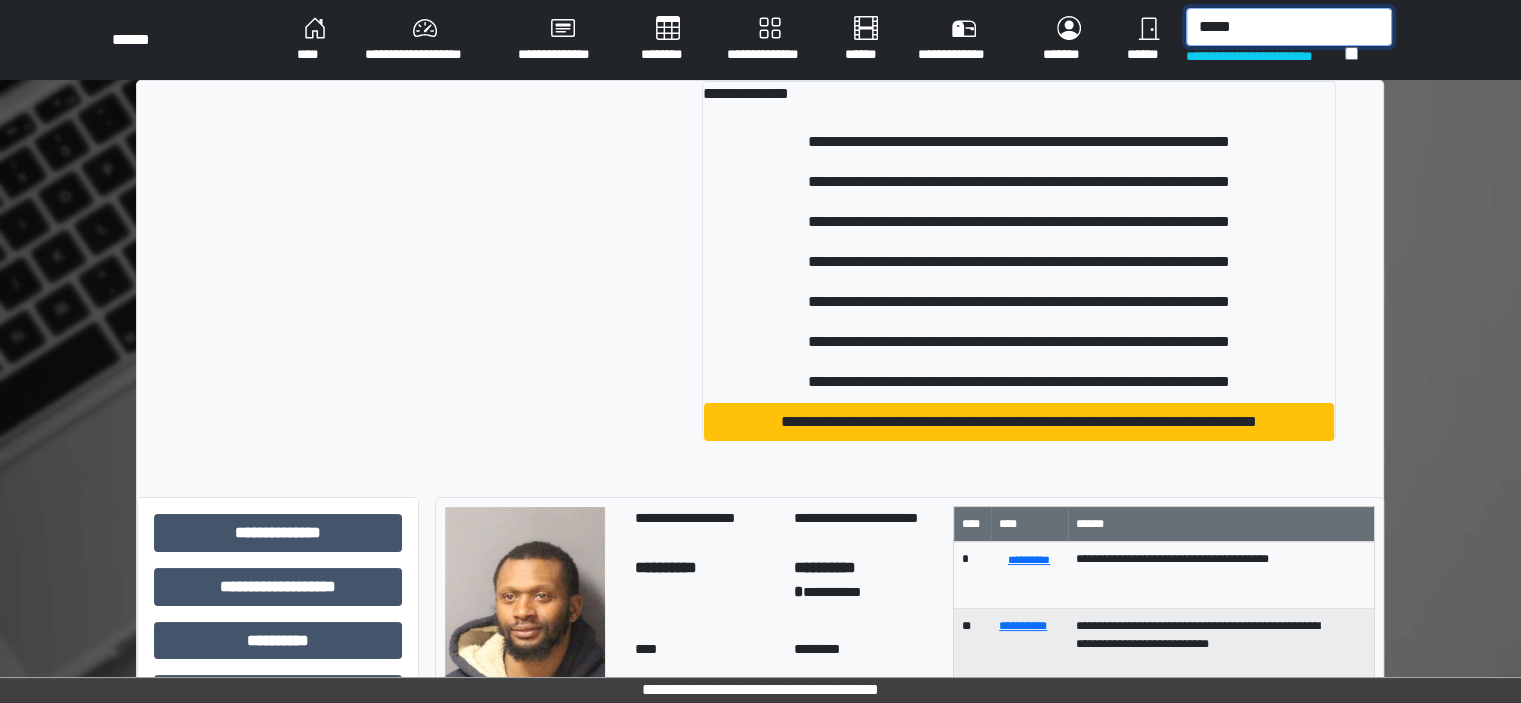 type on "*****" 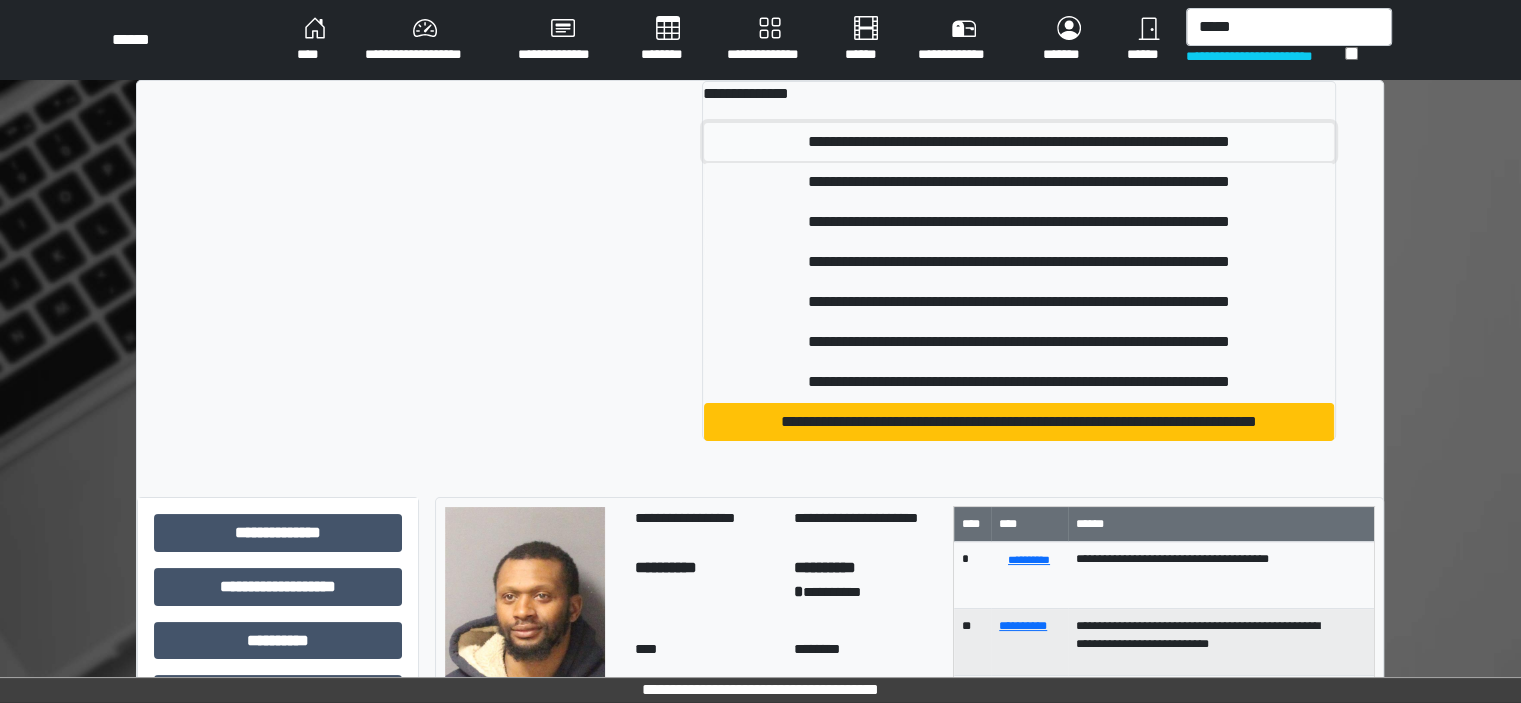 click on "**********" at bounding box center (1019, 142) 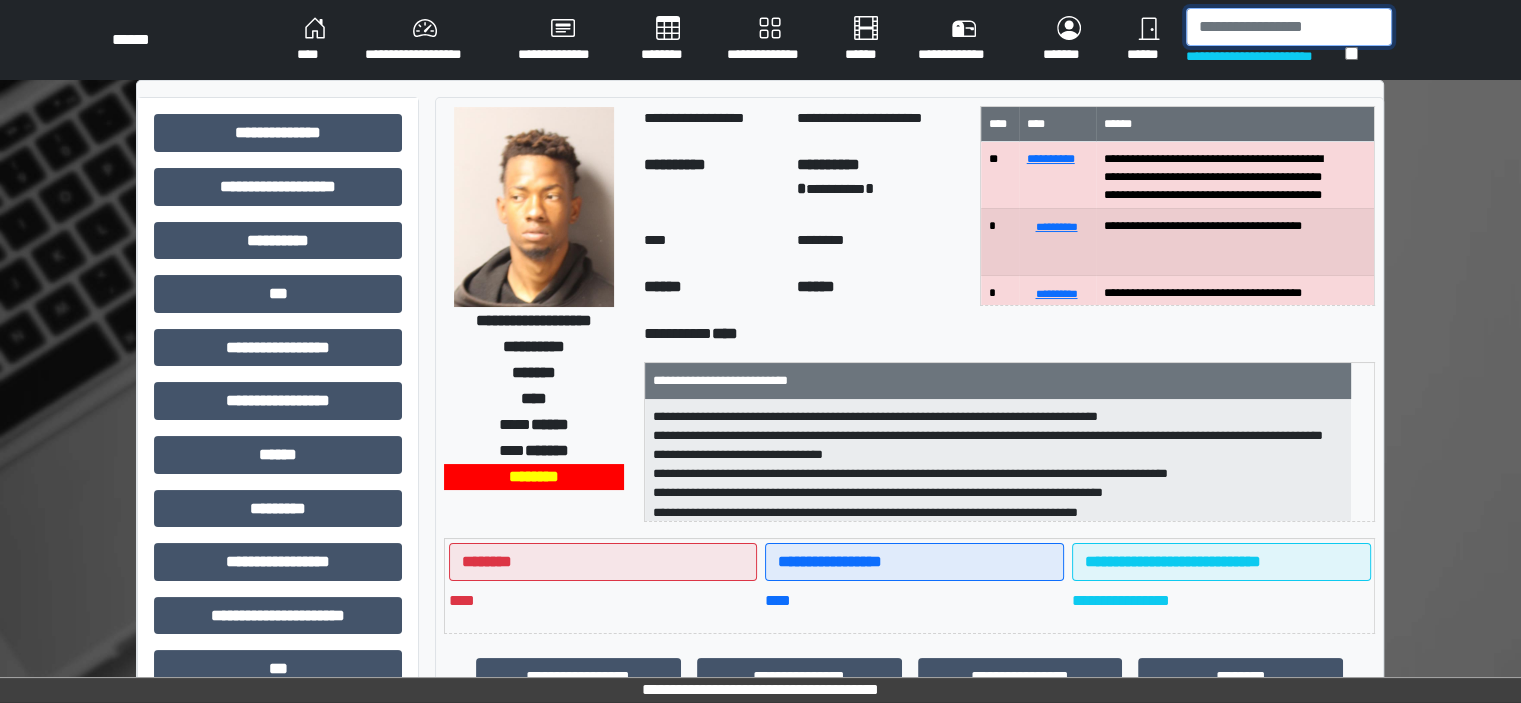 click at bounding box center (1289, 27) 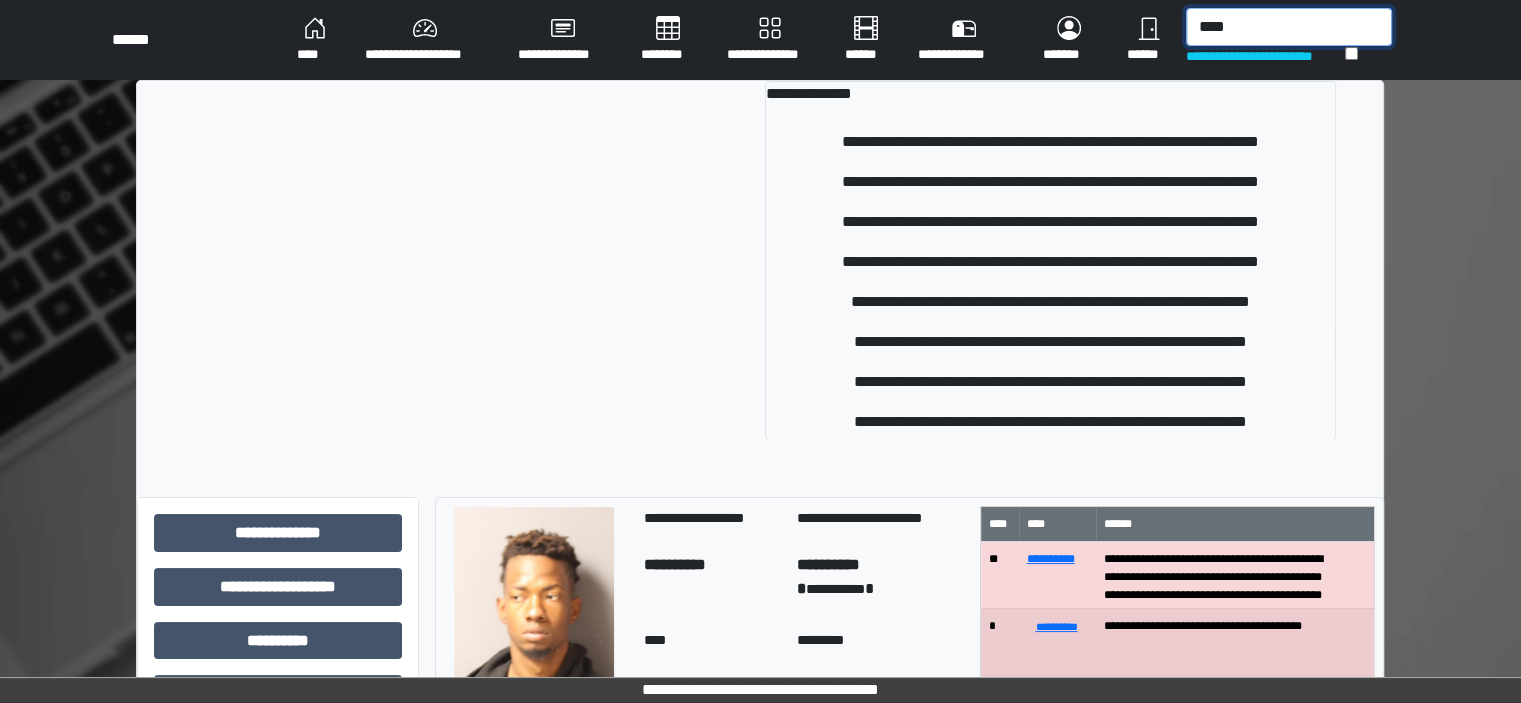 type on "****" 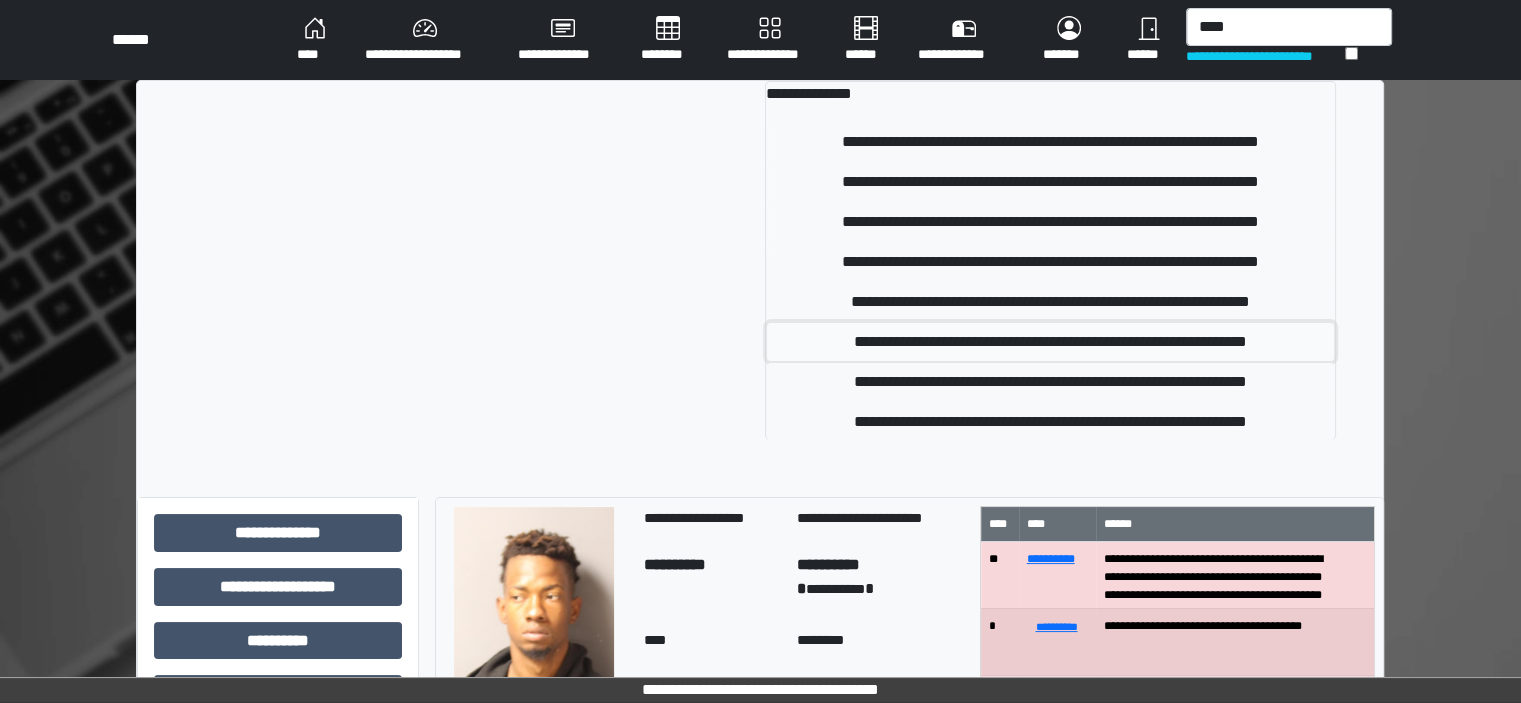 click on "**********" at bounding box center [1050, 342] 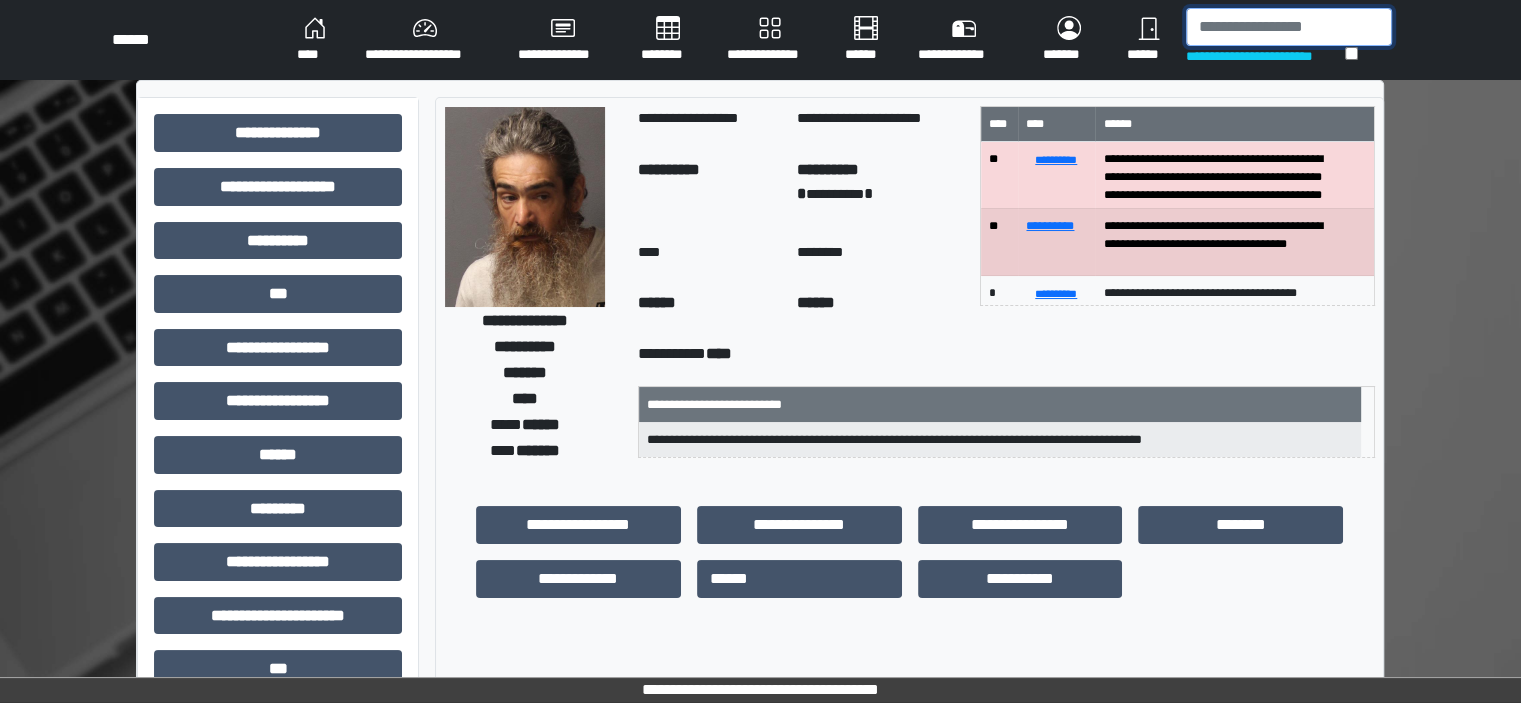 click at bounding box center [1289, 27] 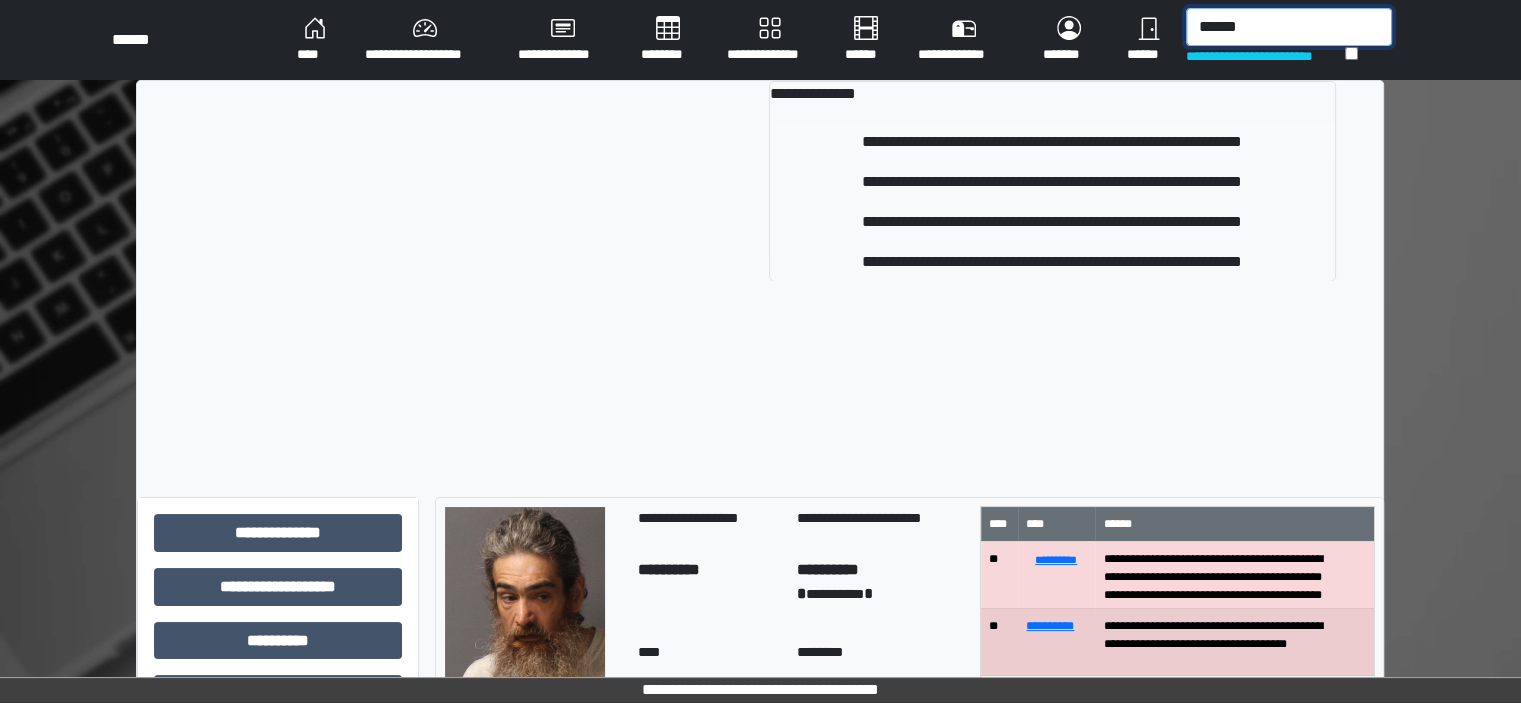 type on "******" 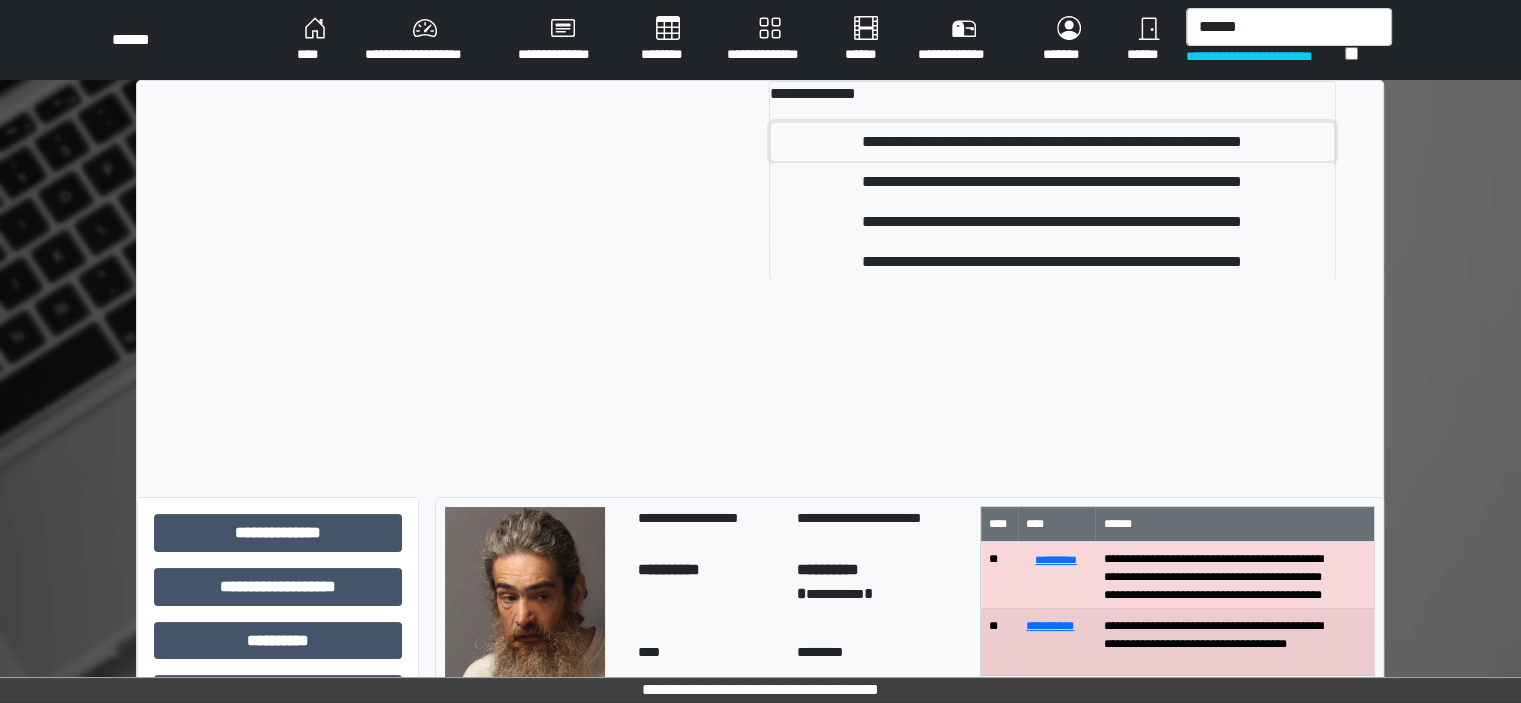 click on "**********" at bounding box center (1052, 142) 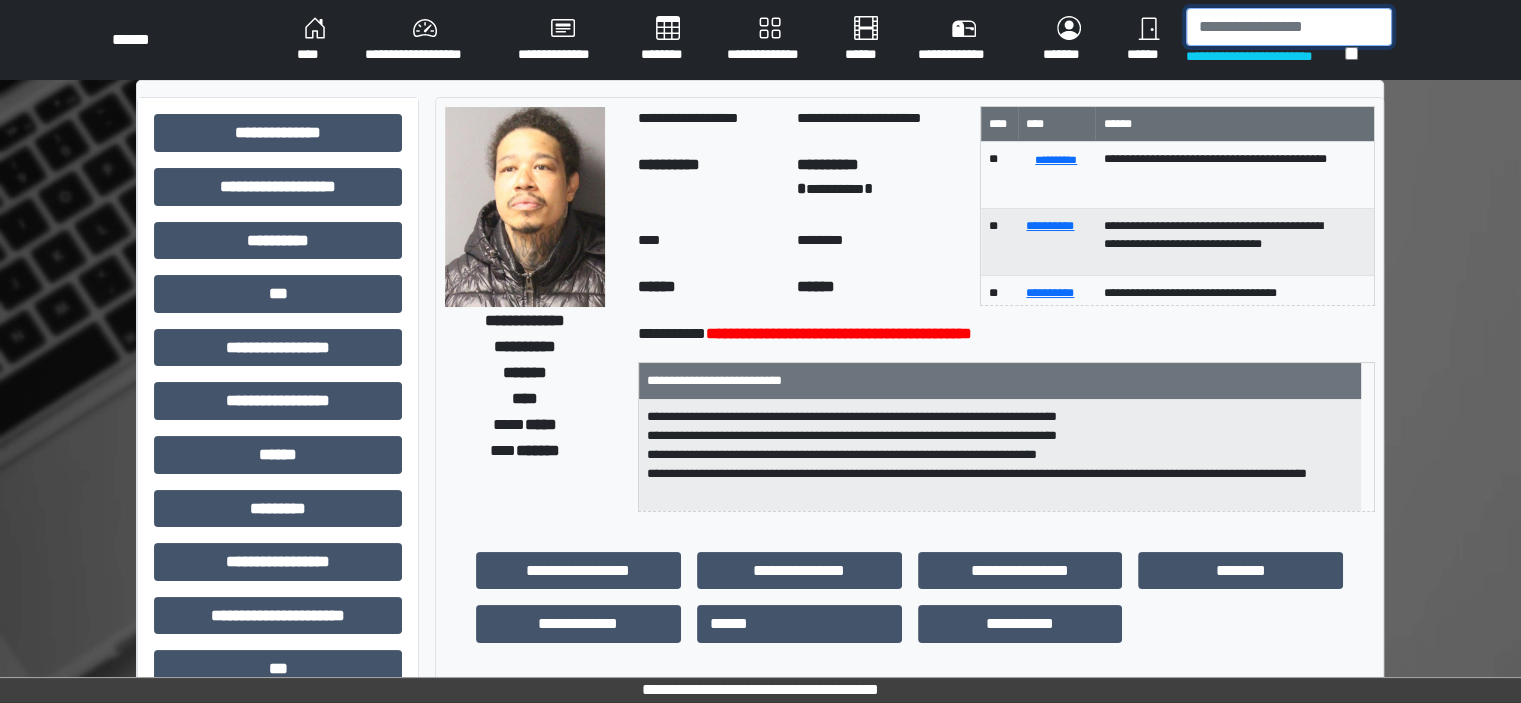 click at bounding box center (1289, 27) 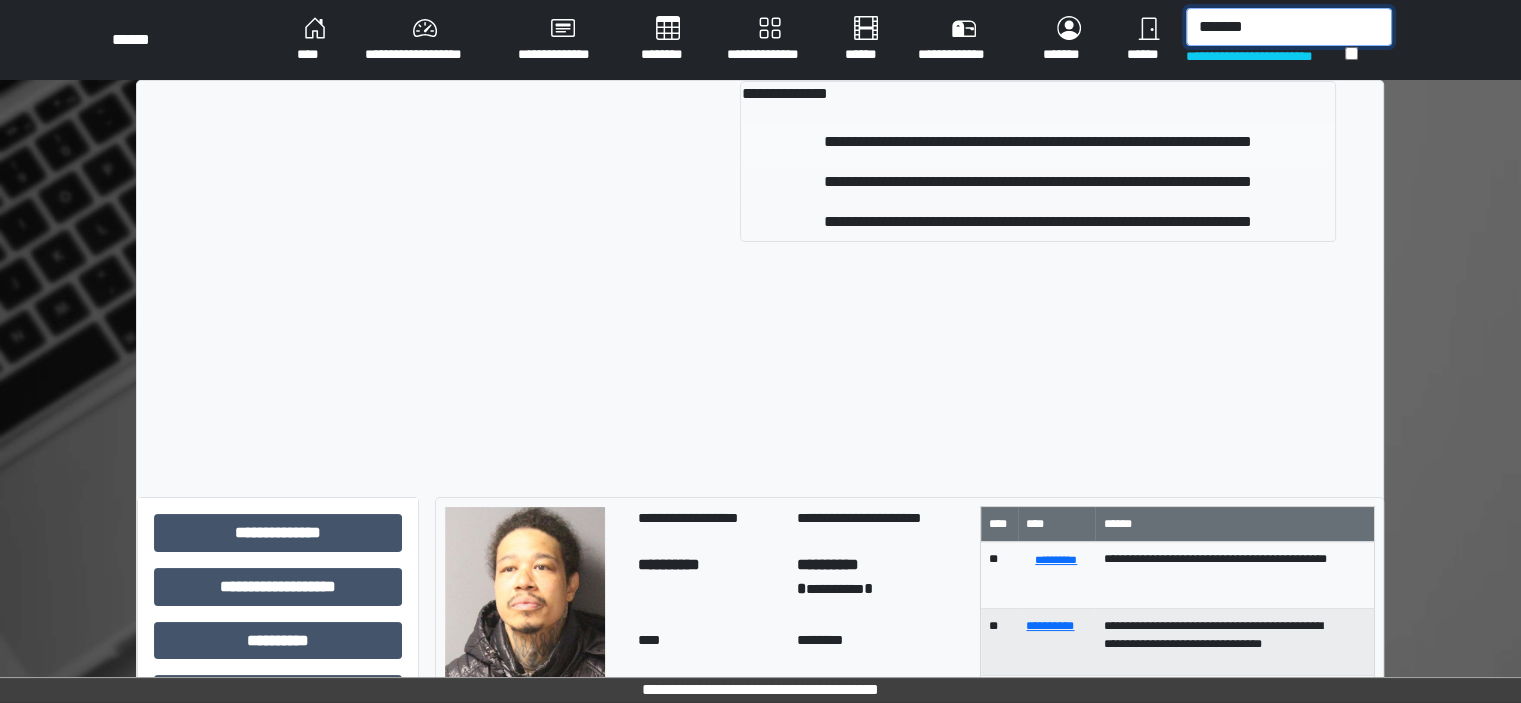 type on "*******" 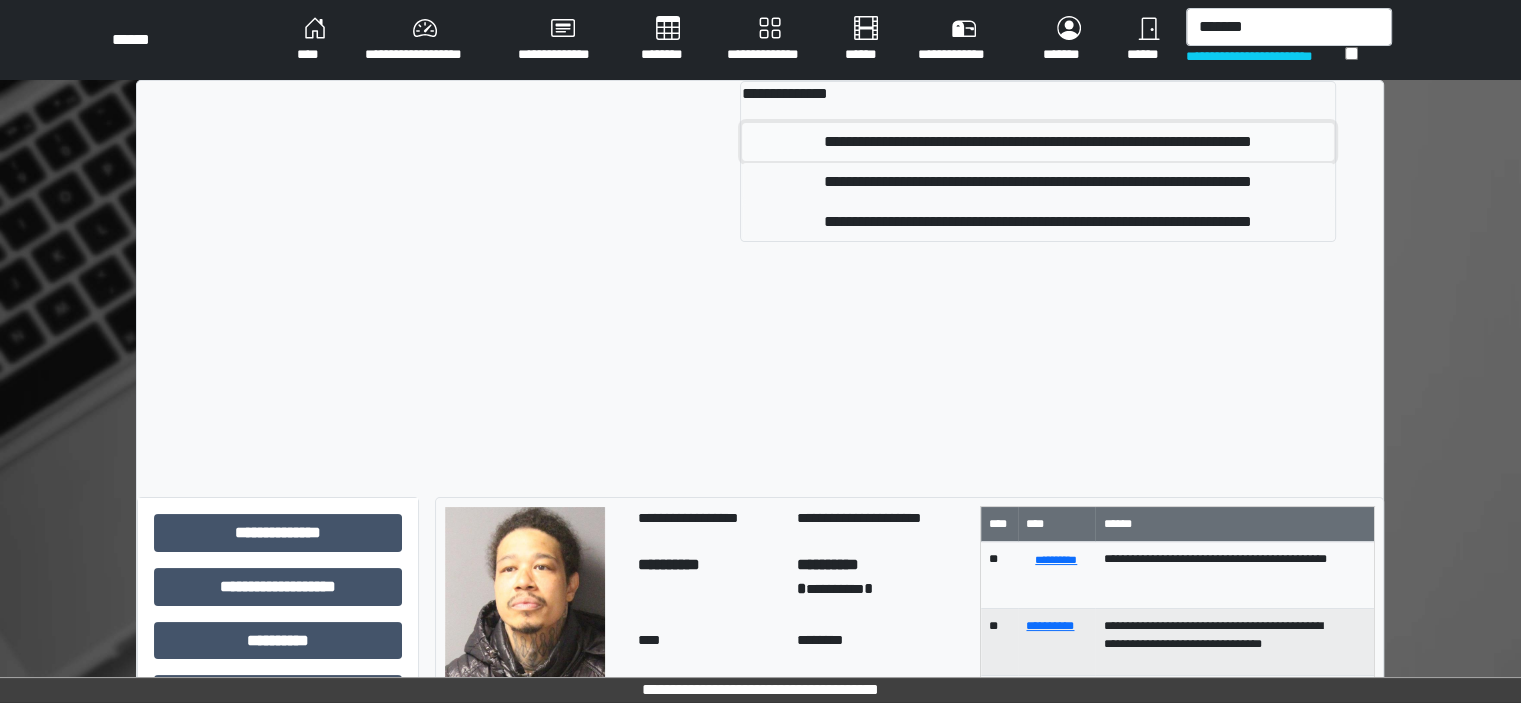 click on "**********" at bounding box center [1037, 142] 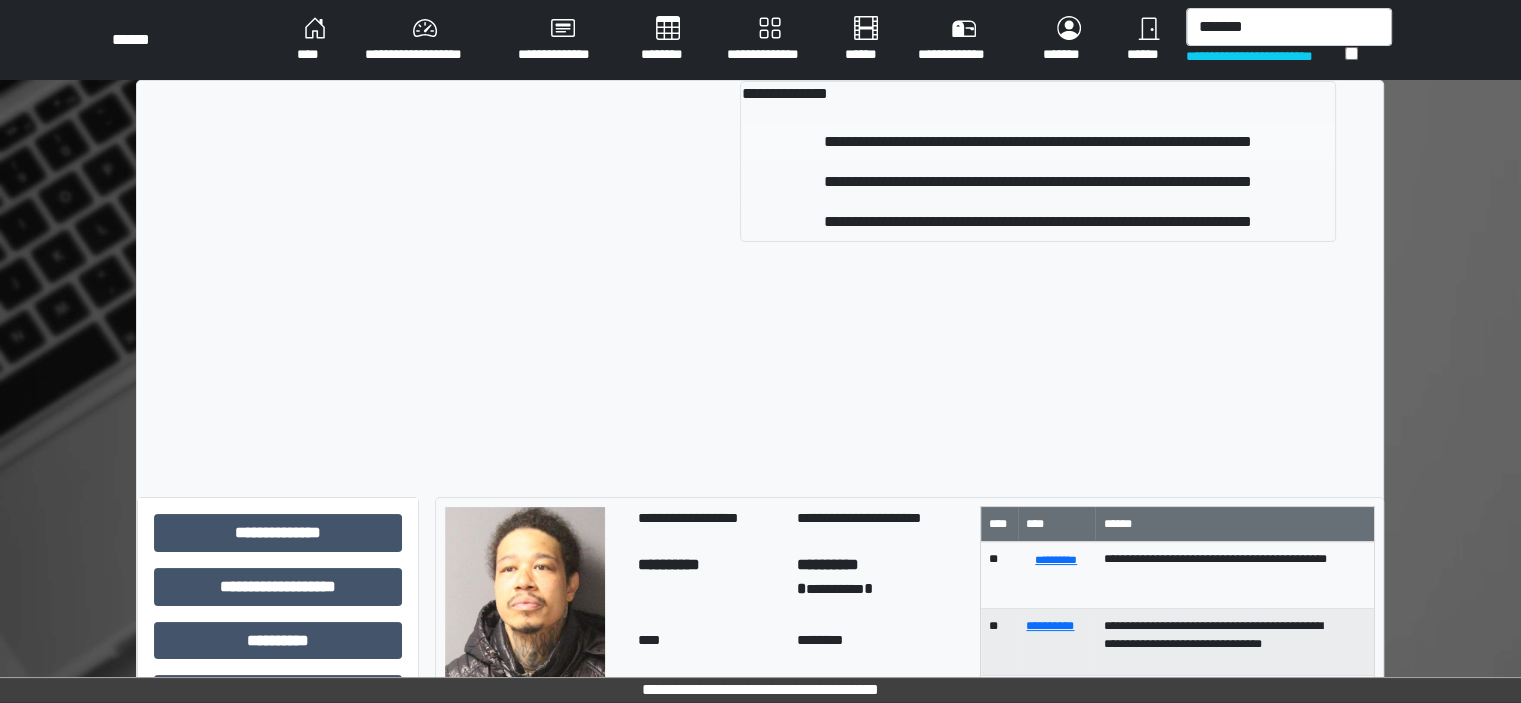 type 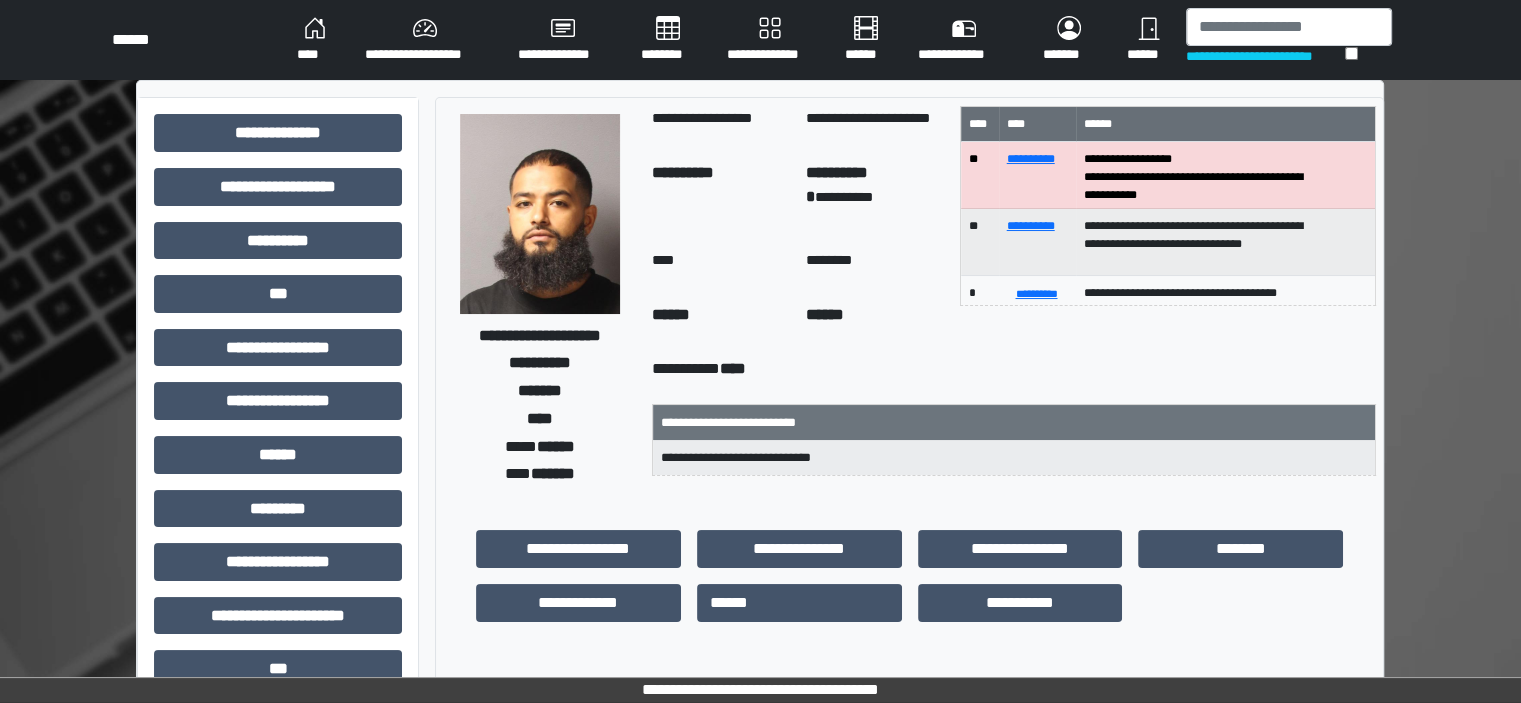 click on "********" at bounding box center [668, 40] 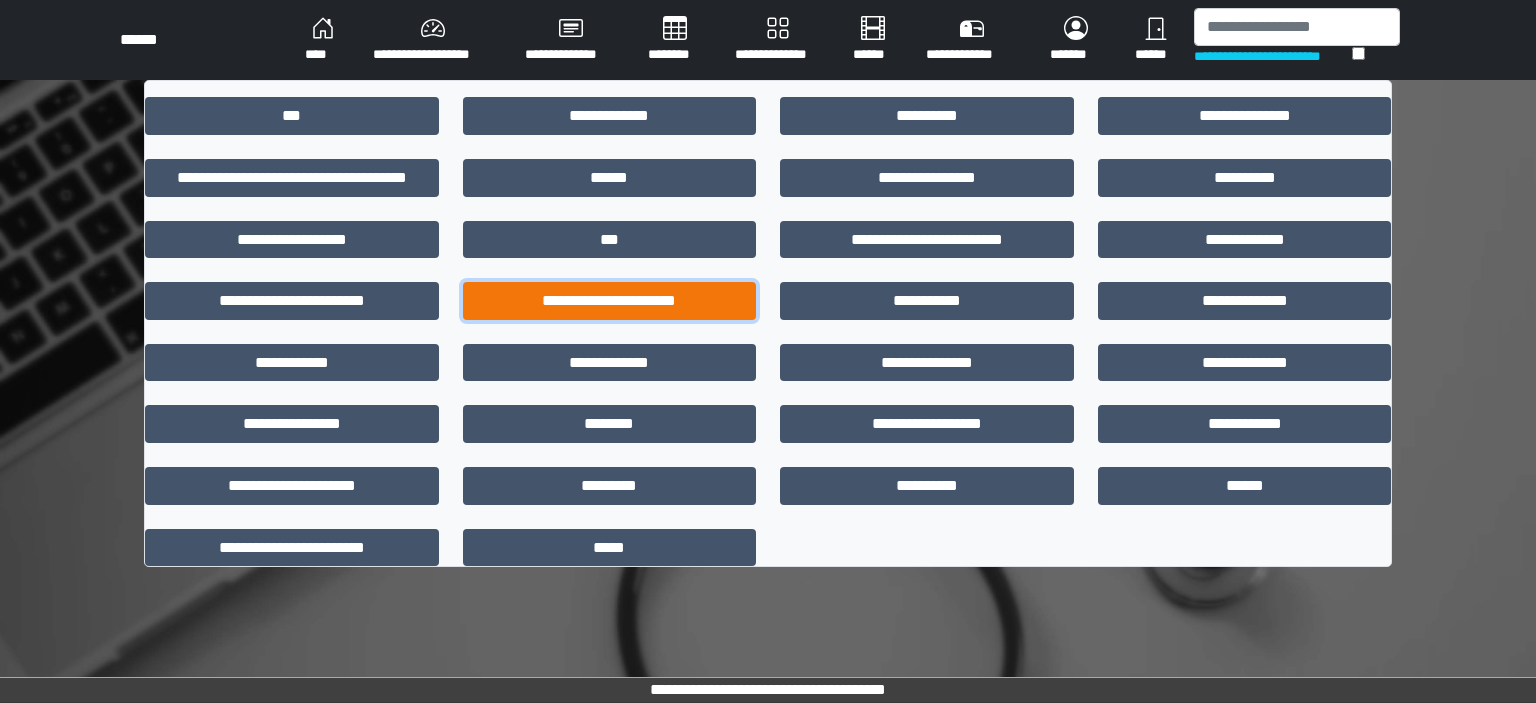 click on "**********" at bounding box center (610, 301) 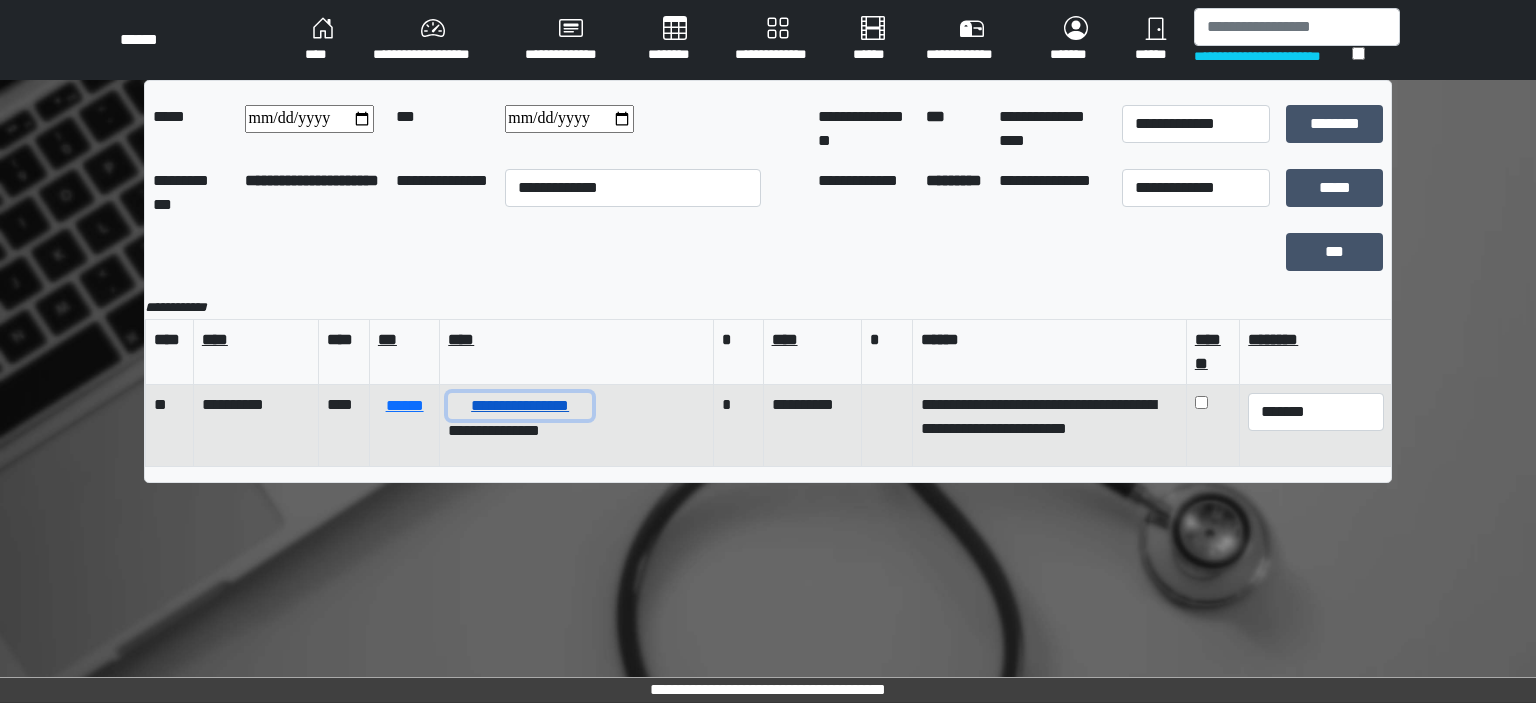 click on "**********" at bounding box center (520, 406) 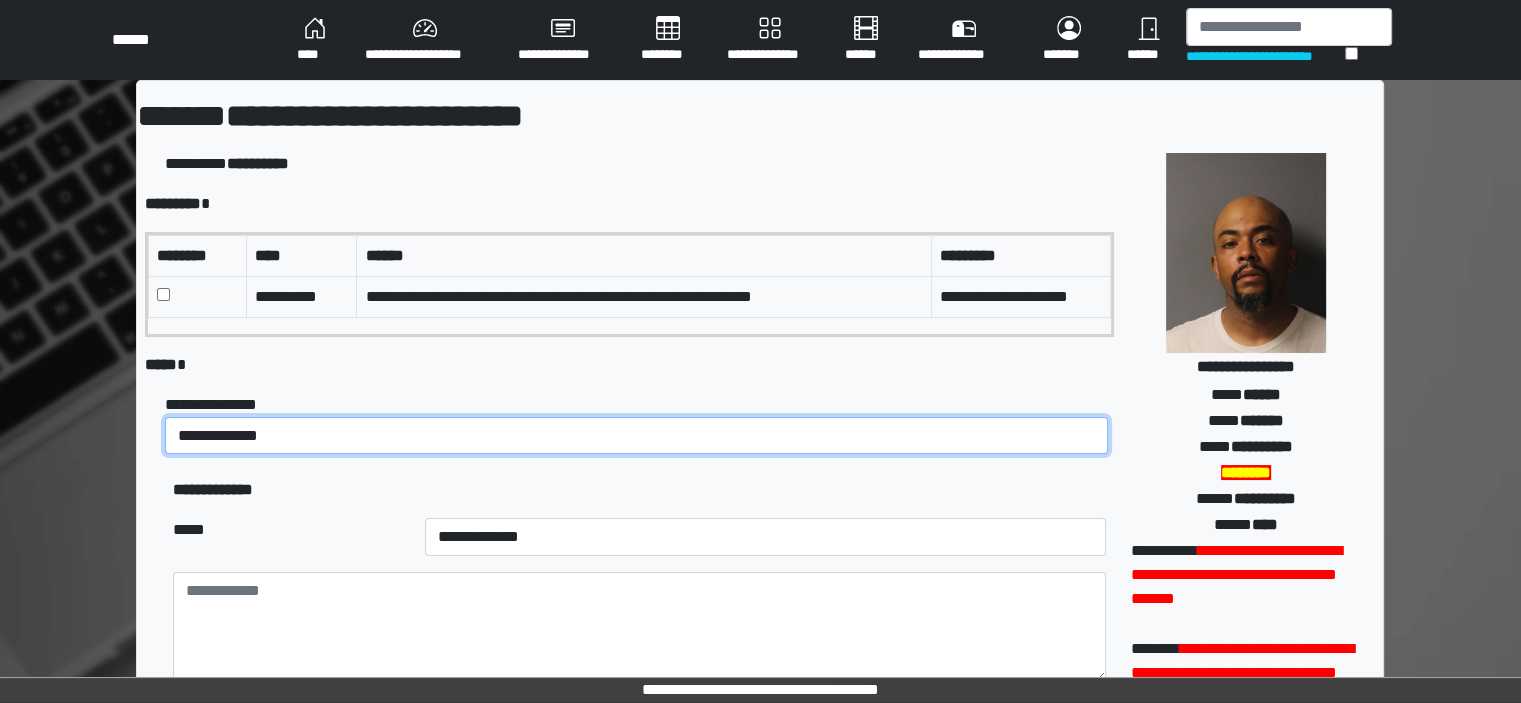 click on "**********" at bounding box center [636, 436] 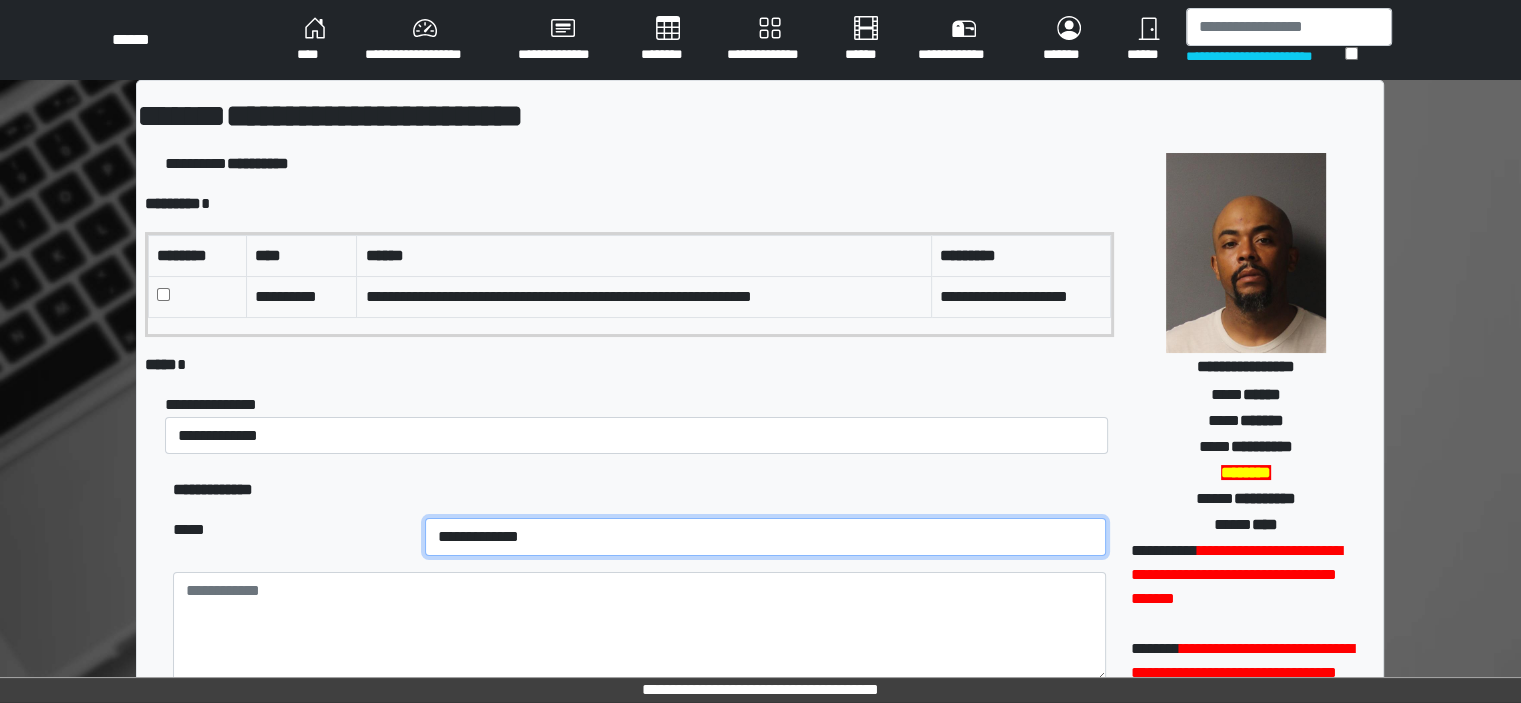 click on "**********" at bounding box center (765, 537) 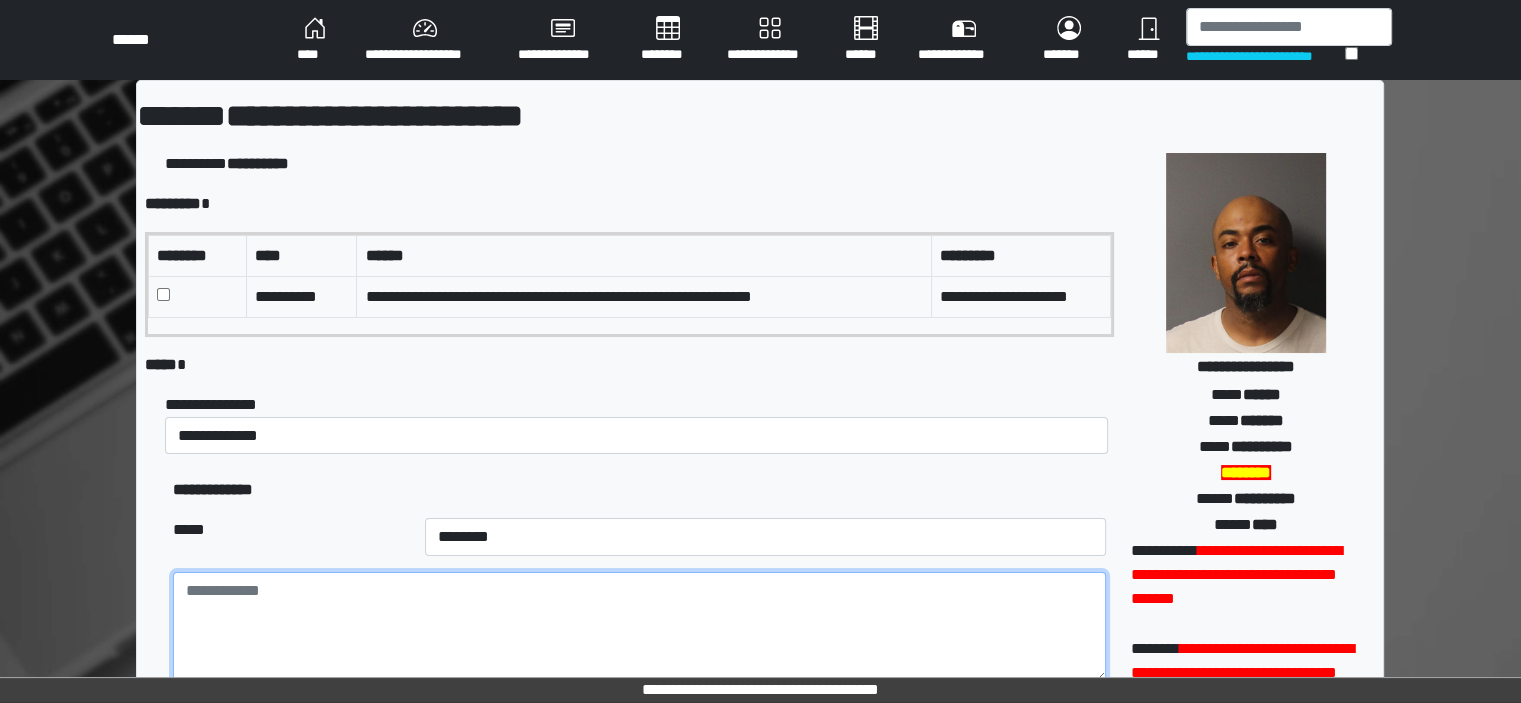 click at bounding box center [639, 627] 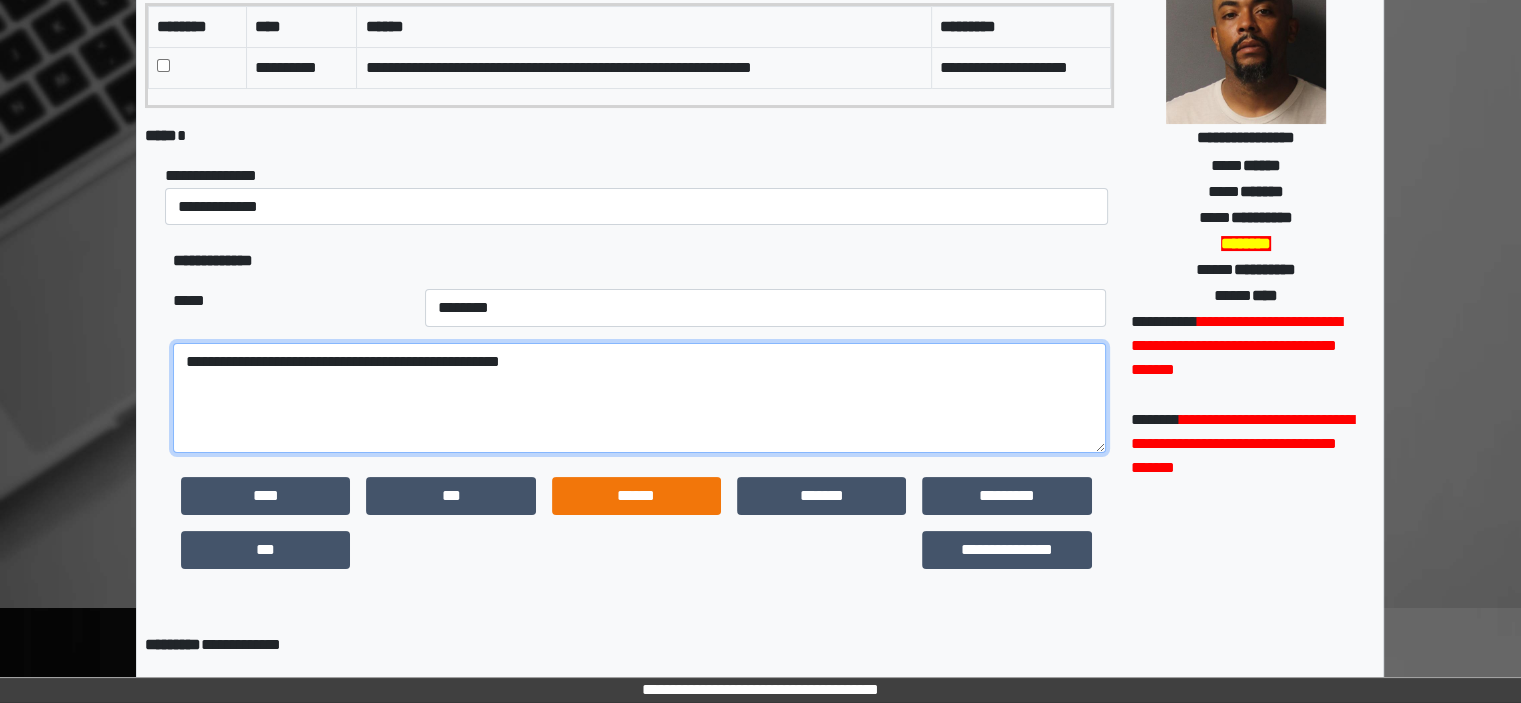 scroll, scrollTop: 501, scrollLeft: 0, axis: vertical 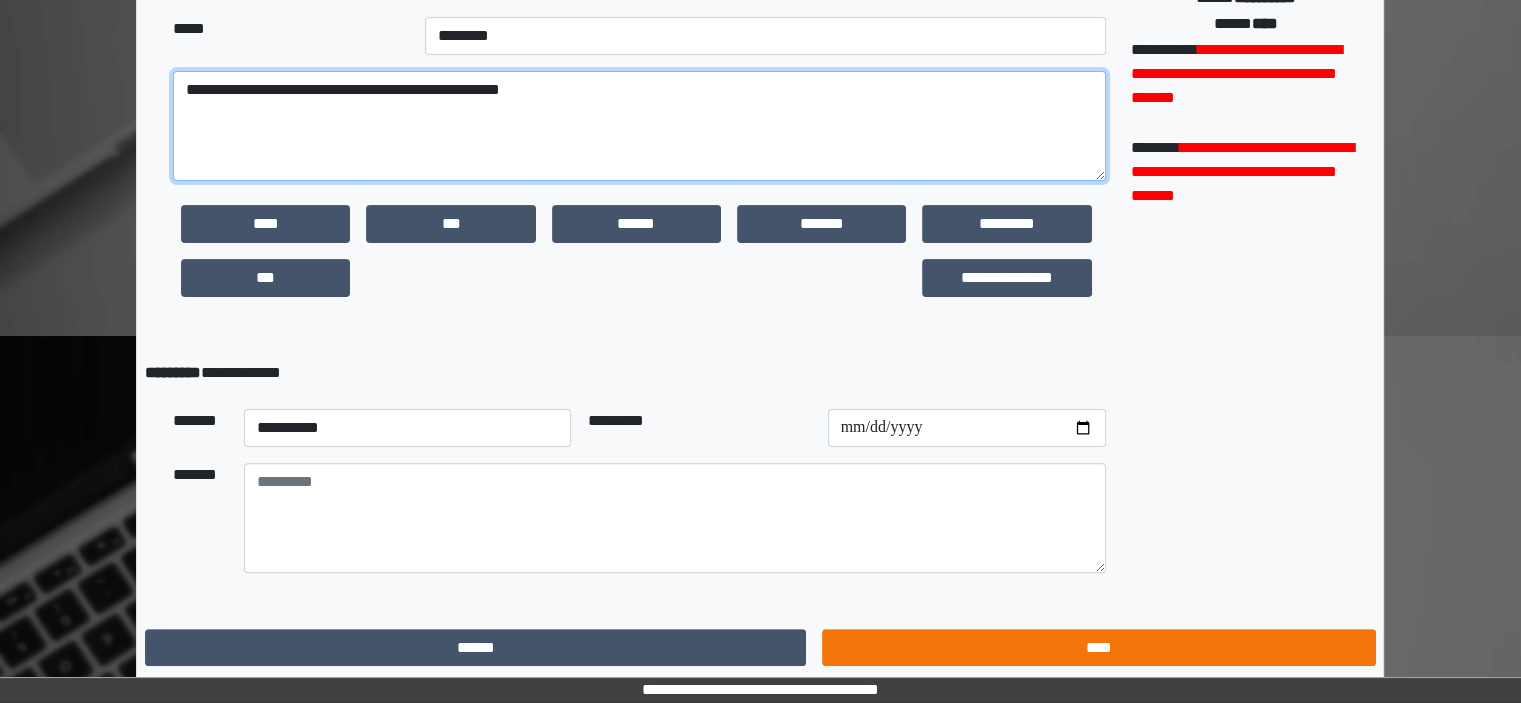 type on "**********" 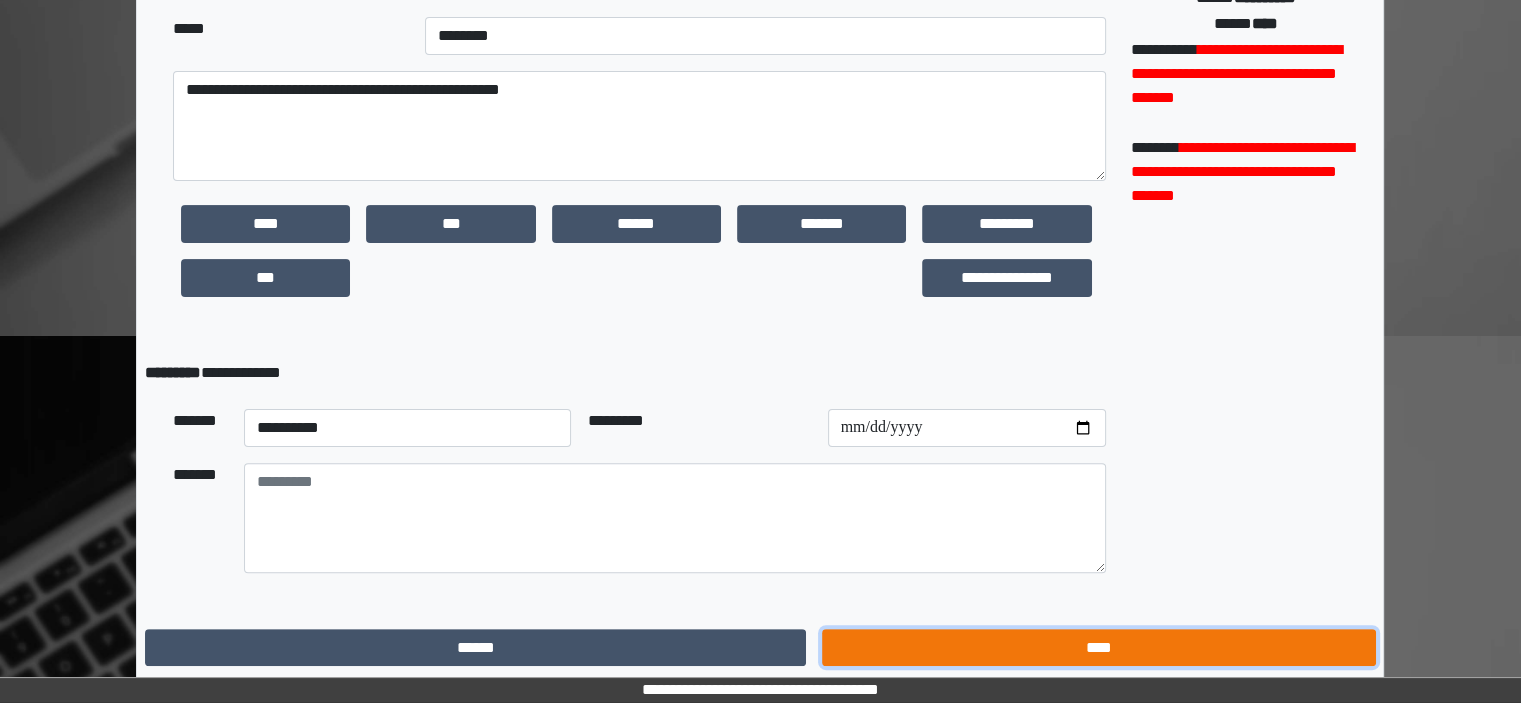 click on "****" at bounding box center (1098, 648) 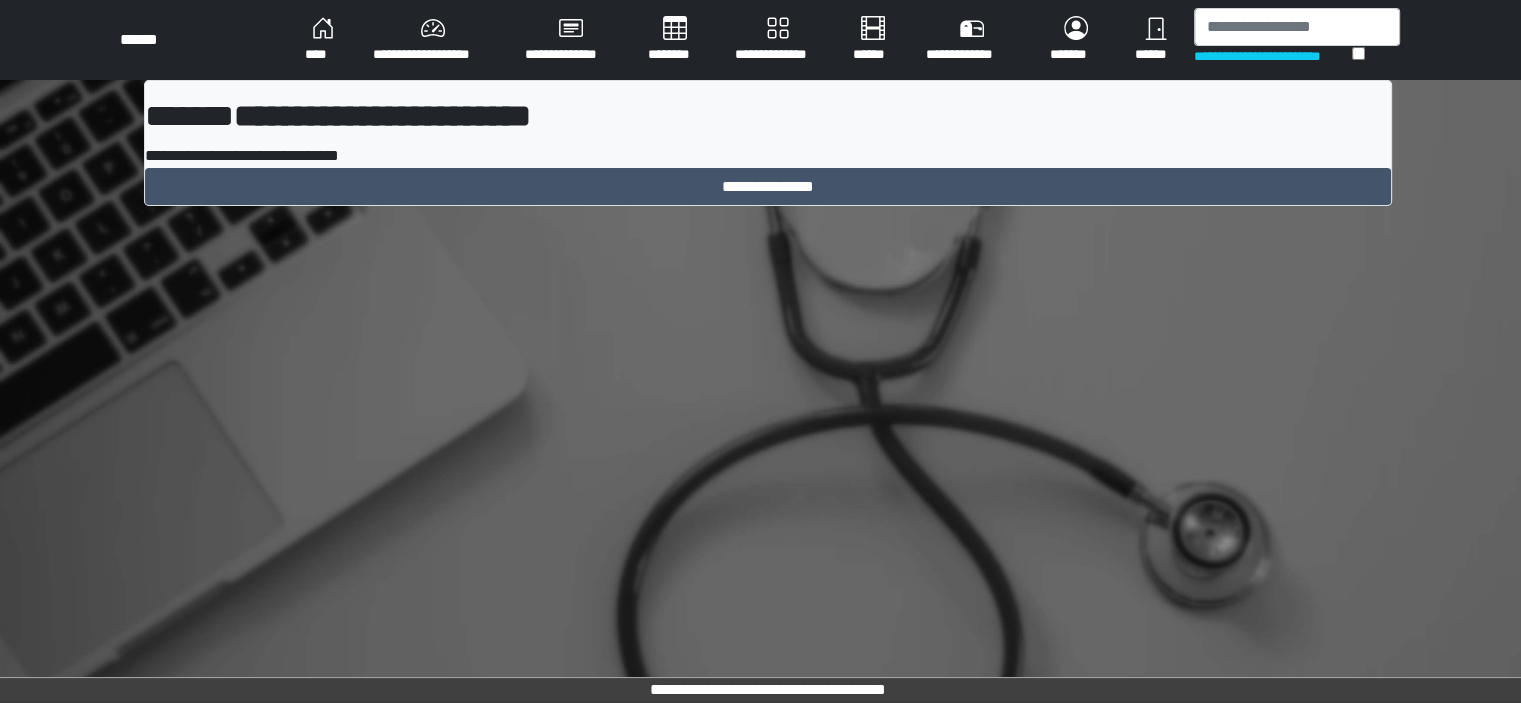 scroll, scrollTop: 0, scrollLeft: 0, axis: both 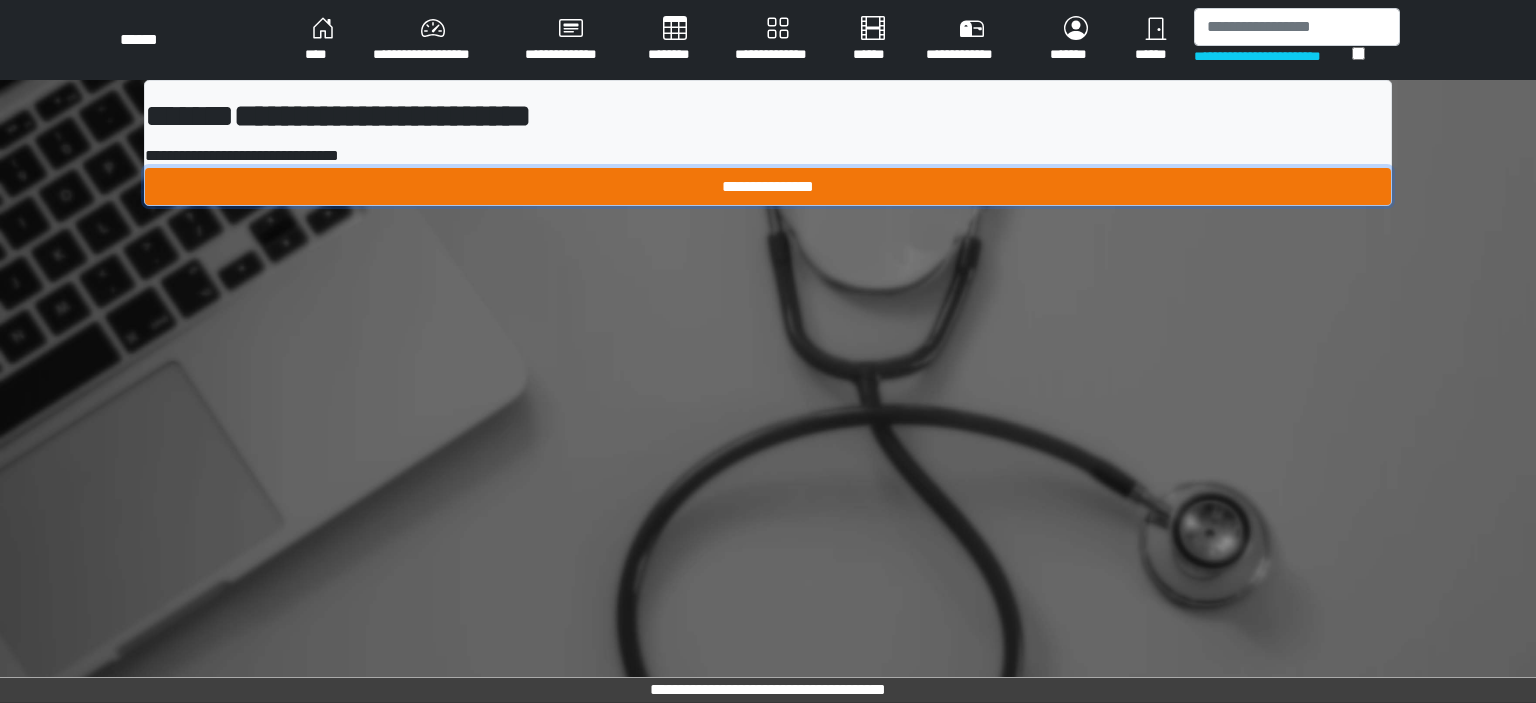 click on "**********" at bounding box center [768, 187] 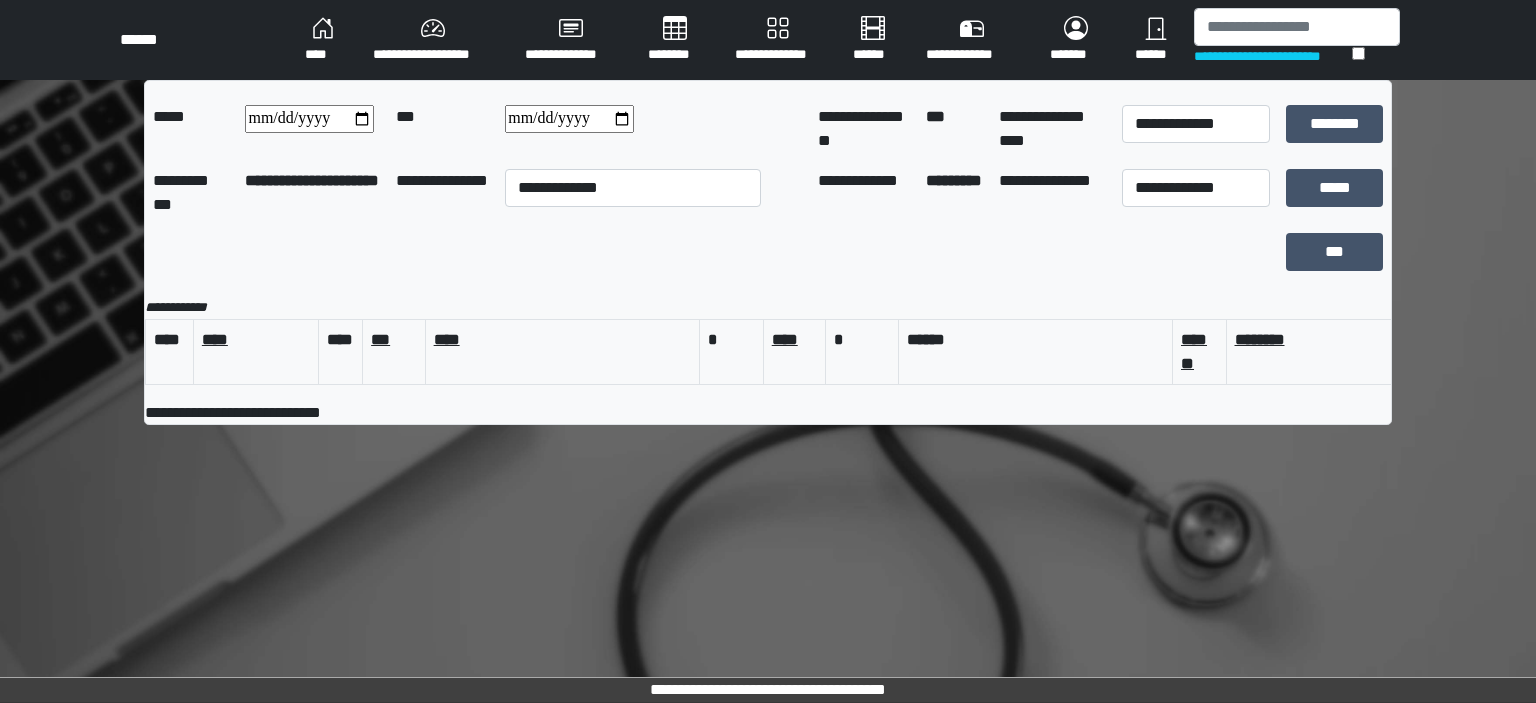 click on "********" at bounding box center (675, 40) 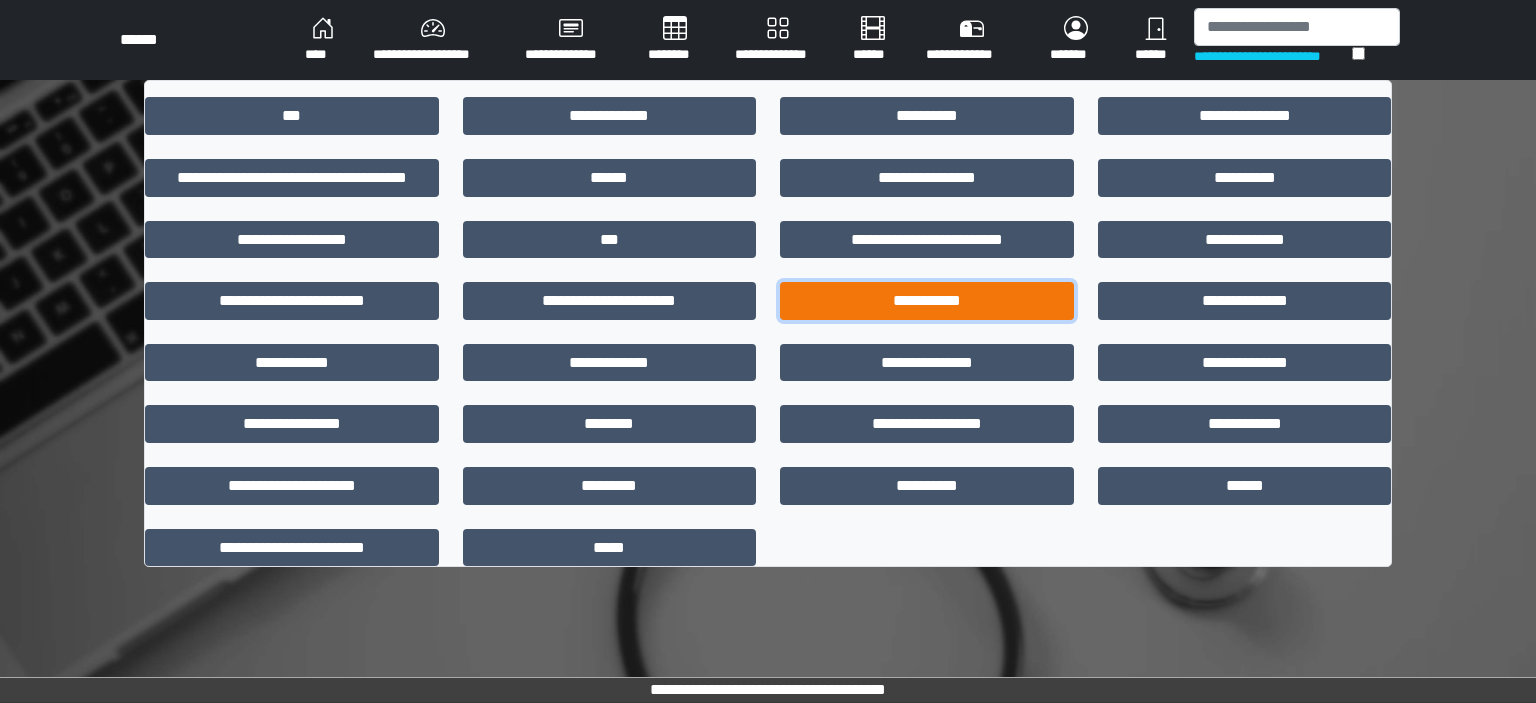 click on "**********" at bounding box center (927, 301) 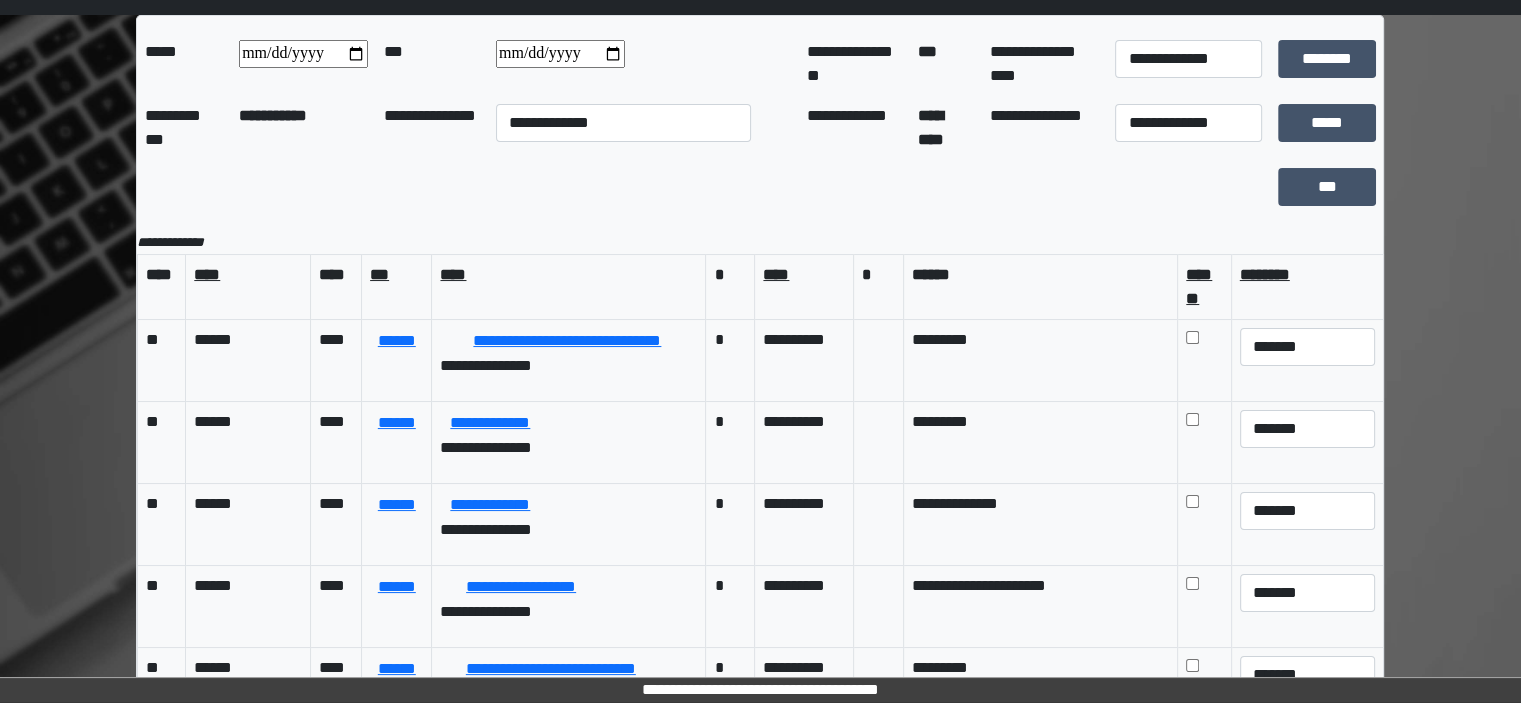scroll, scrollTop: 100, scrollLeft: 0, axis: vertical 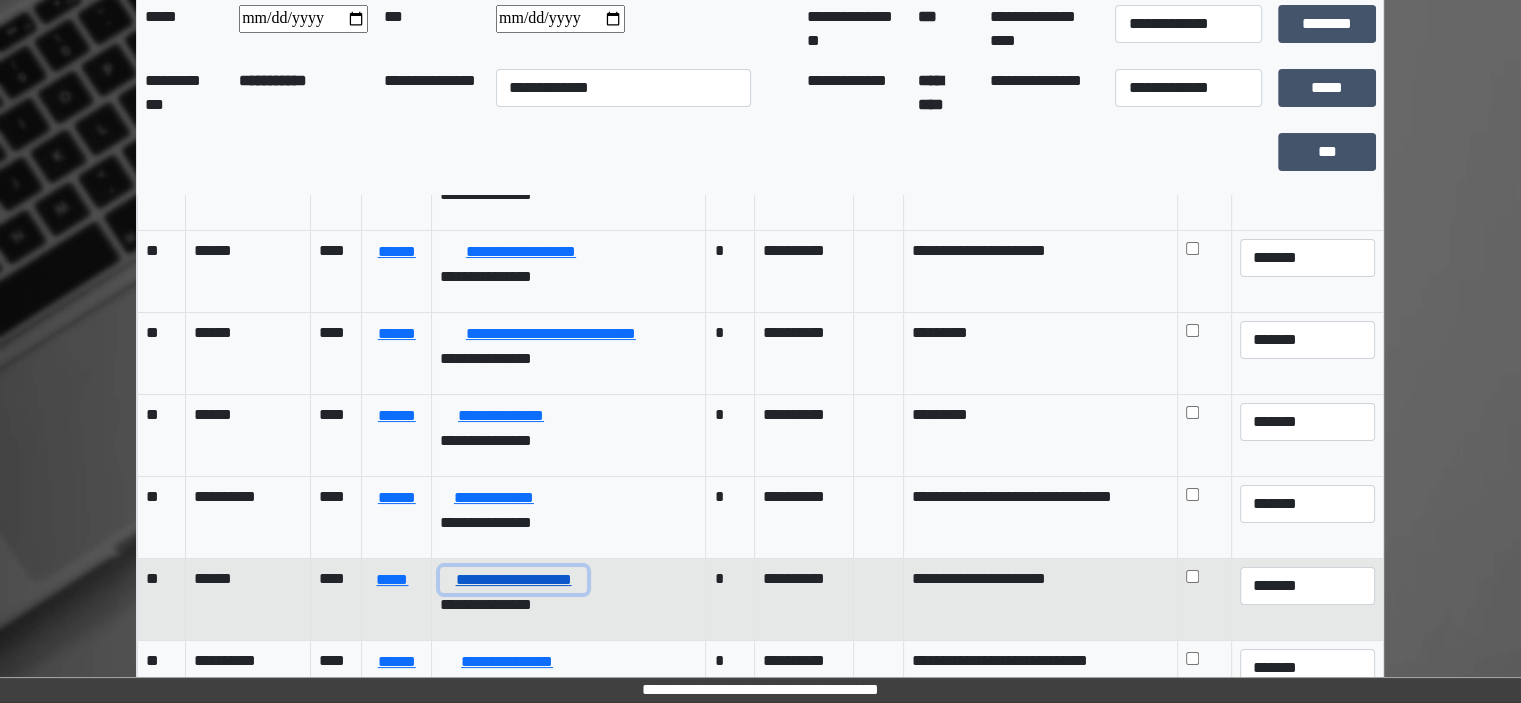 click on "**********" at bounding box center (513, 580) 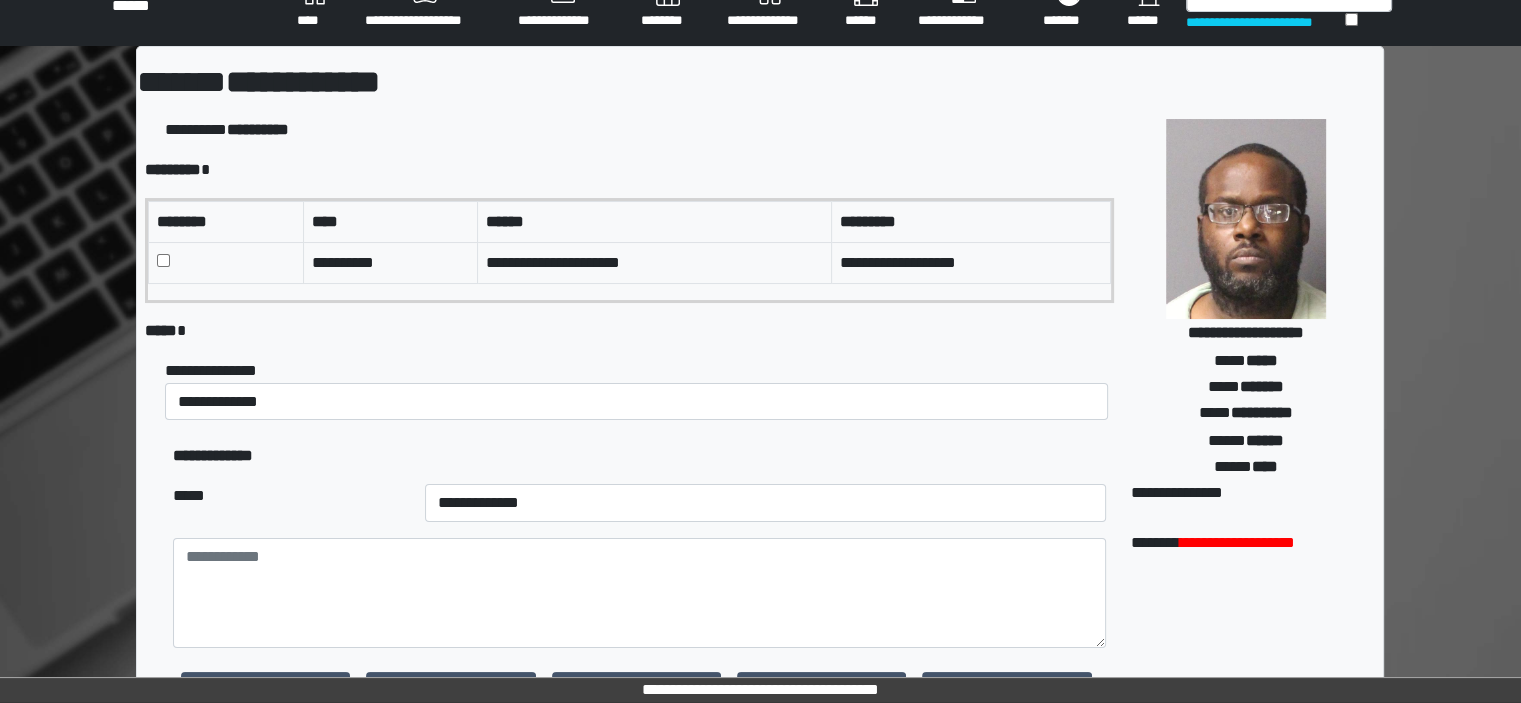 scroll, scrollTop: 0, scrollLeft: 0, axis: both 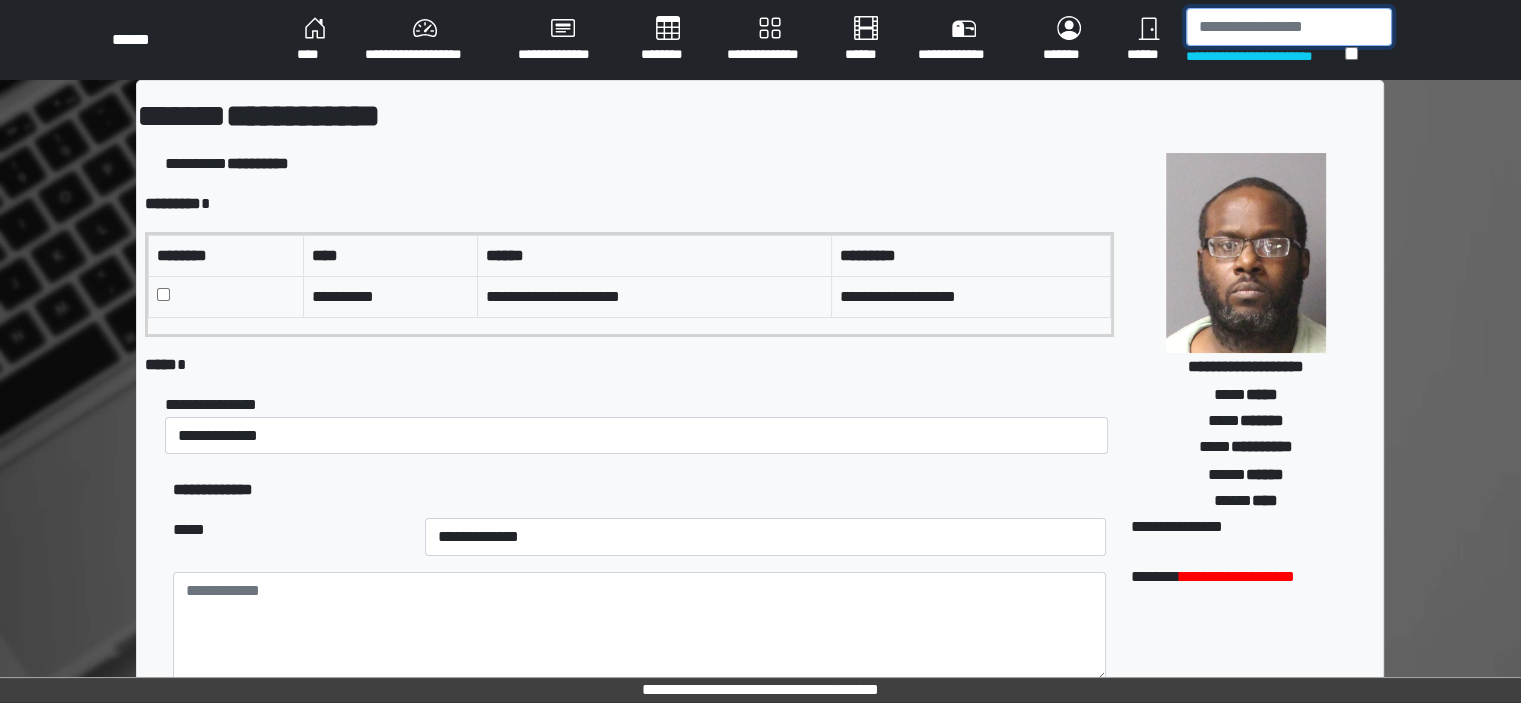 click at bounding box center [1289, 27] 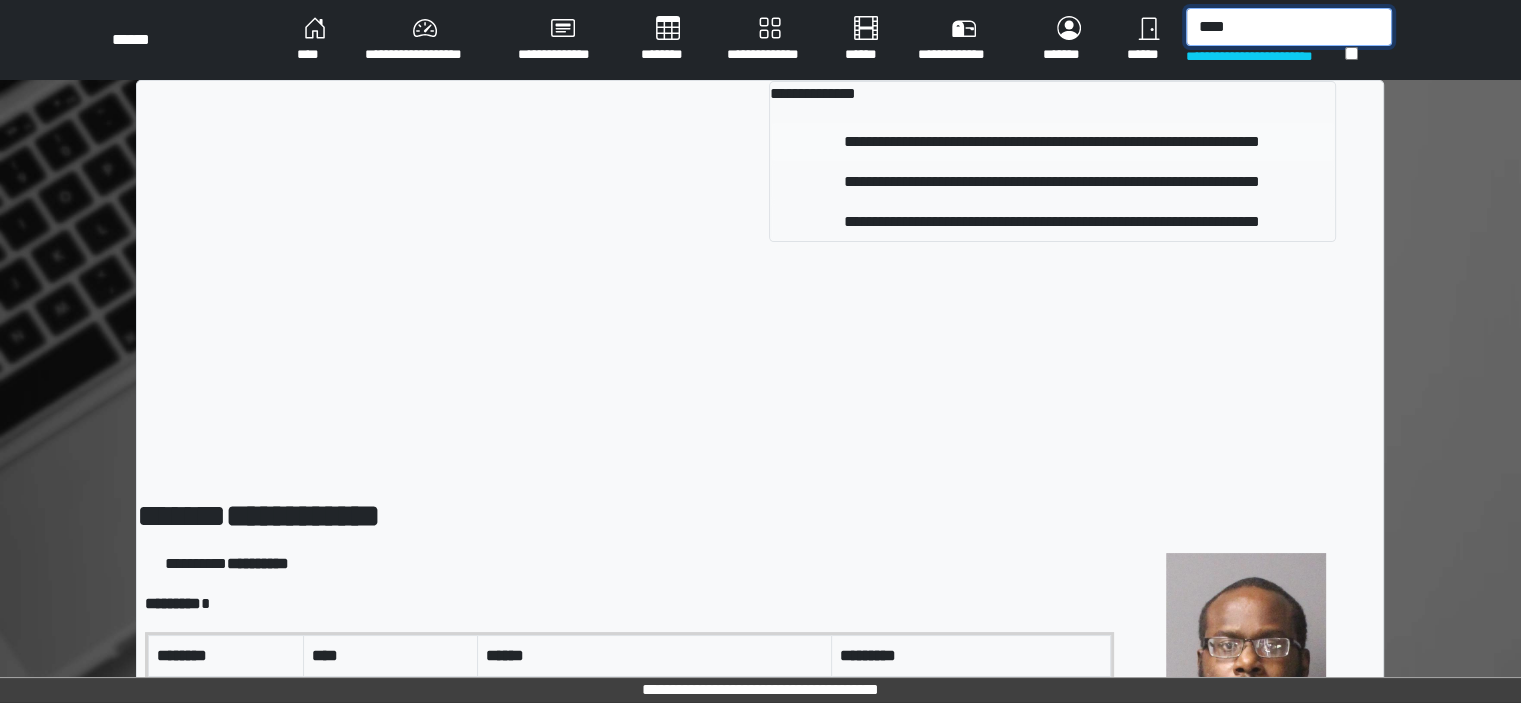 type on "****" 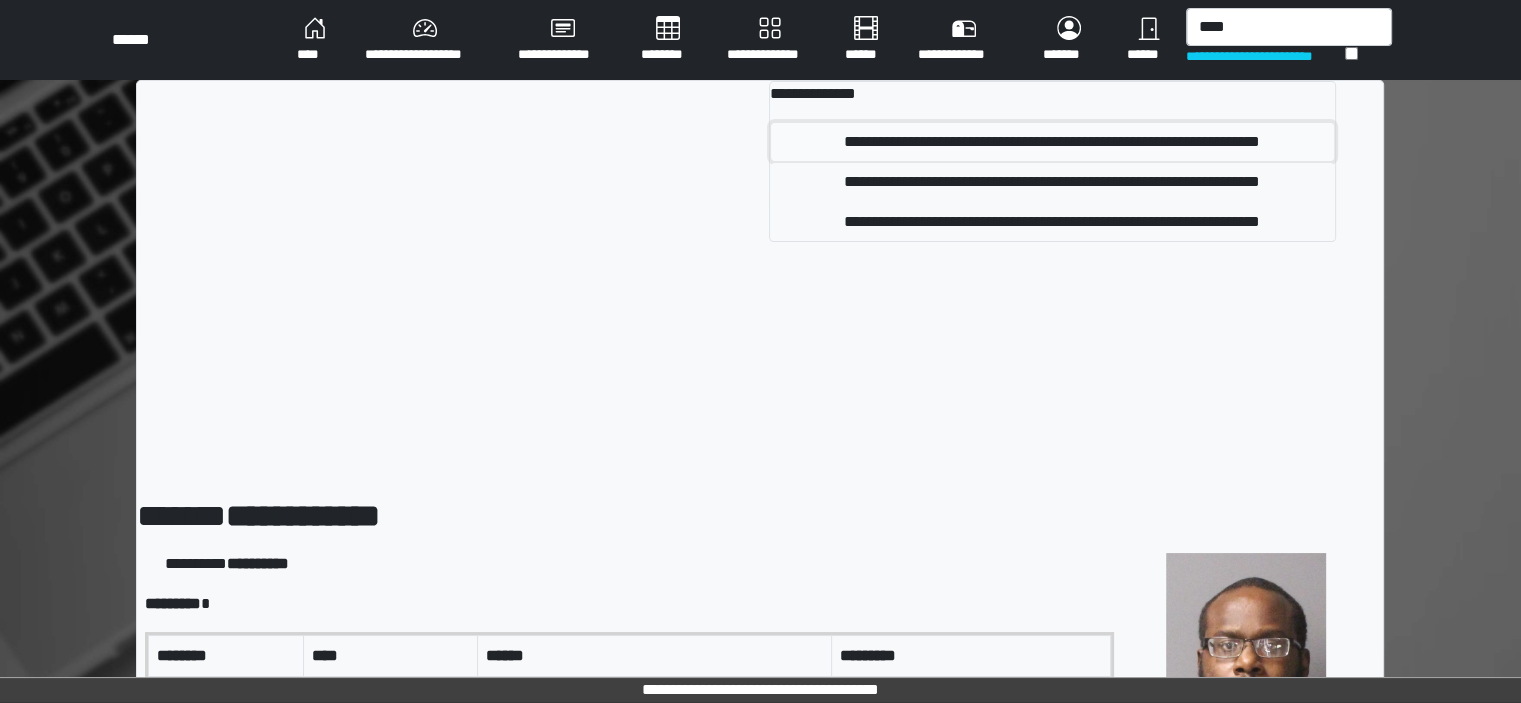 click on "**********" at bounding box center [1052, 142] 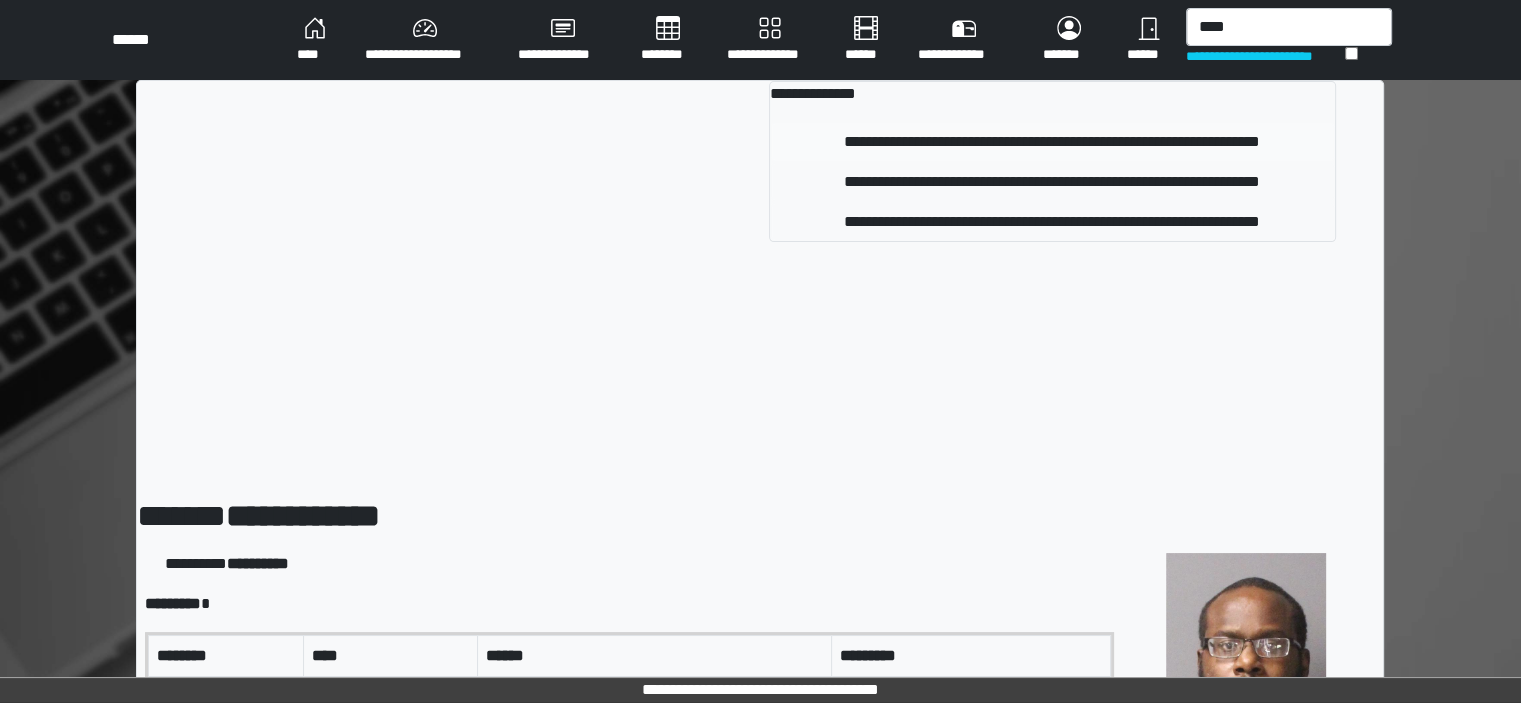 type 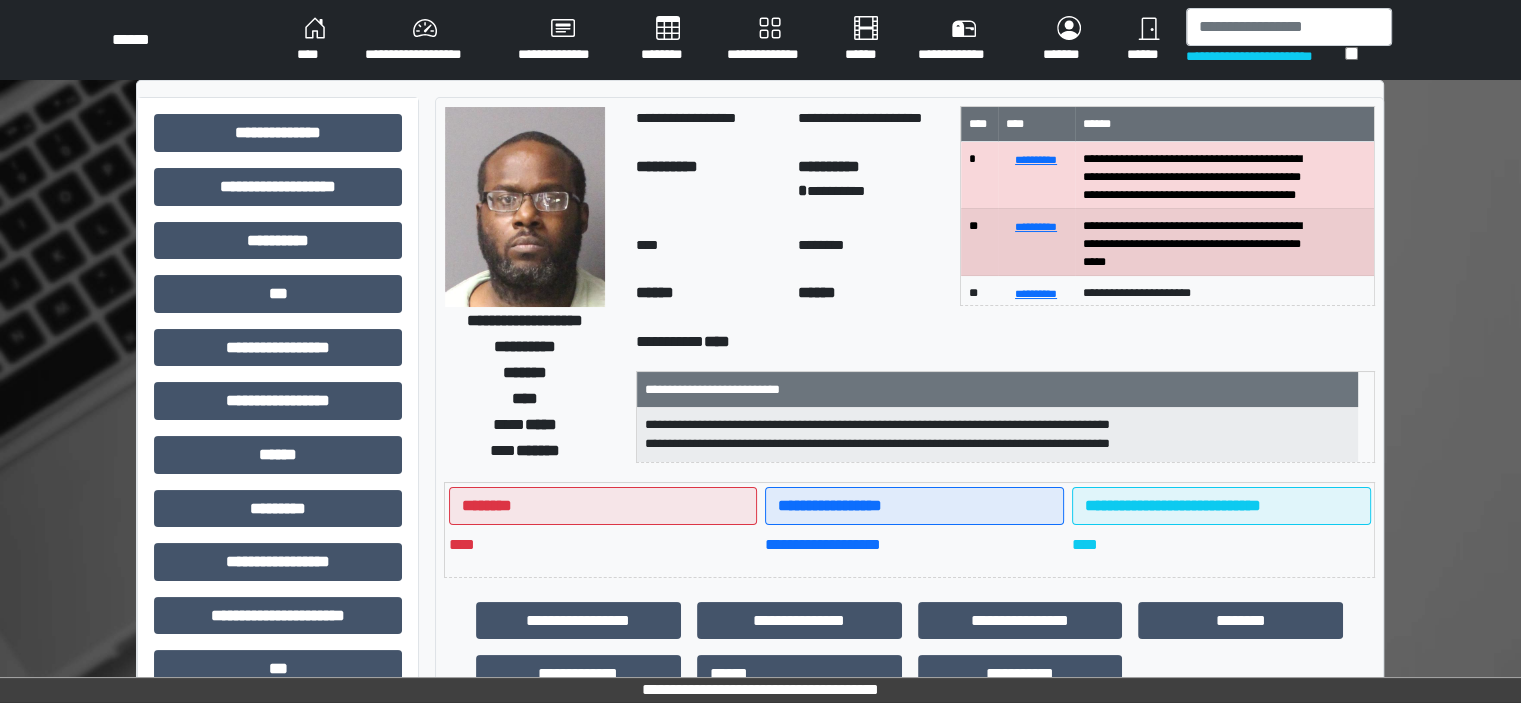 scroll, scrollTop: 57, scrollLeft: 0, axis: vertical 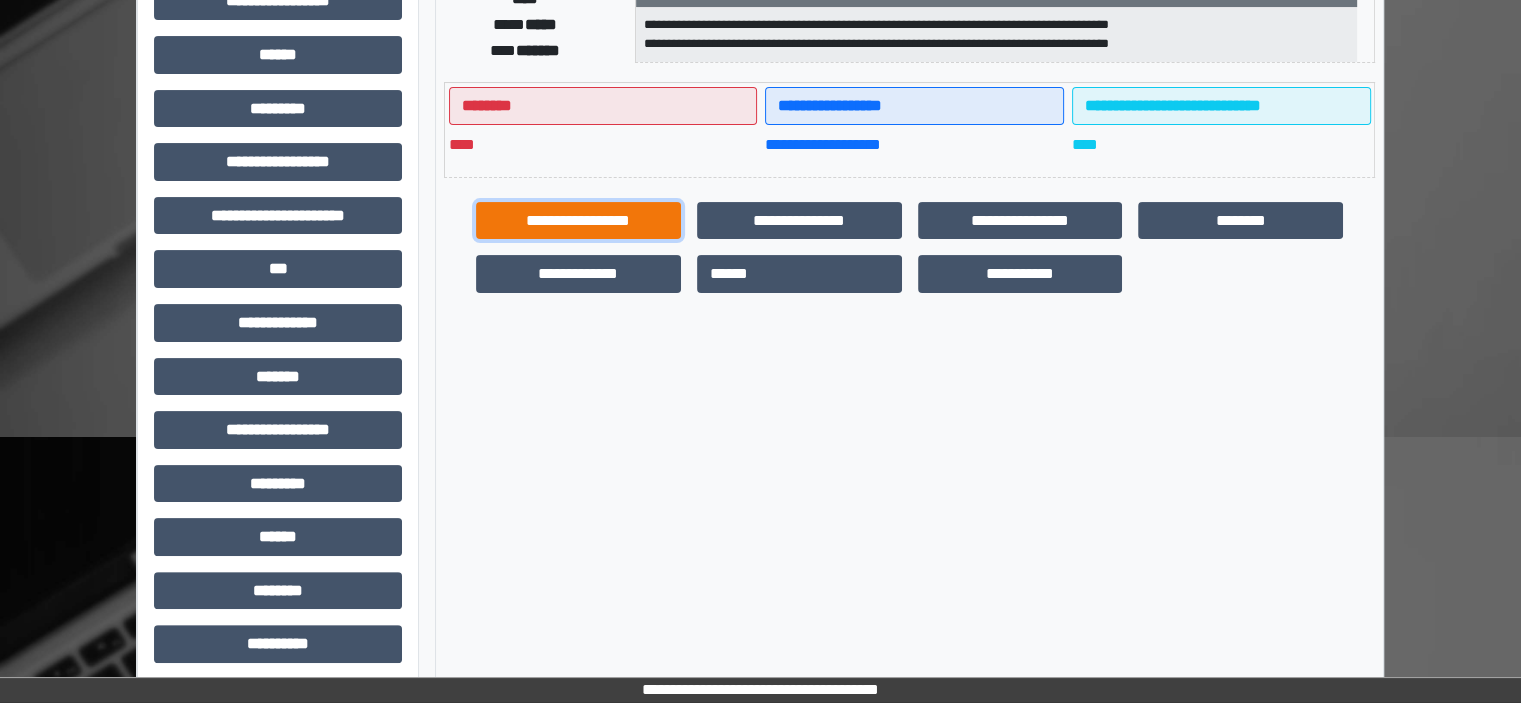 click on "**********" at bounding box center (578, 221) 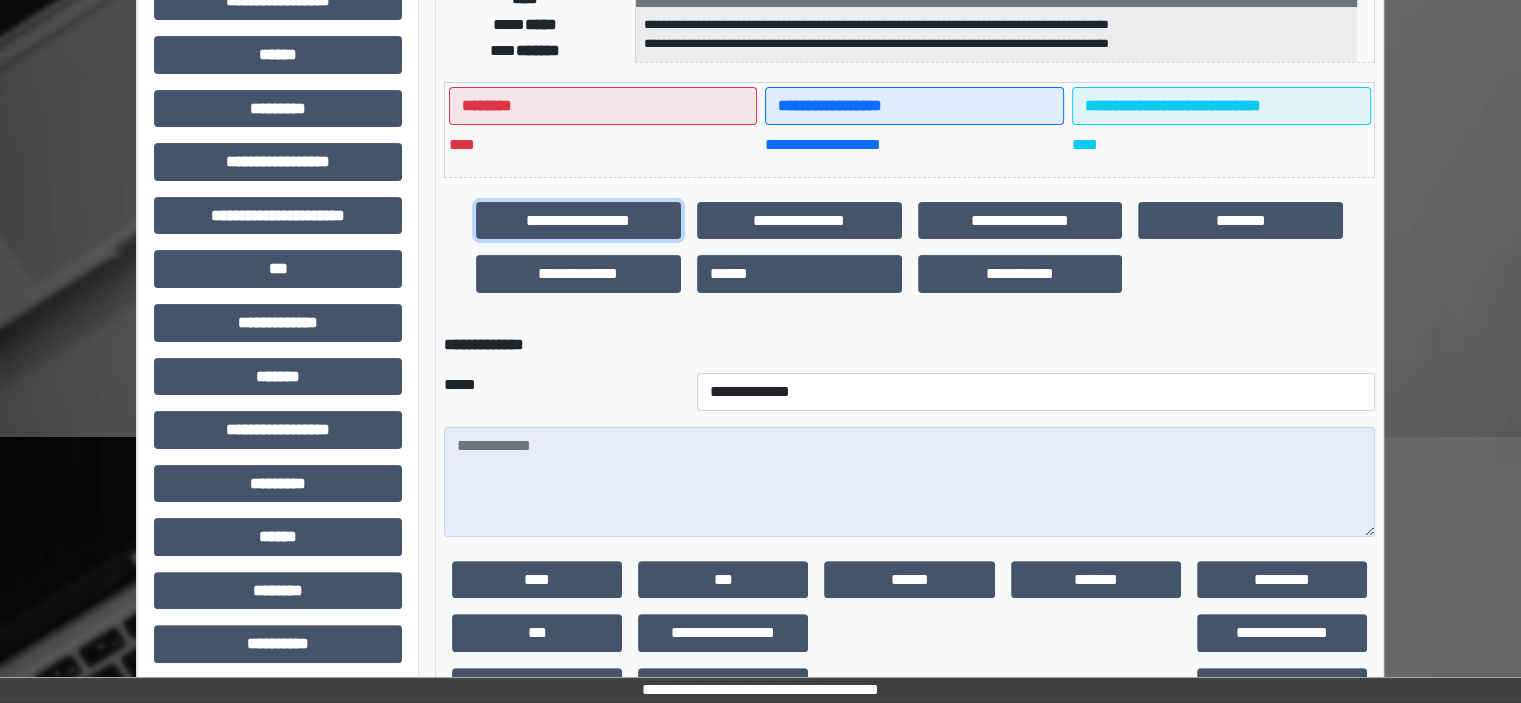 scroll, scrollTop: 467, scrollLeft: 0, axis: vertical 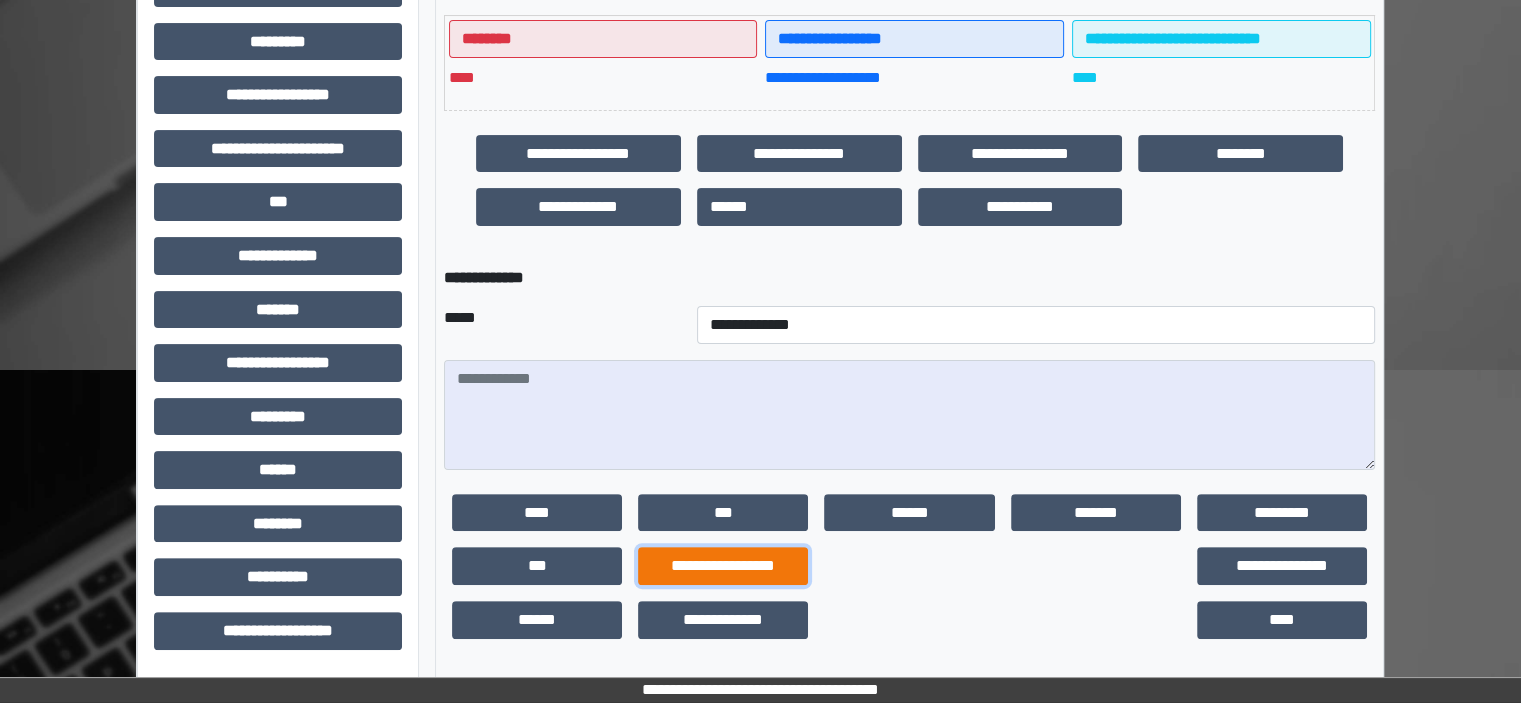 click on "**********" at bounding box center [723, 566] 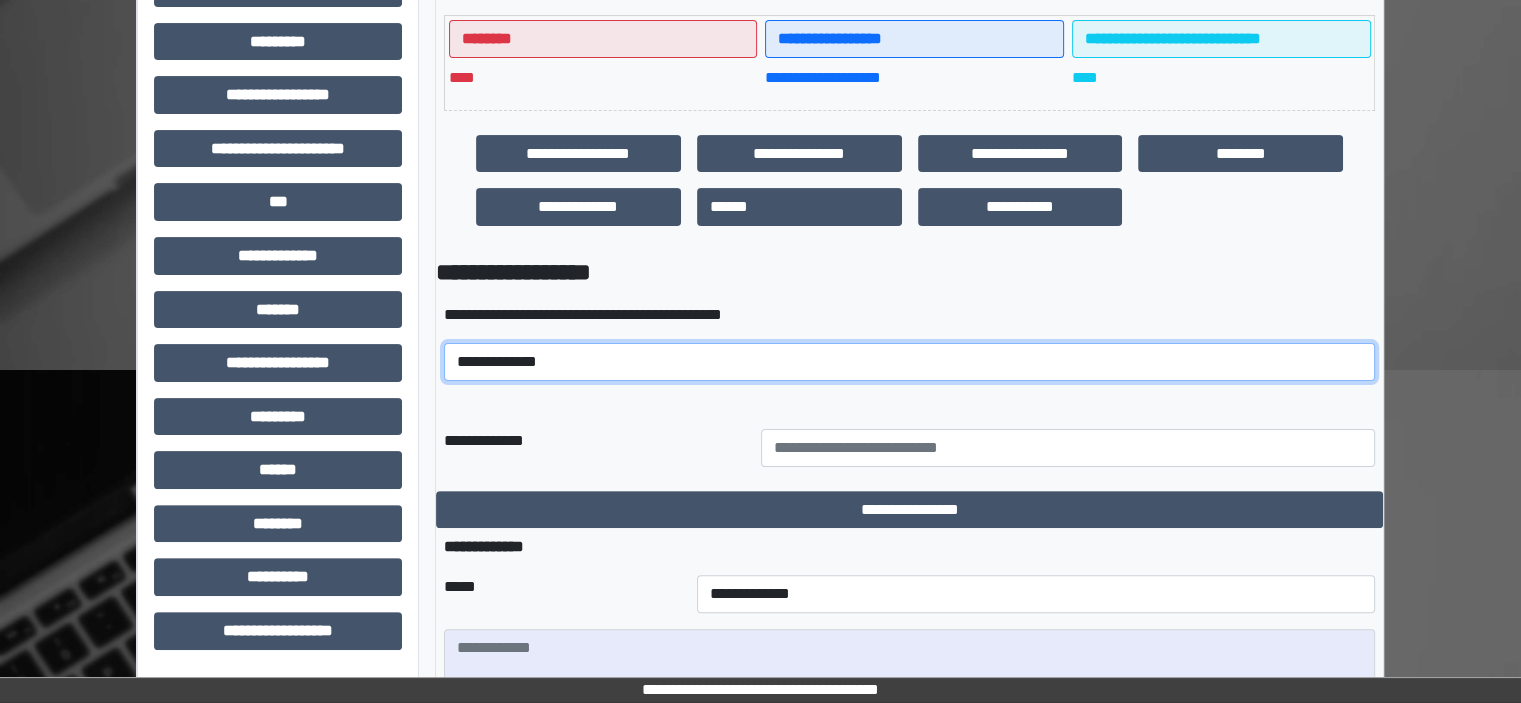 click on "**********" at bounding box center [909, 362] 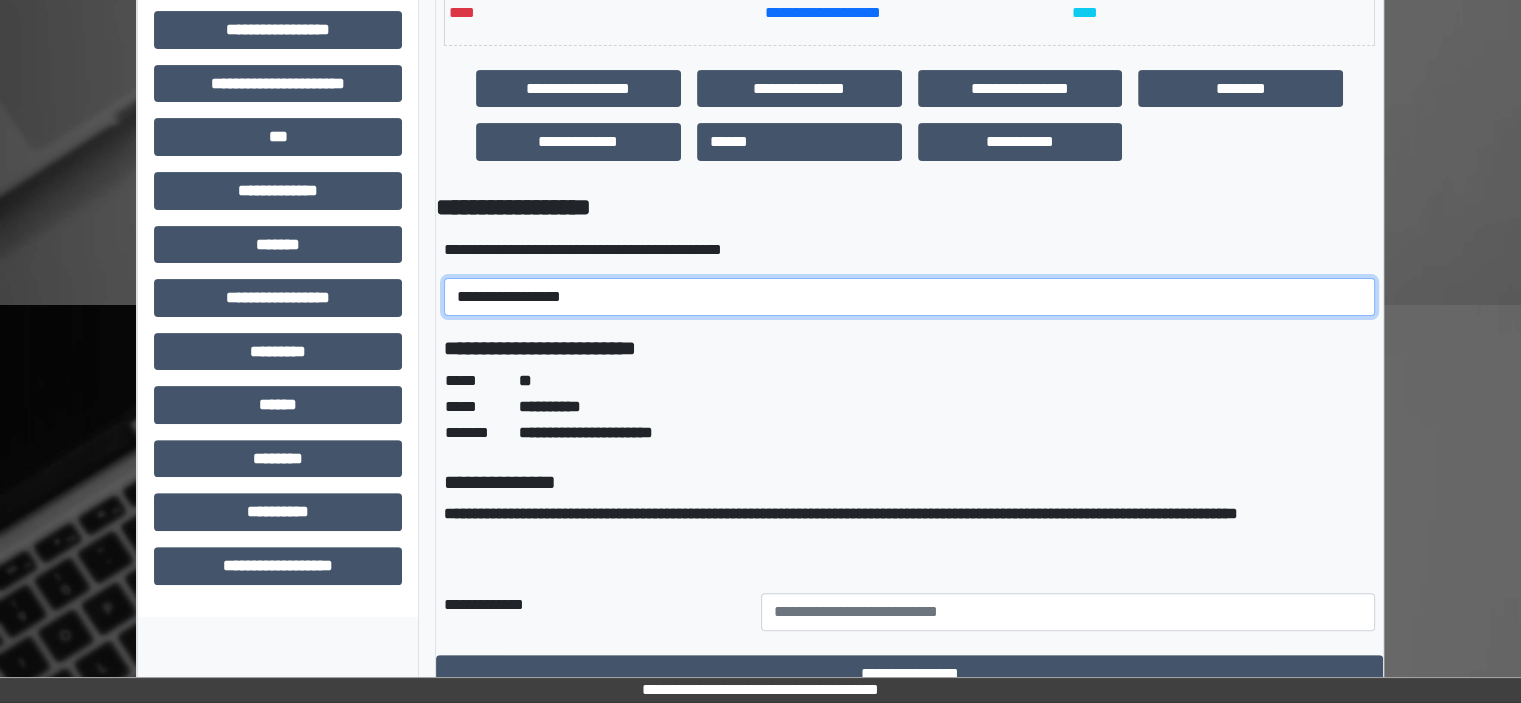 scroll, scrollTop: 667, scrollLeft: 0, axis: vertical 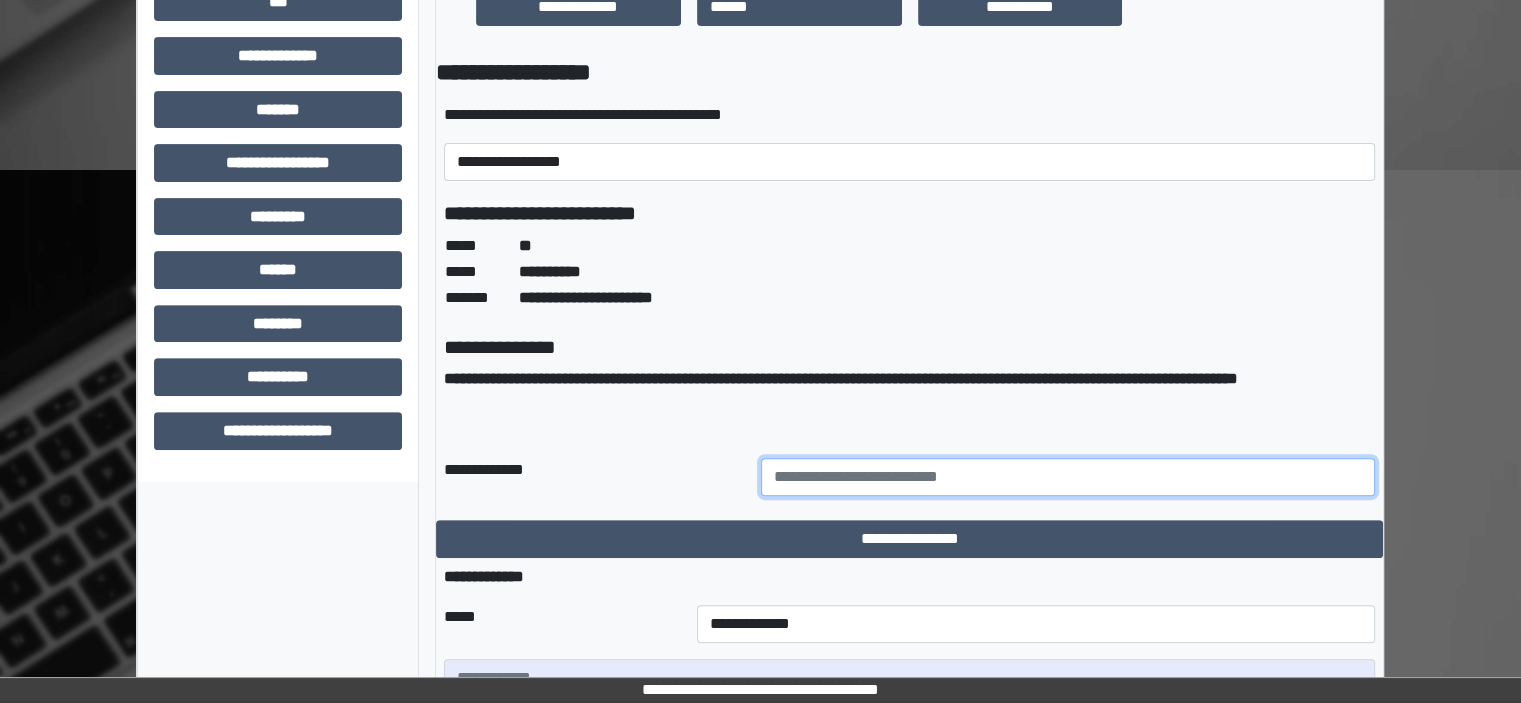 click at bounding box center (1068, 477) 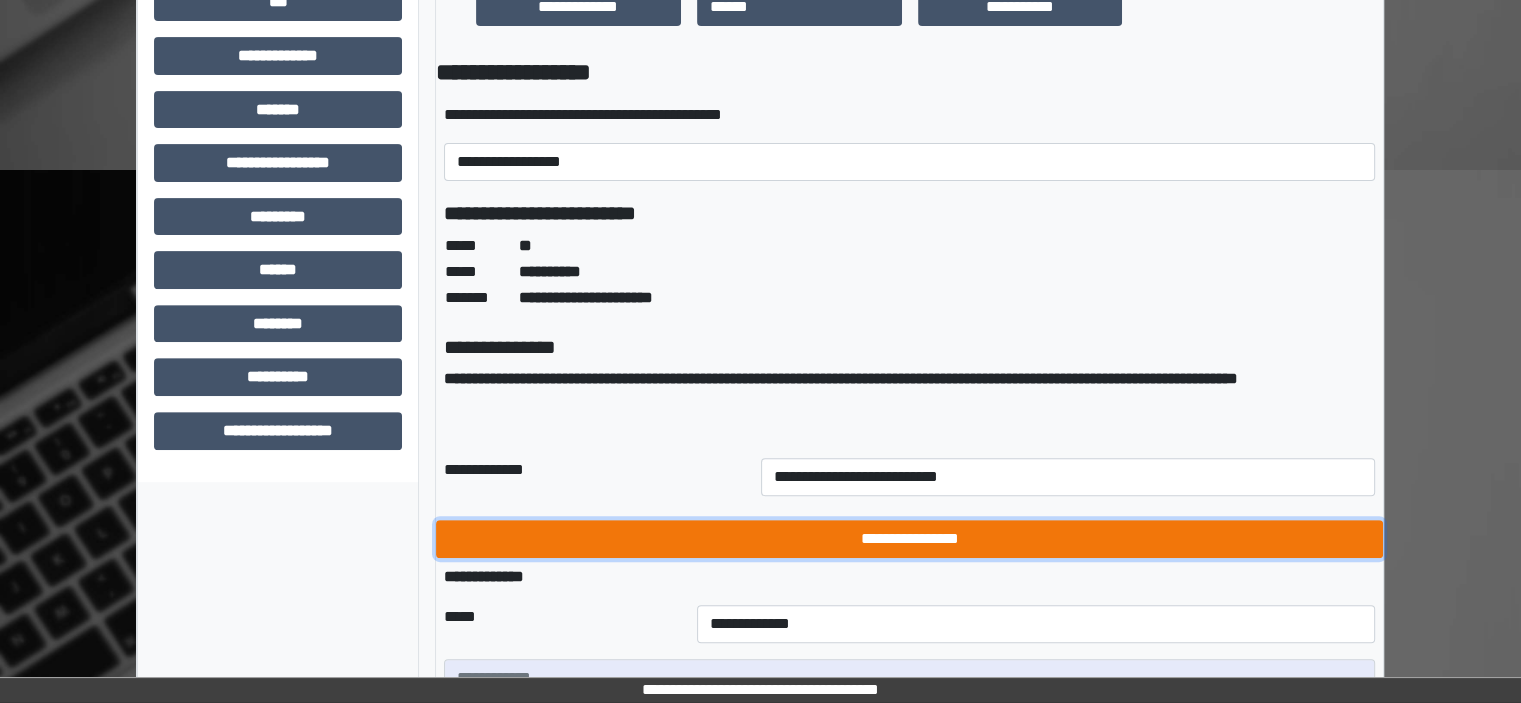 click on "**********" at bounding box center (909, 539) 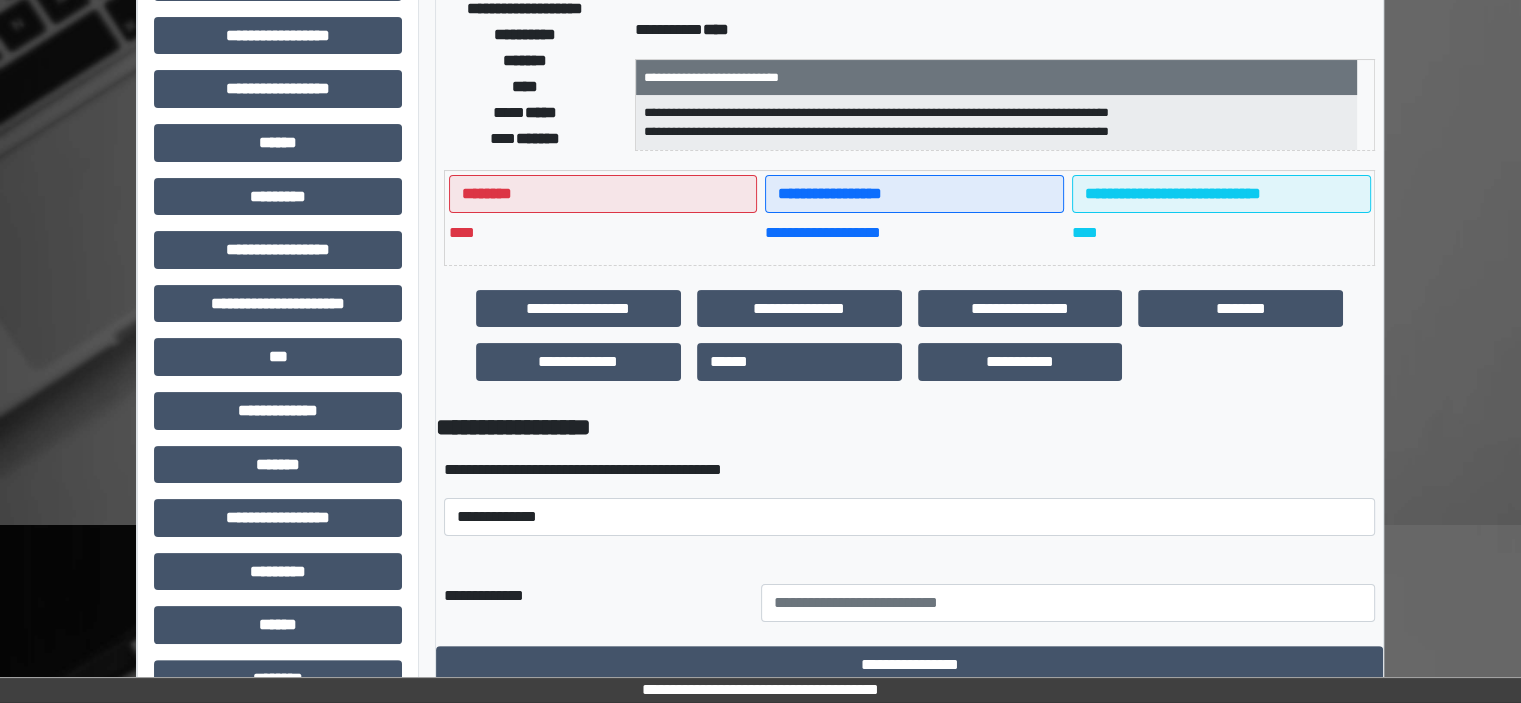 scroll, scrollTop: 136, scrollLeft: 0, axis: vertical 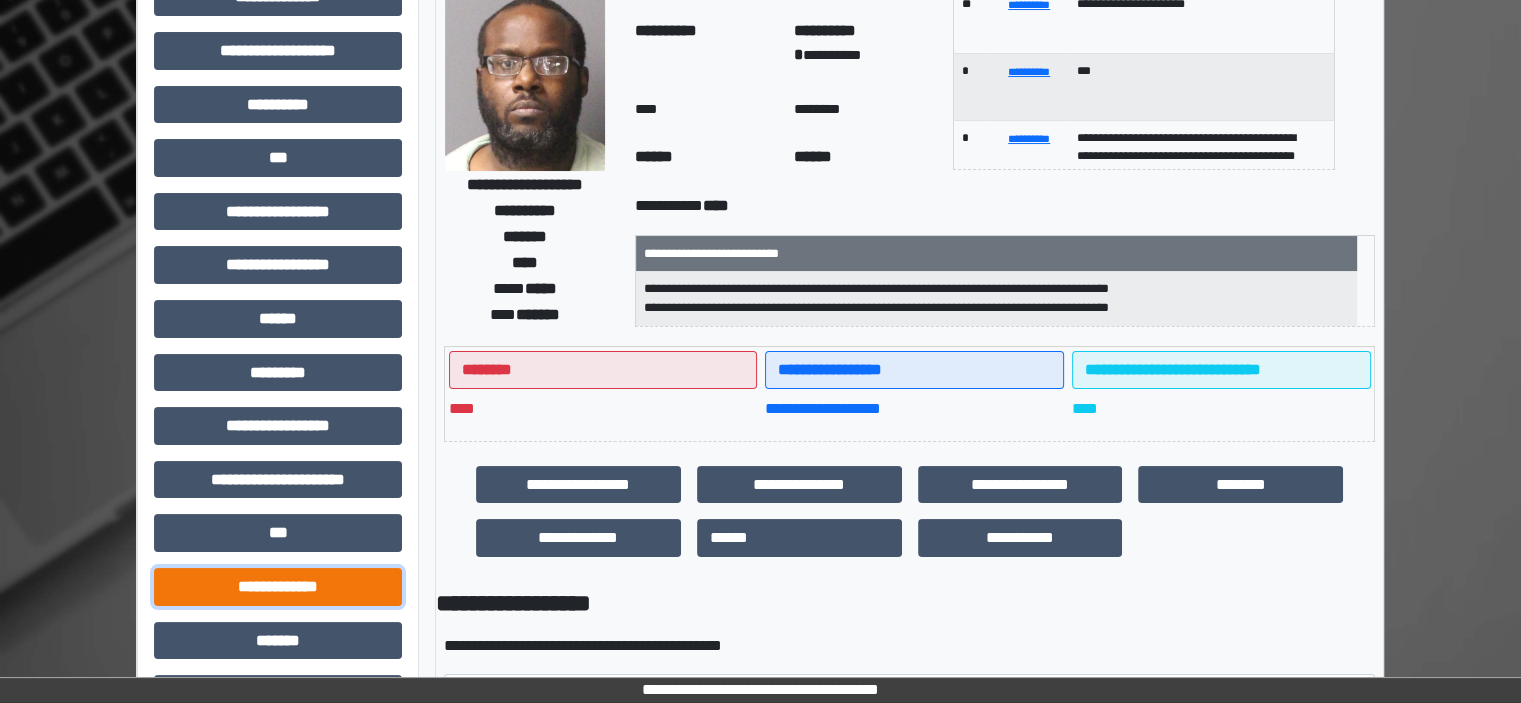 click on "**********" at bounding box center (278, 587) 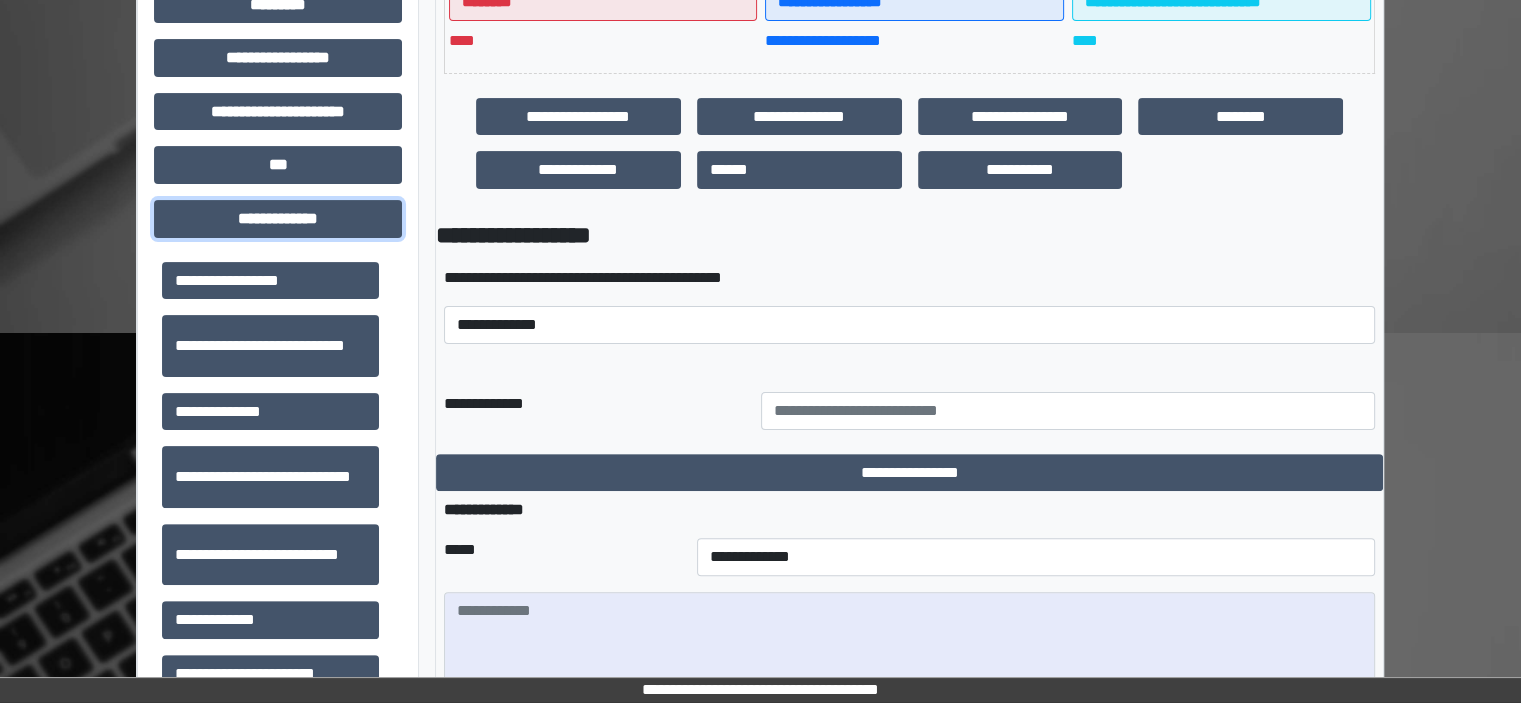 scroll, scrollTop: 536, scrollLeft: 0, axis: vertical 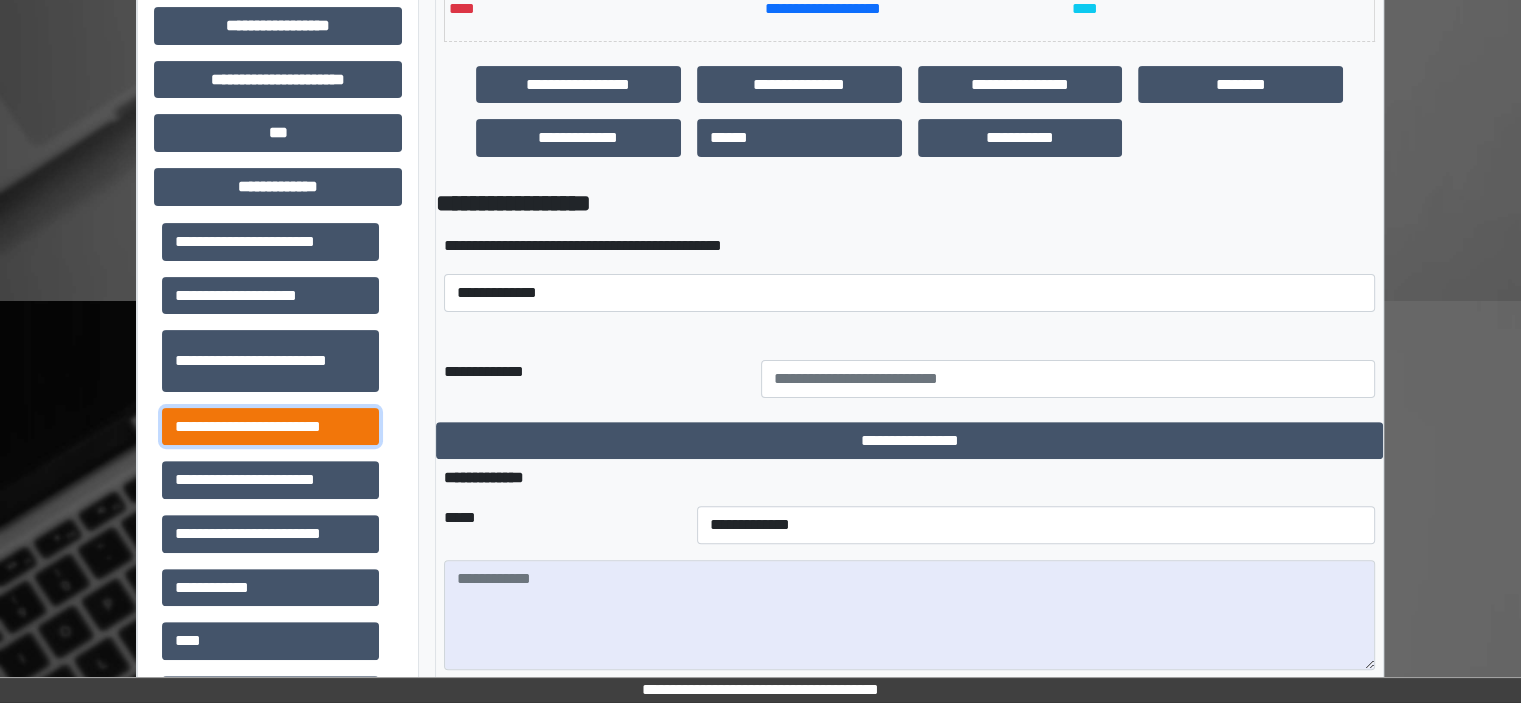 click on "**********" at bounding box center [270, 427] 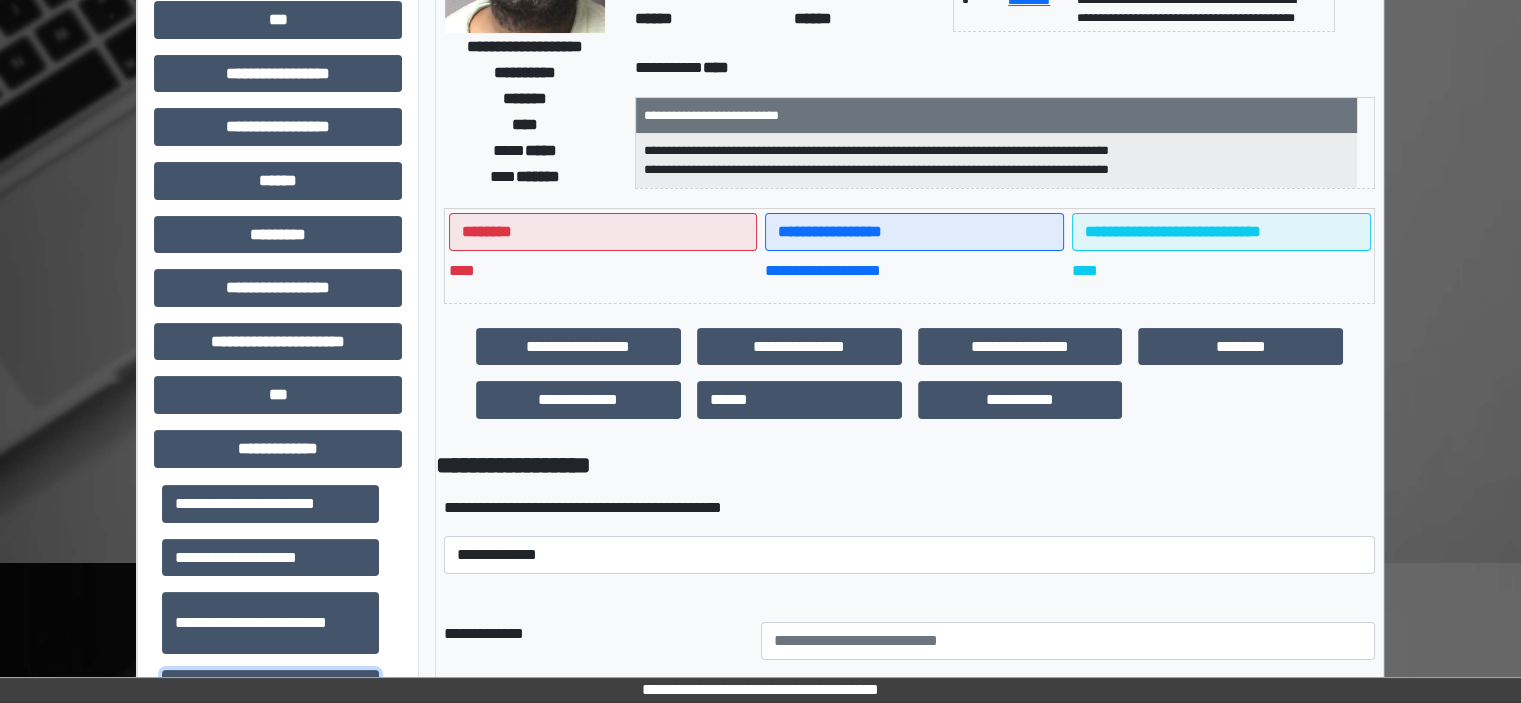 scroll, scrollTop: 36, scrollLeft: 0, axis: vertical 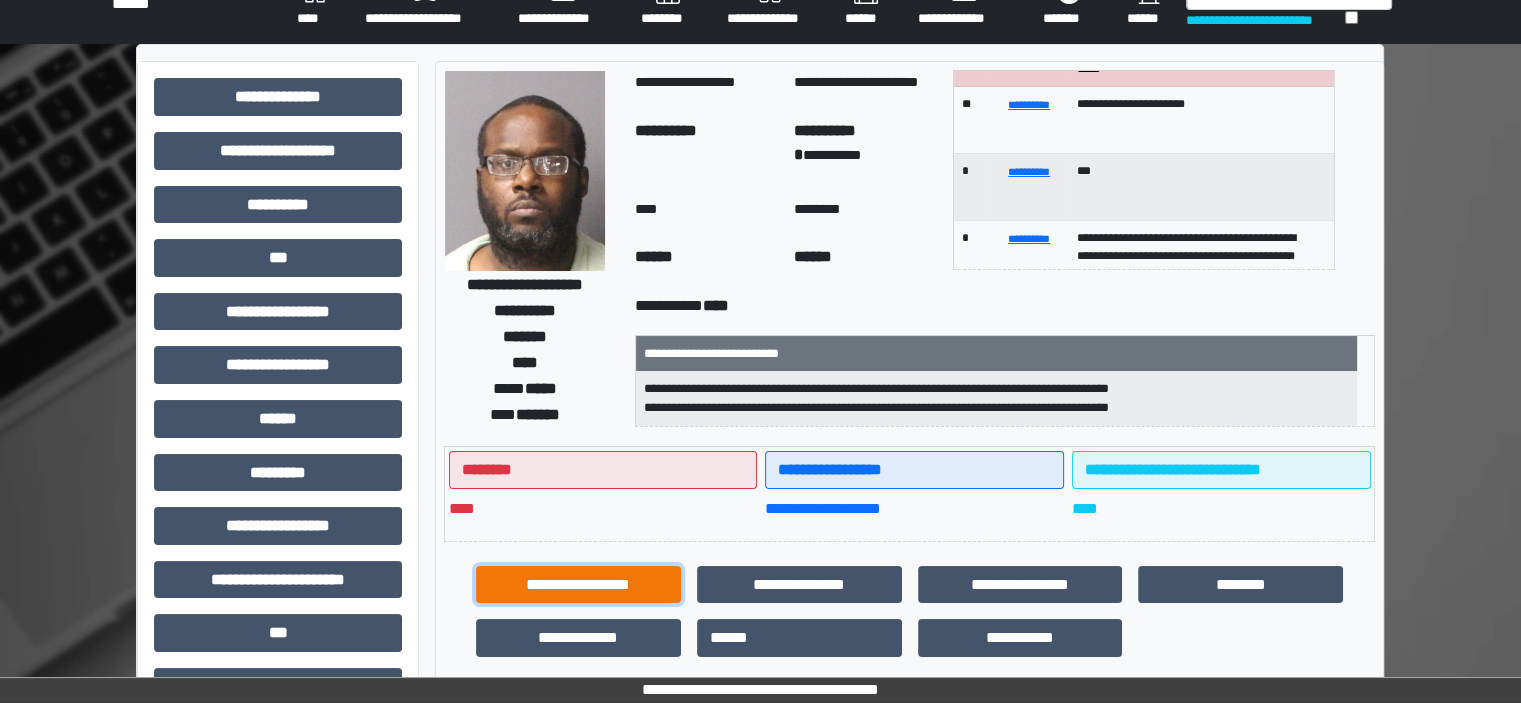 click on "**********" at bounding box center [578, 585] 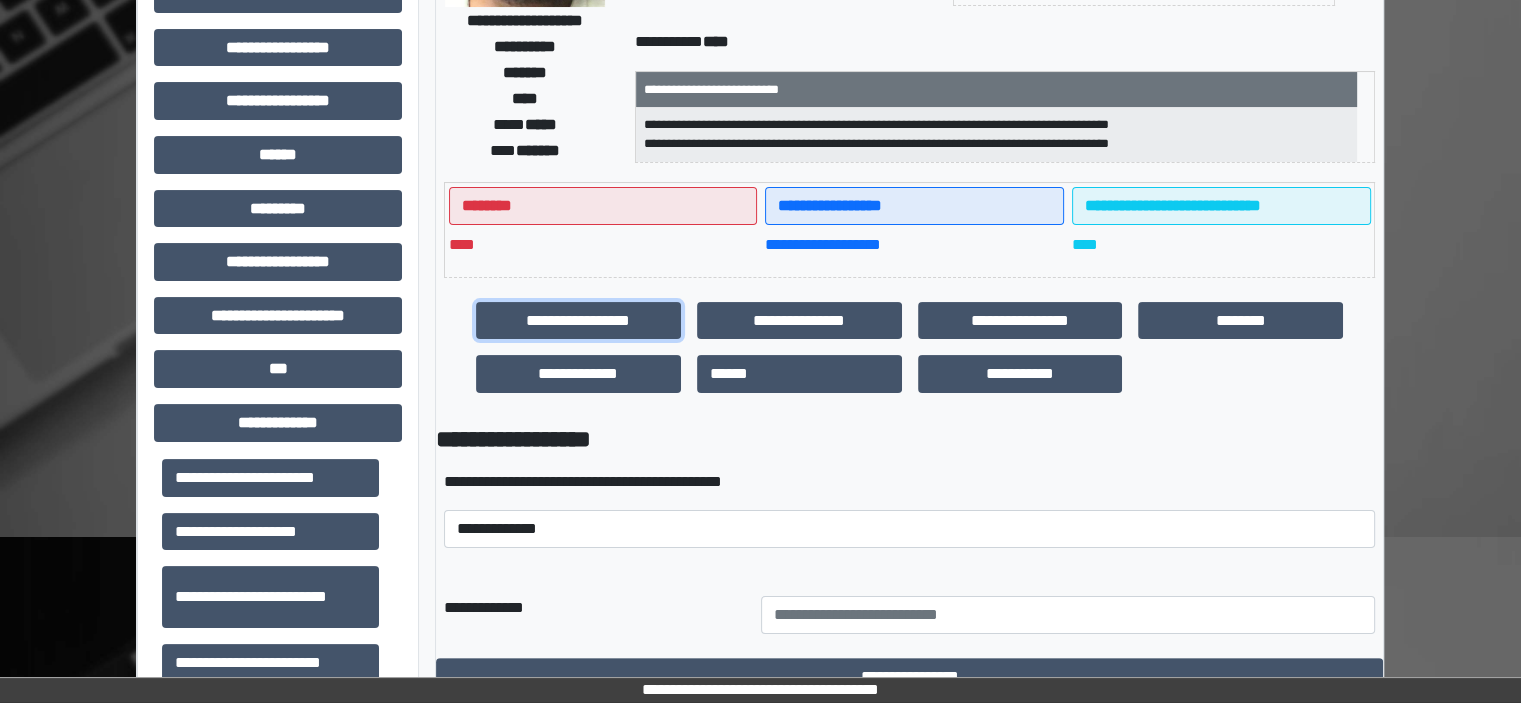 scroll, scrollTop: 36, scrollLeft: 0, axis: vertical 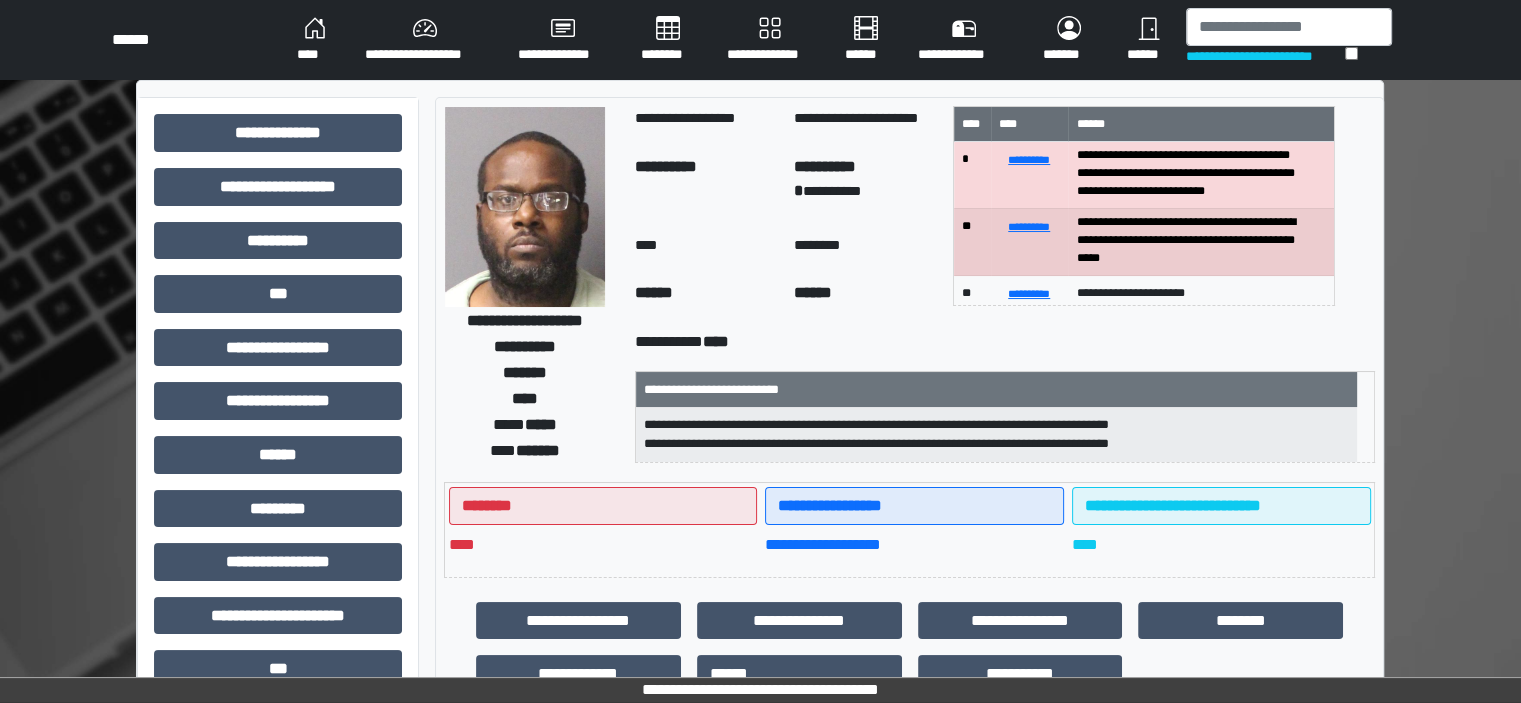 click on "********" at bounding box center [668, 40] 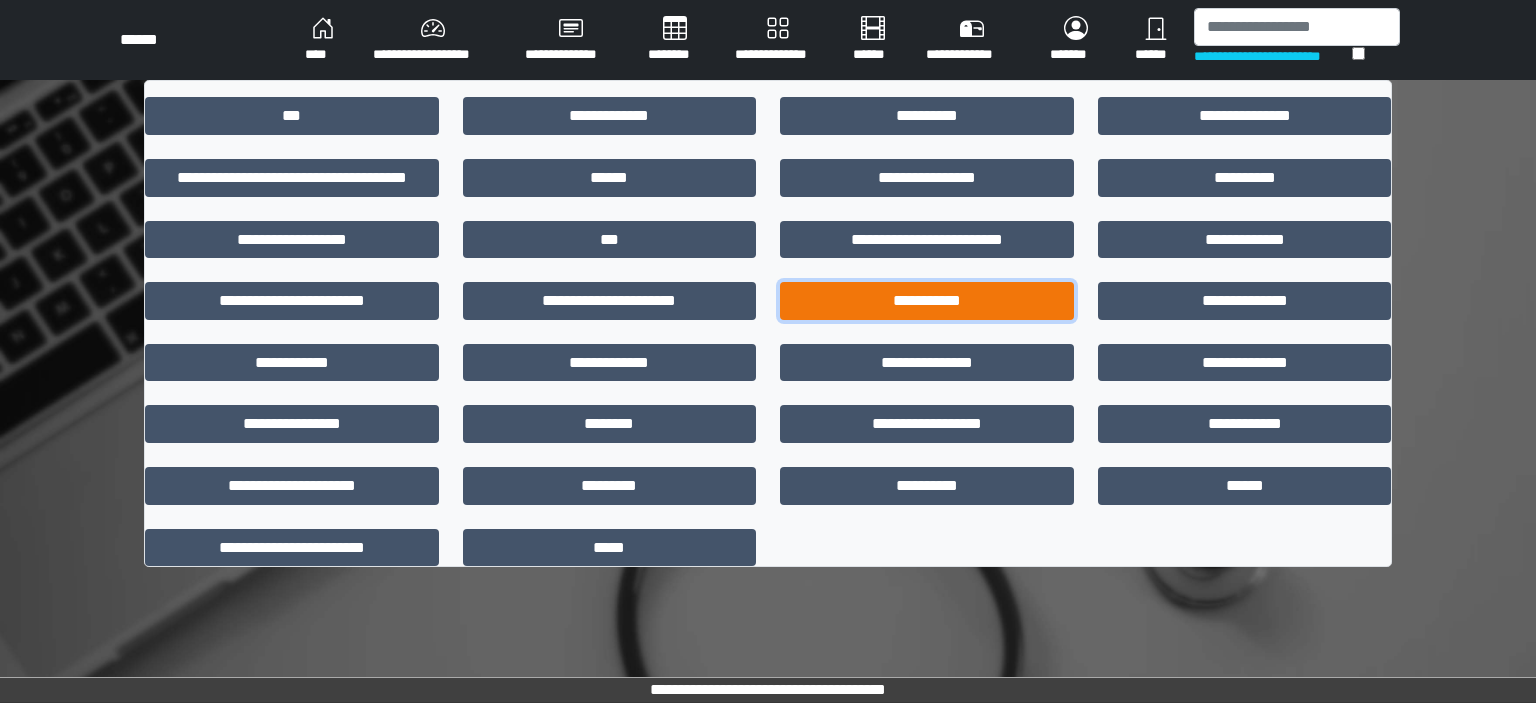 click on "**********" at bounding box center (927, 301) 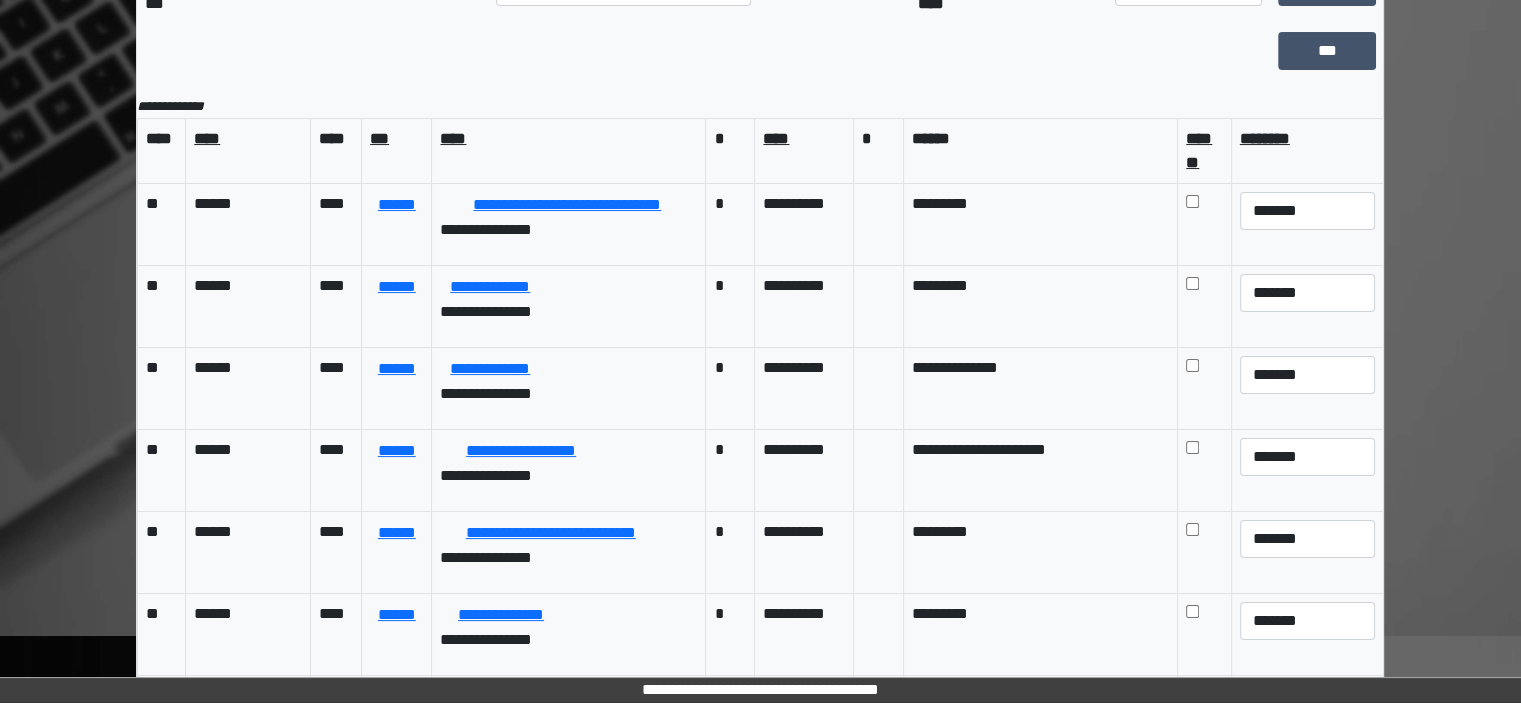 scroll, scrollTop: 208, scrollLeft: 0, axis: vertical 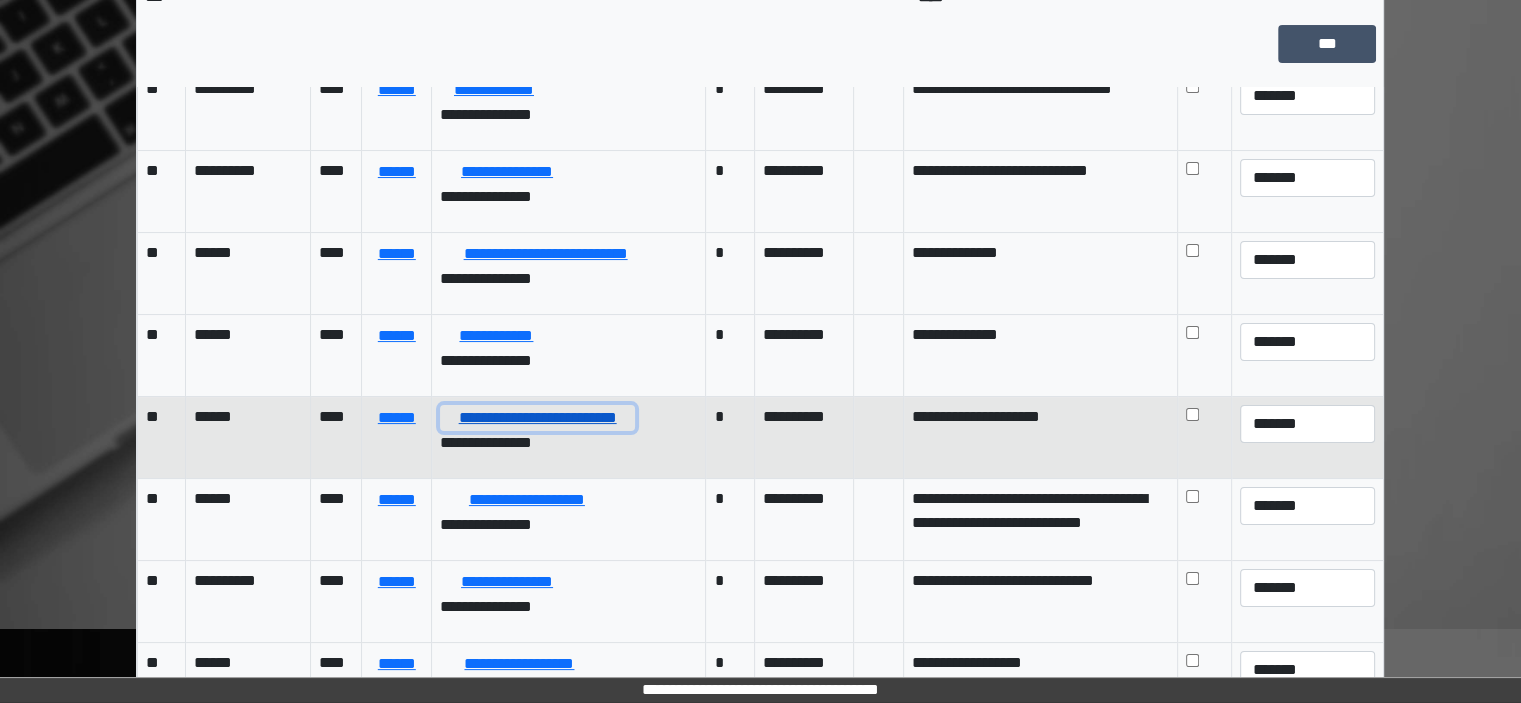 click on "**********" at bounding box center [537, 418] 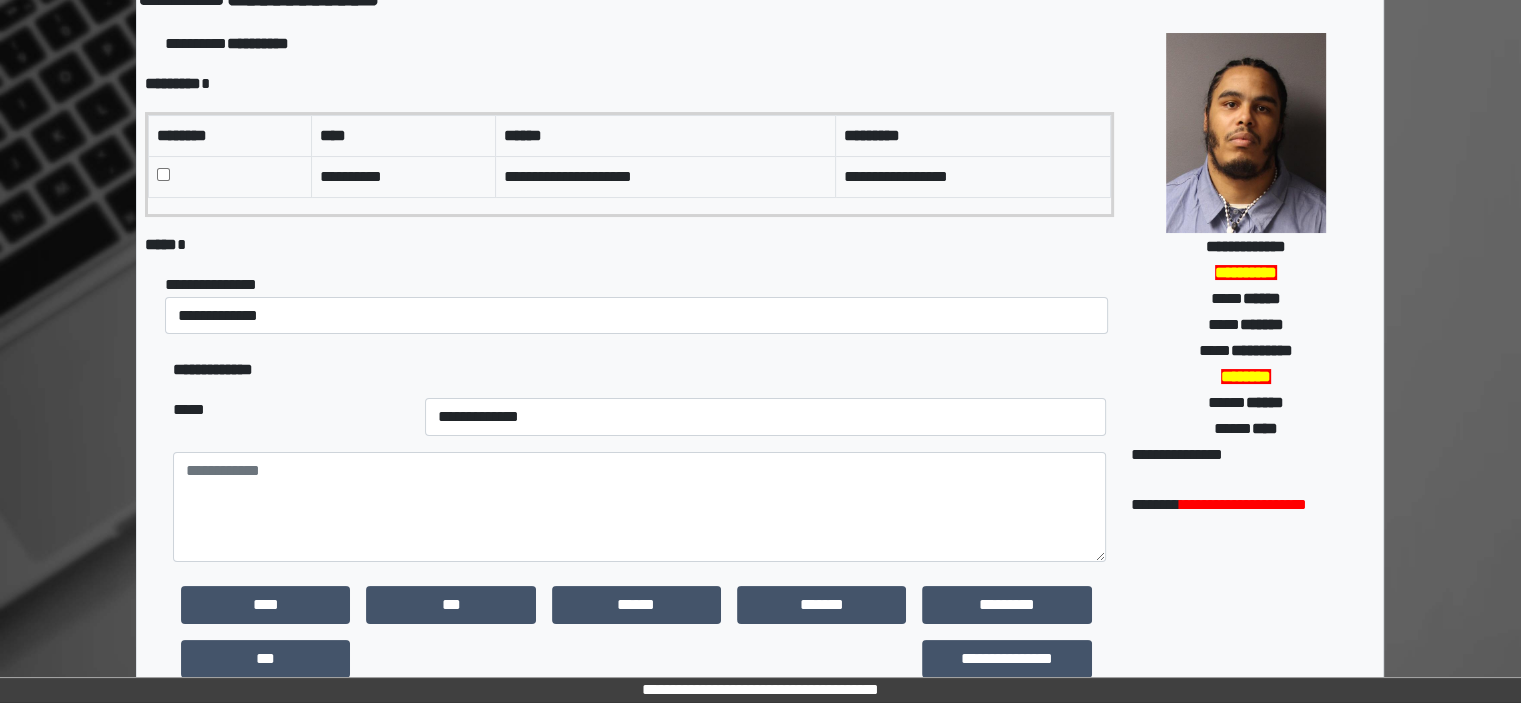 scroll, scrollTop: 0, scrollLeft: 0, axis: both 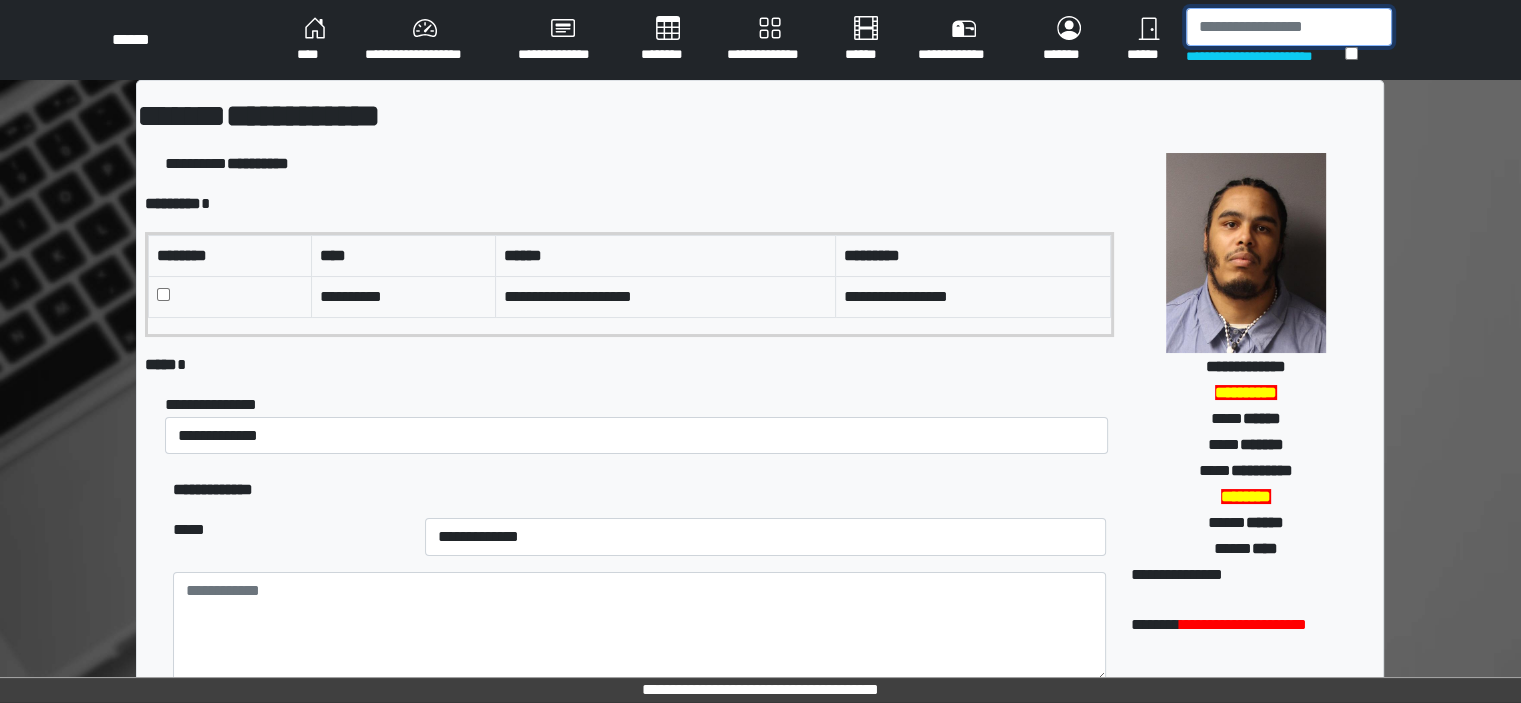 click at bounding box center [1289, 27] 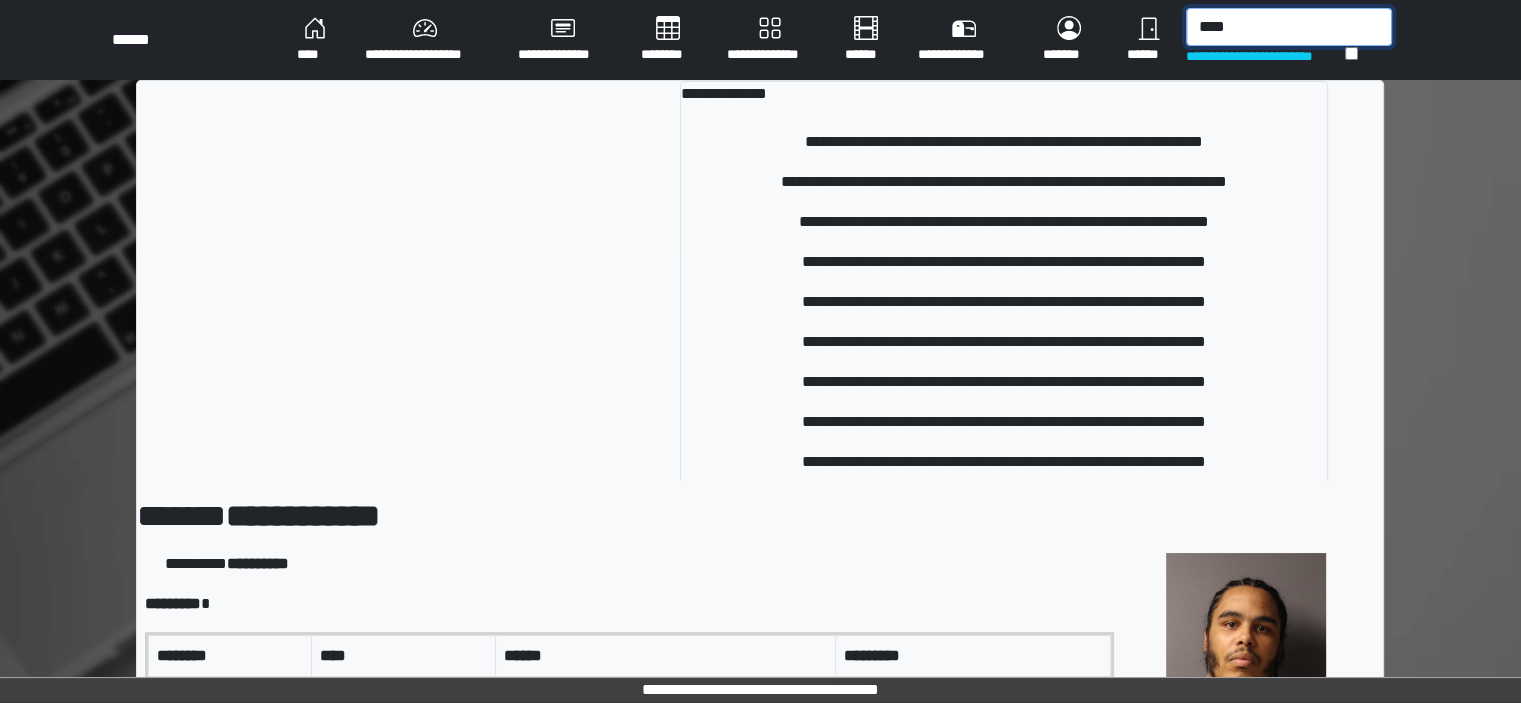 type on "*****" 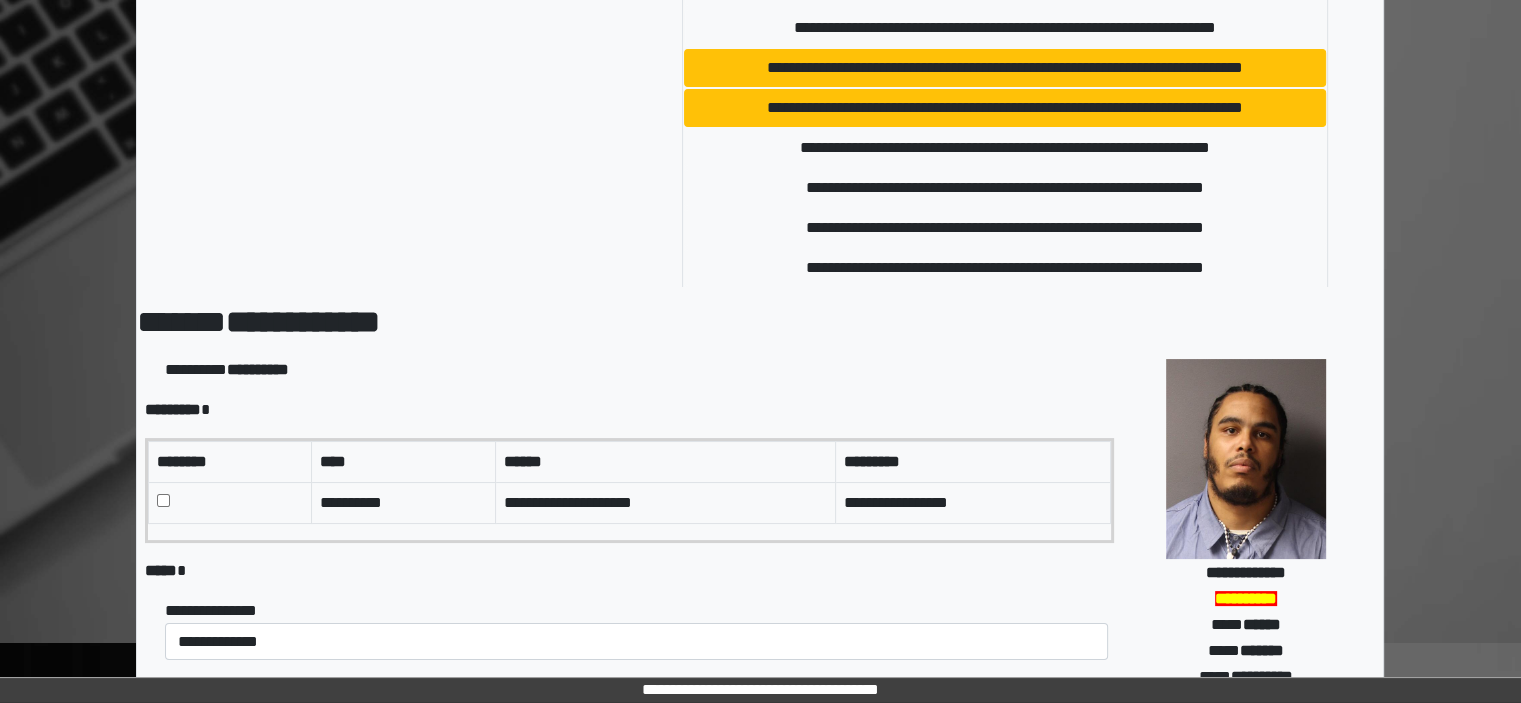 scroll, scrollTop: 0, scrollLeft: 0, axis: both 